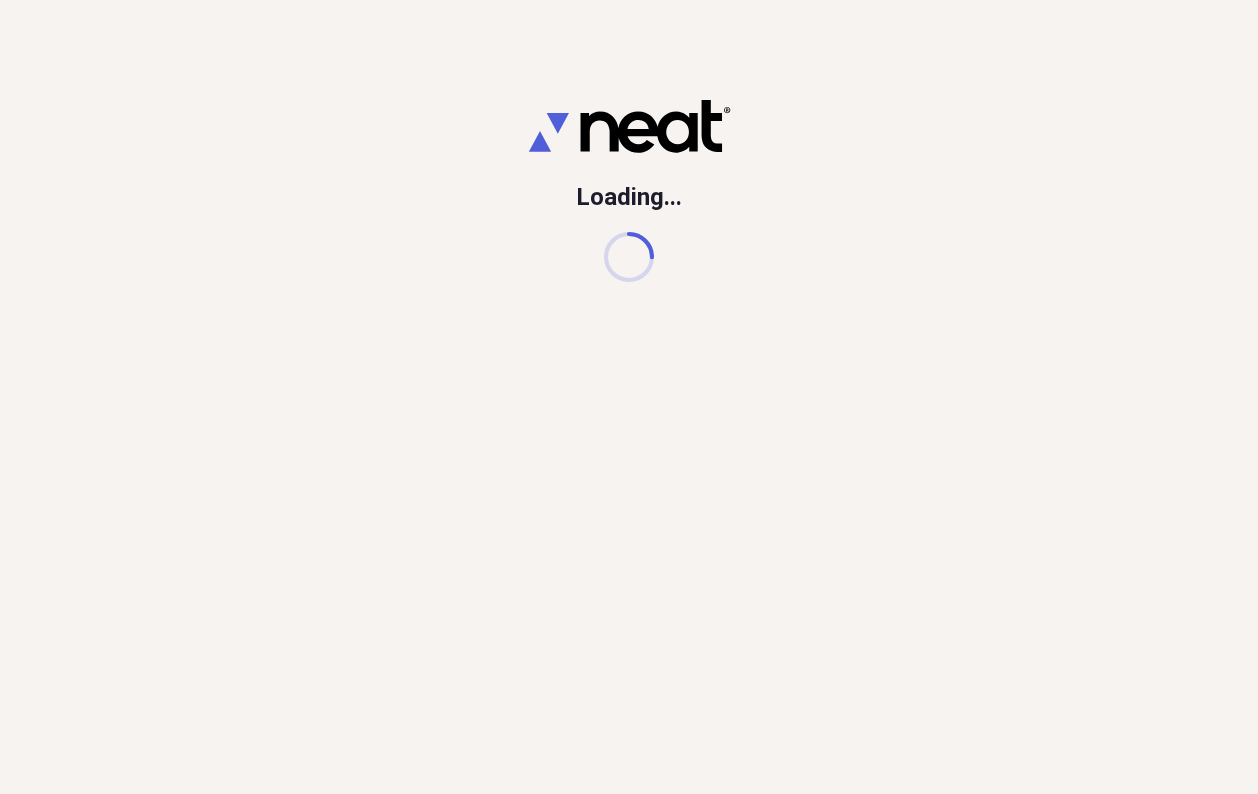 scroll, scrollTop: 0, scrollLeft: 0, axis: both 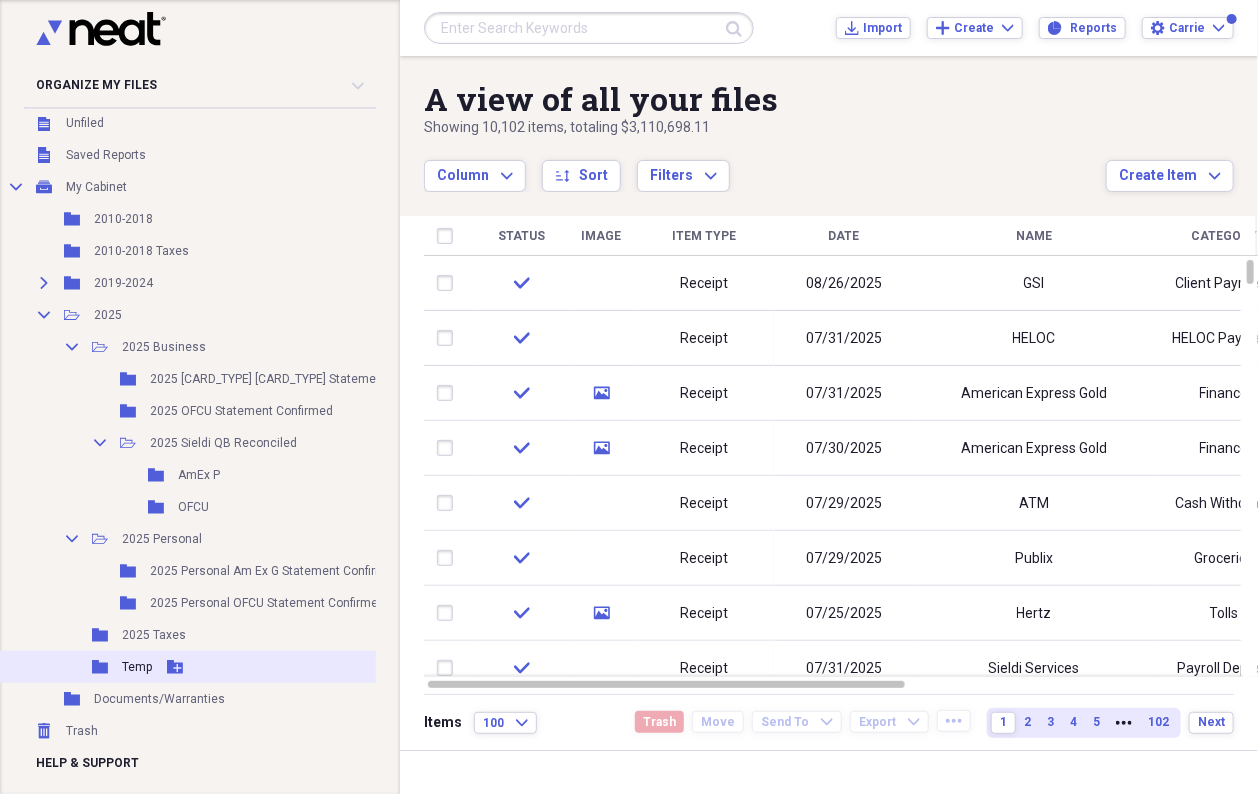 click on "Temp" at bounding box center [137, 667] 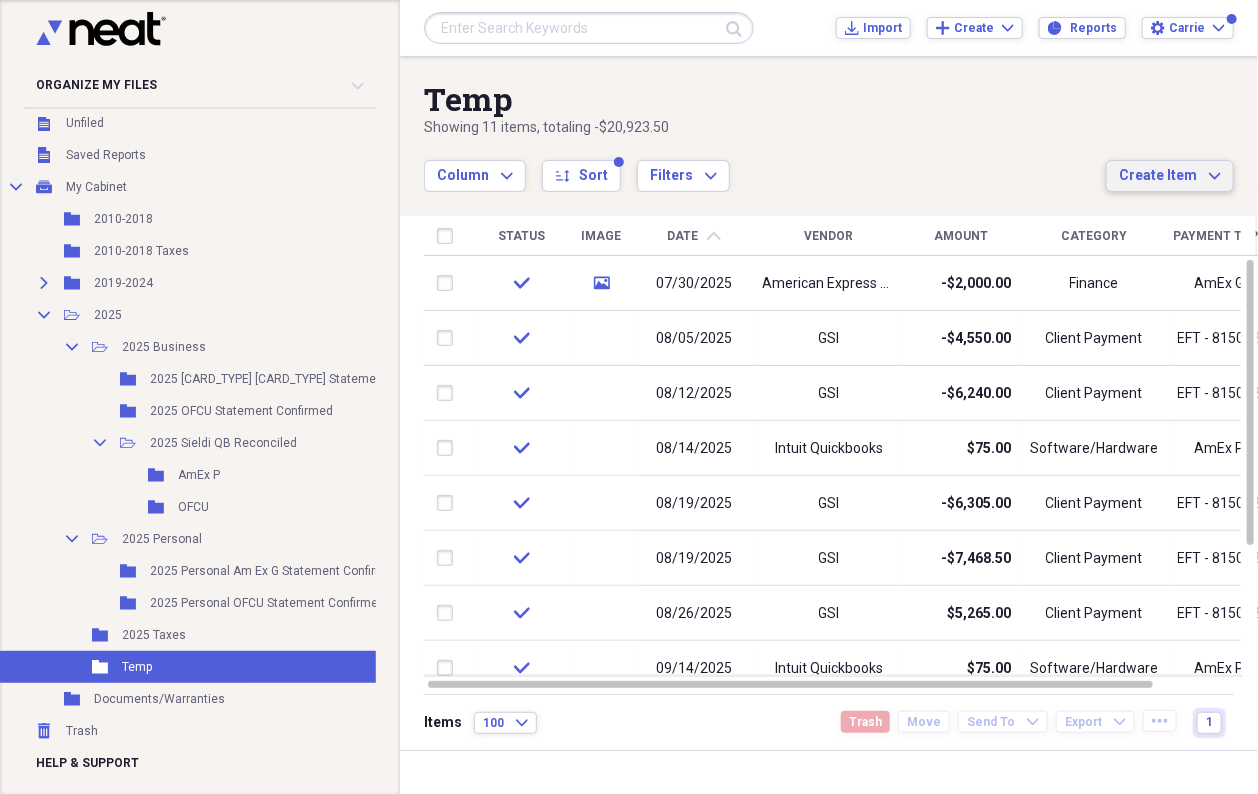 click on "Create Item" at bounding box center (1158, 176) 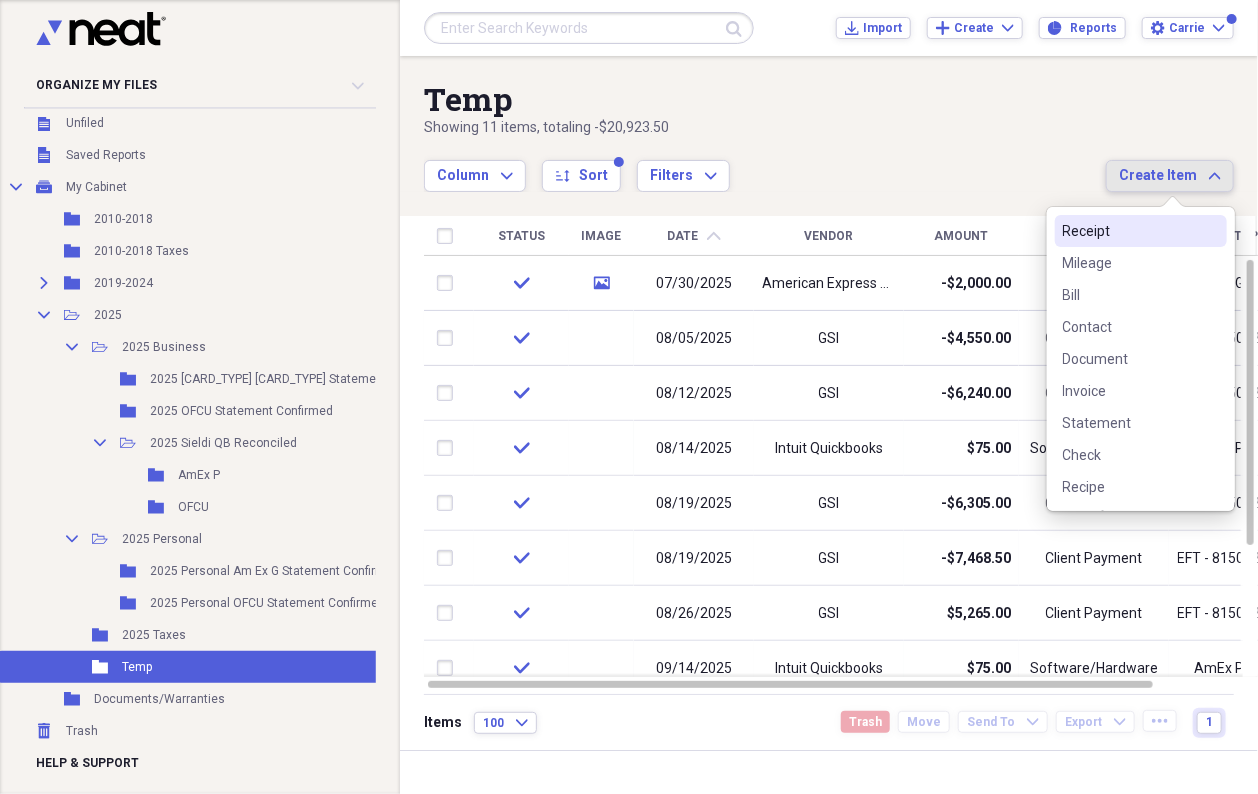 click on "Receipt" at bounding box center (1129, 231) 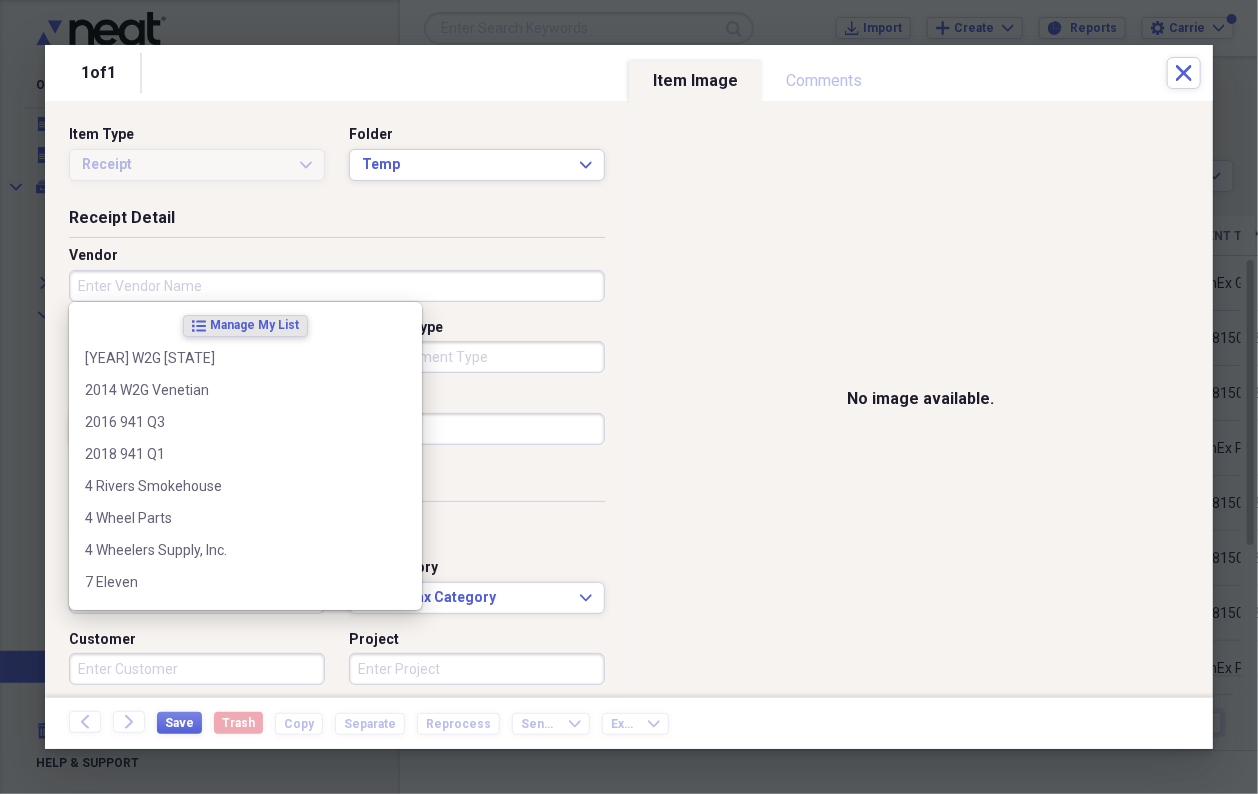 click on "Vendor" at bounding box center [337, 286] 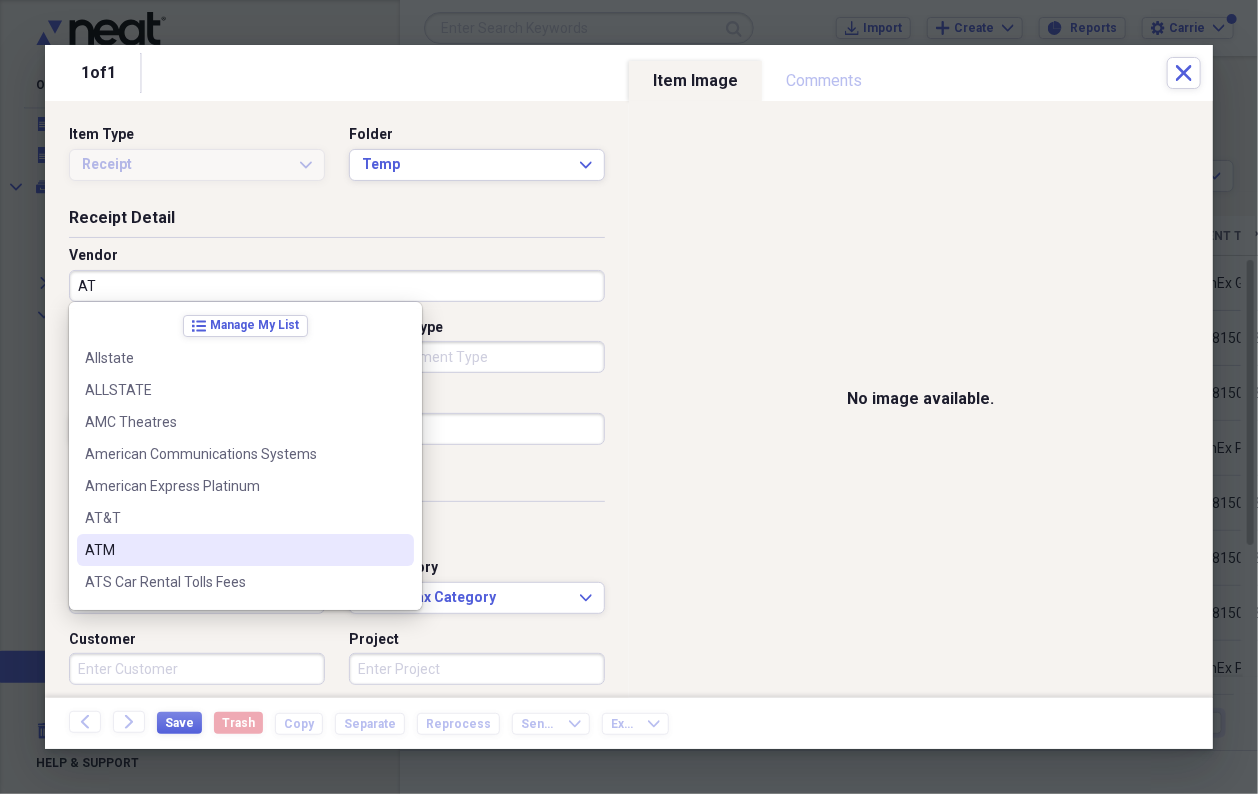 click on "ATM" at bounding box center (233, 550) 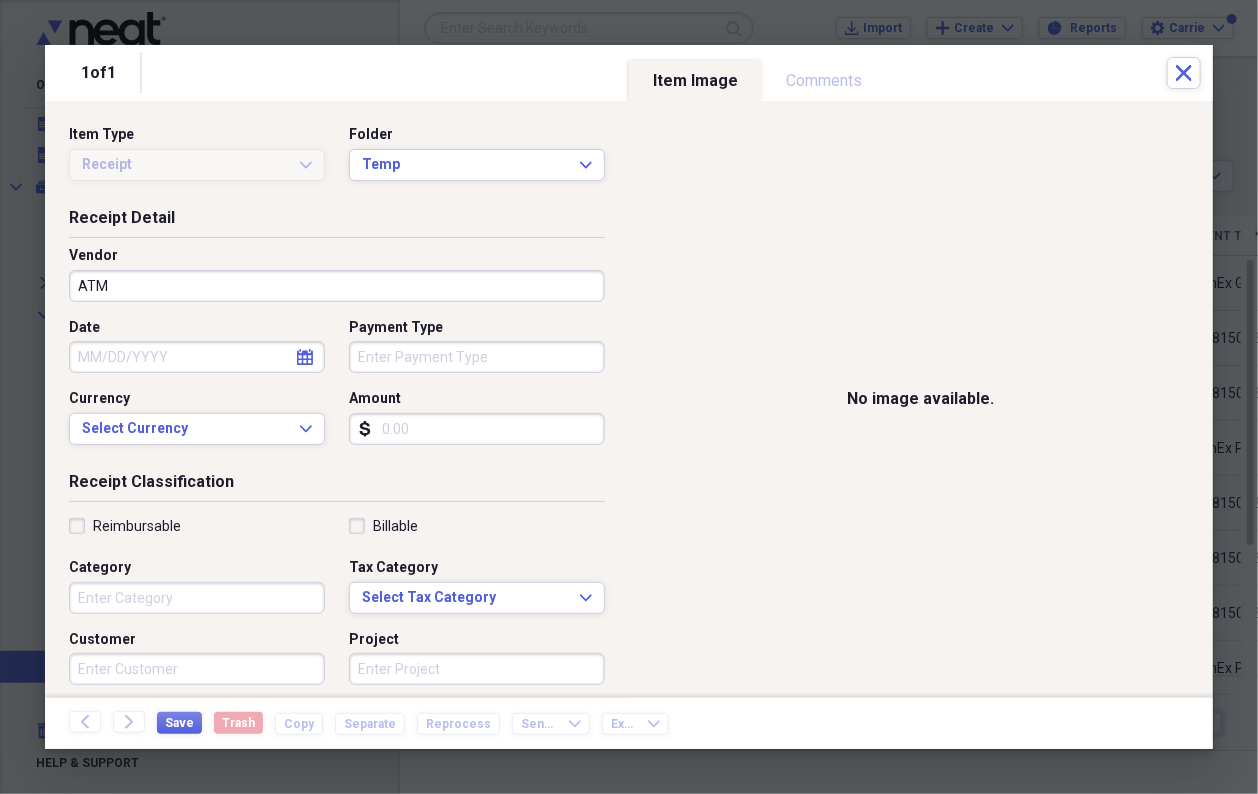 click on "calendar" 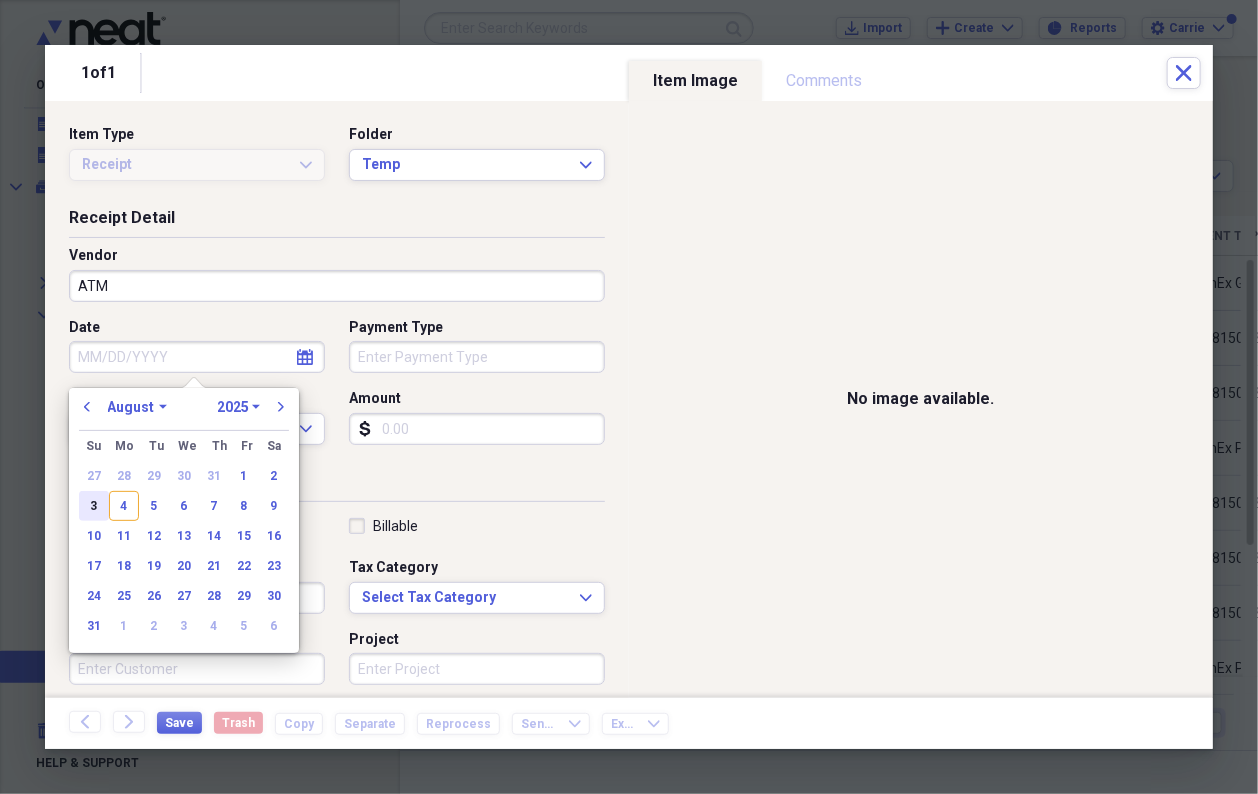 click on "3" at bounding box center (94, 506) 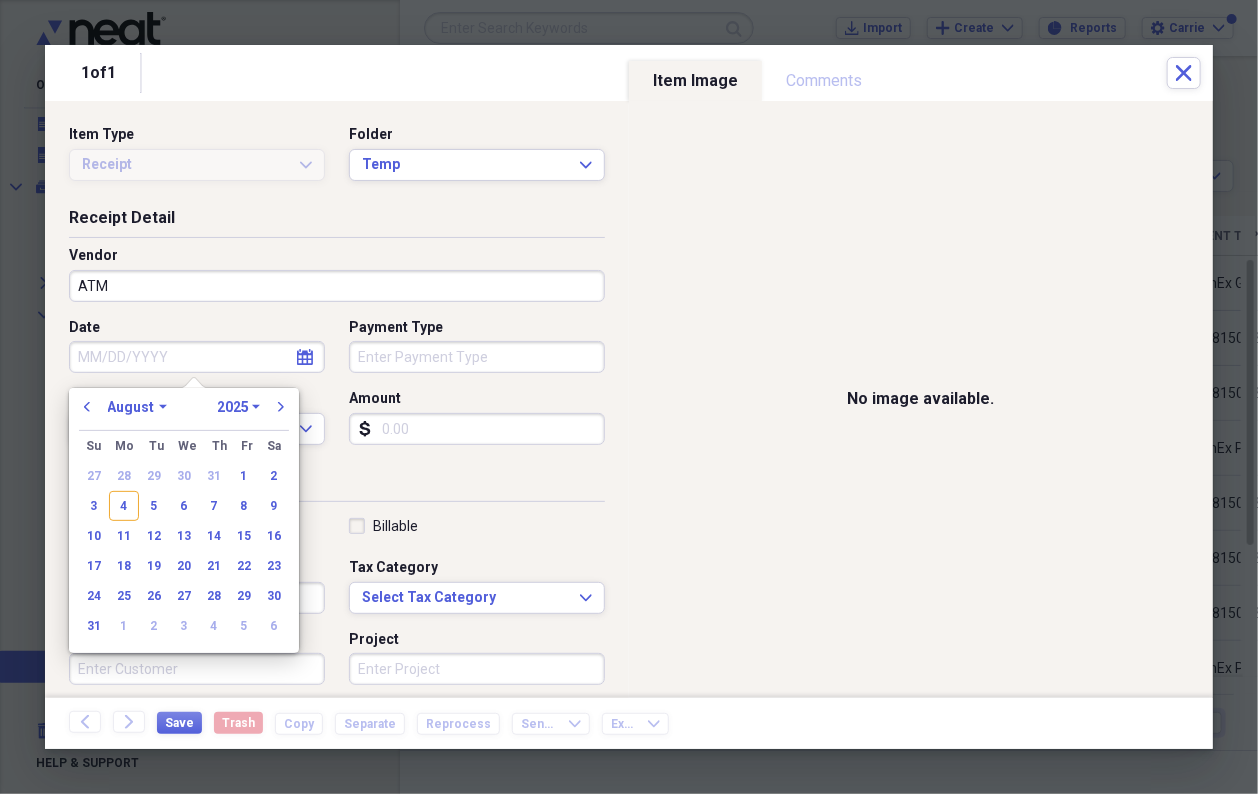 type on "08/03/2025" 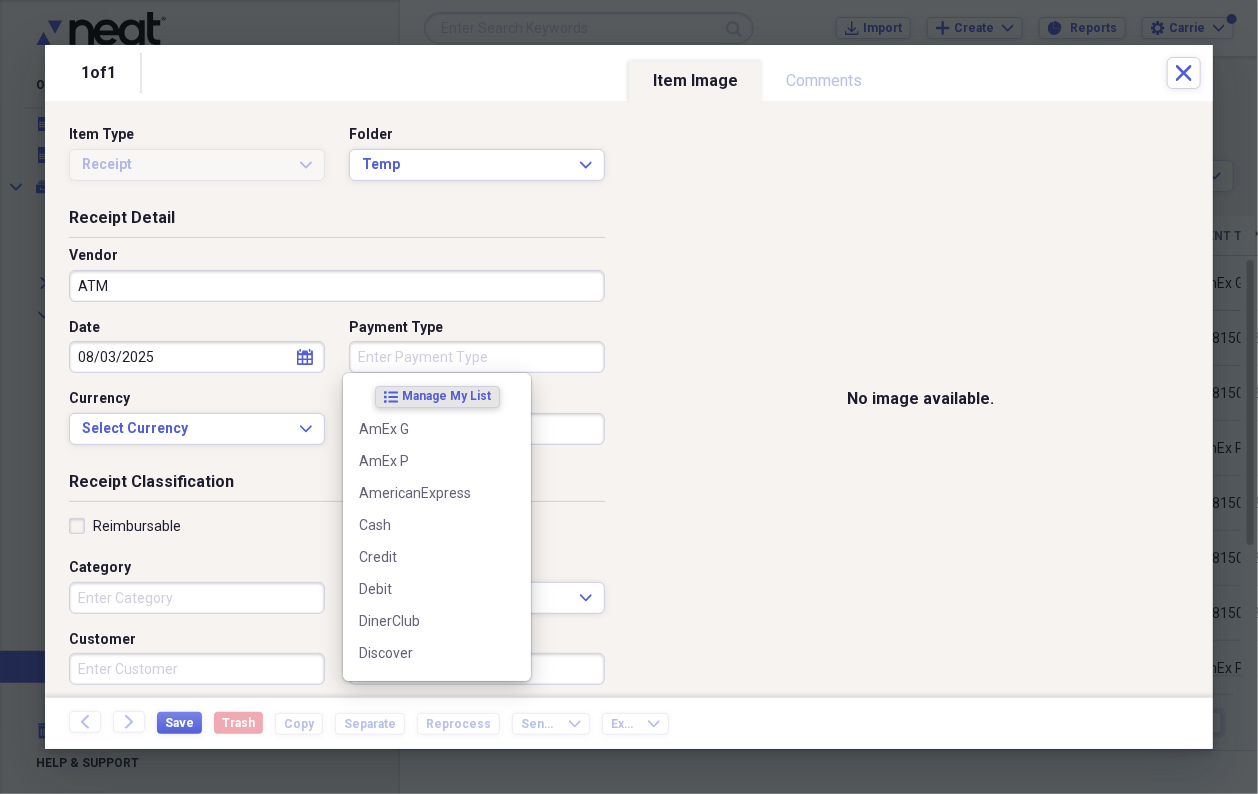 click on "Payment Type" at bounding box center (477, 357) 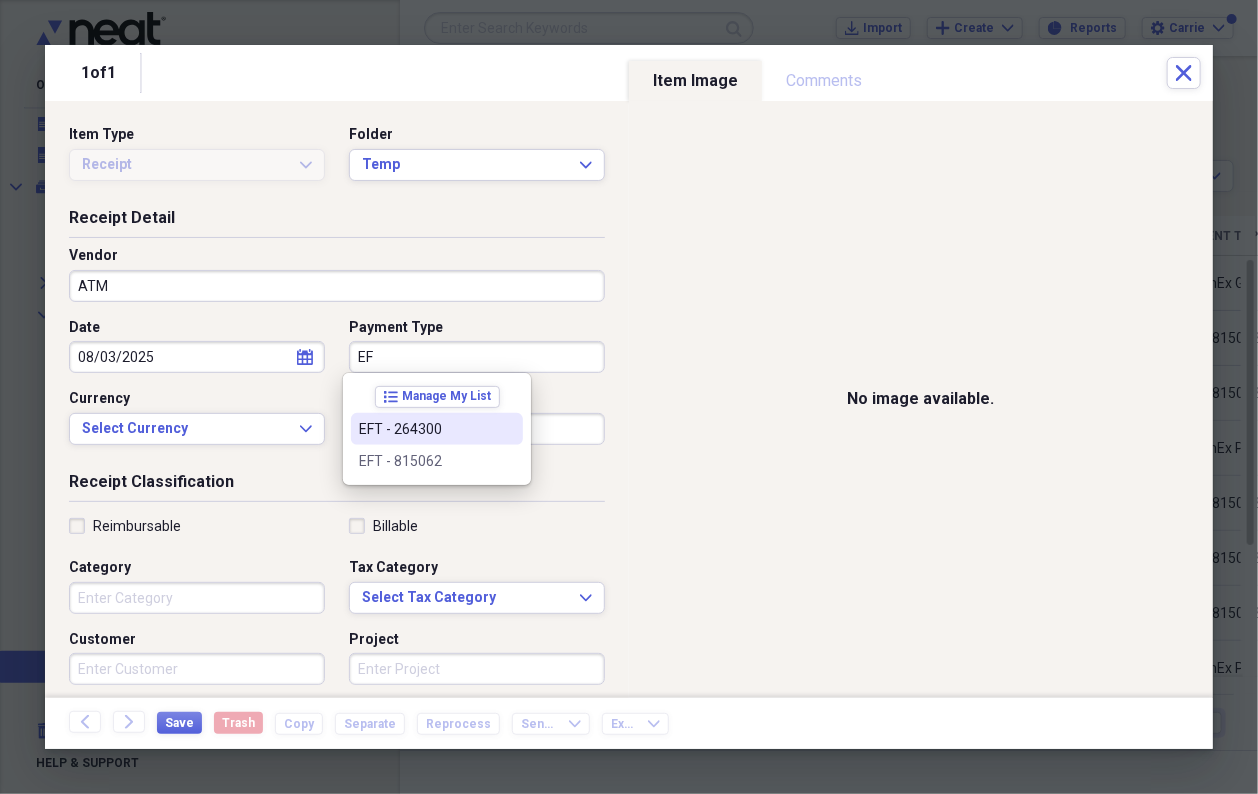 click on "EFT - 264300" at bounding box center [425, 429] 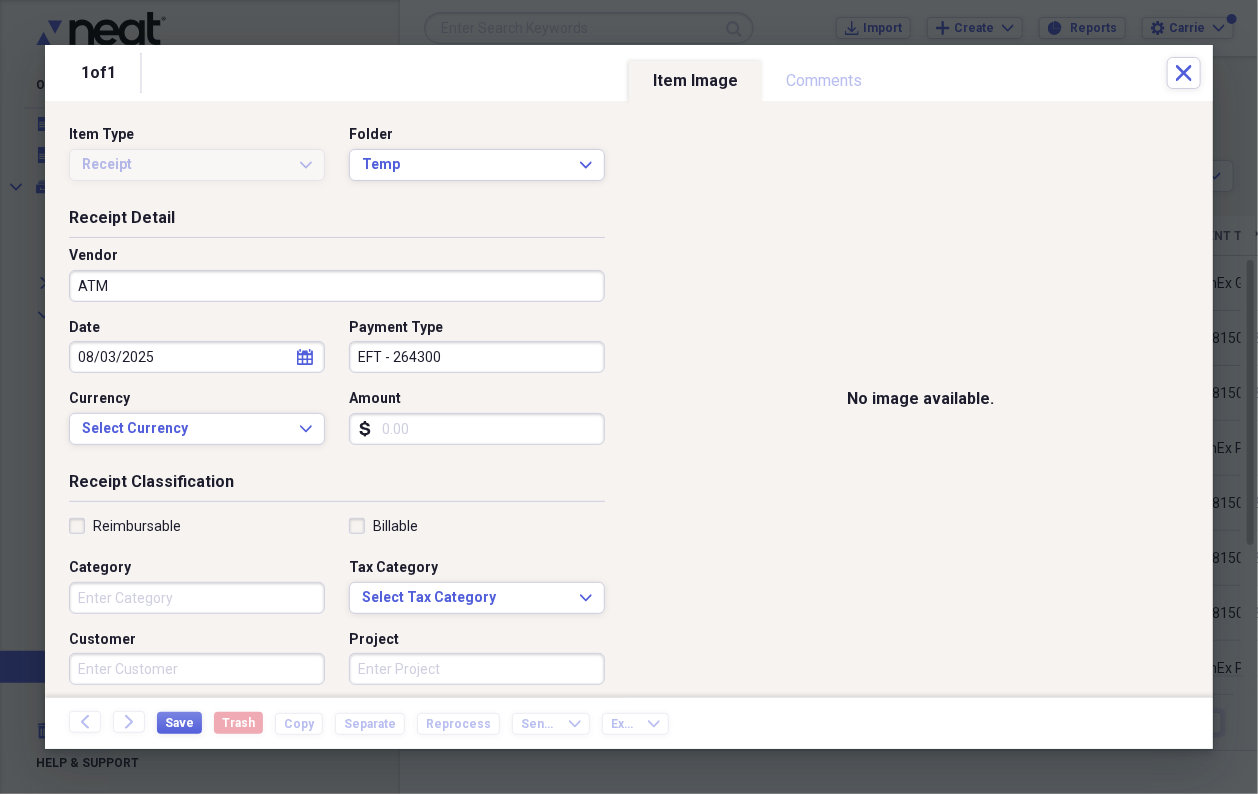 click on "Amount" at bounding box center [477, 429] 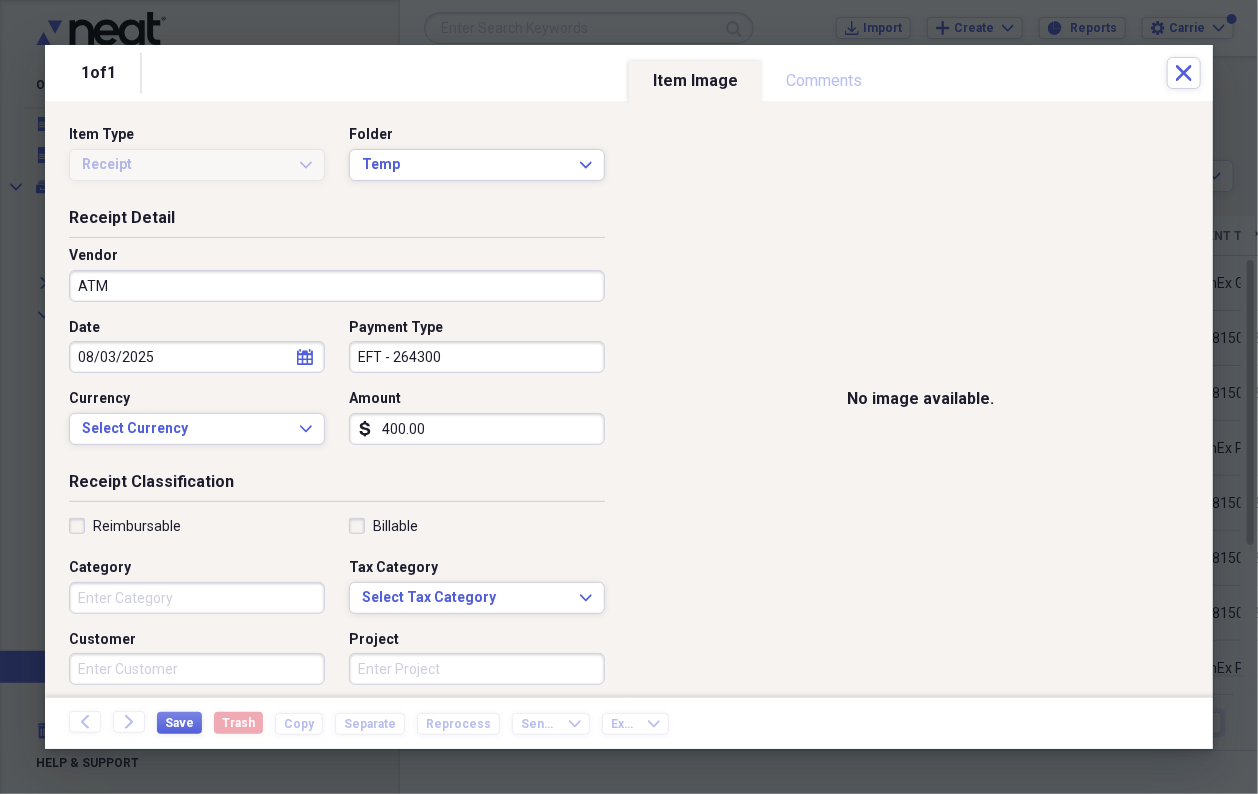 type on "400.00" 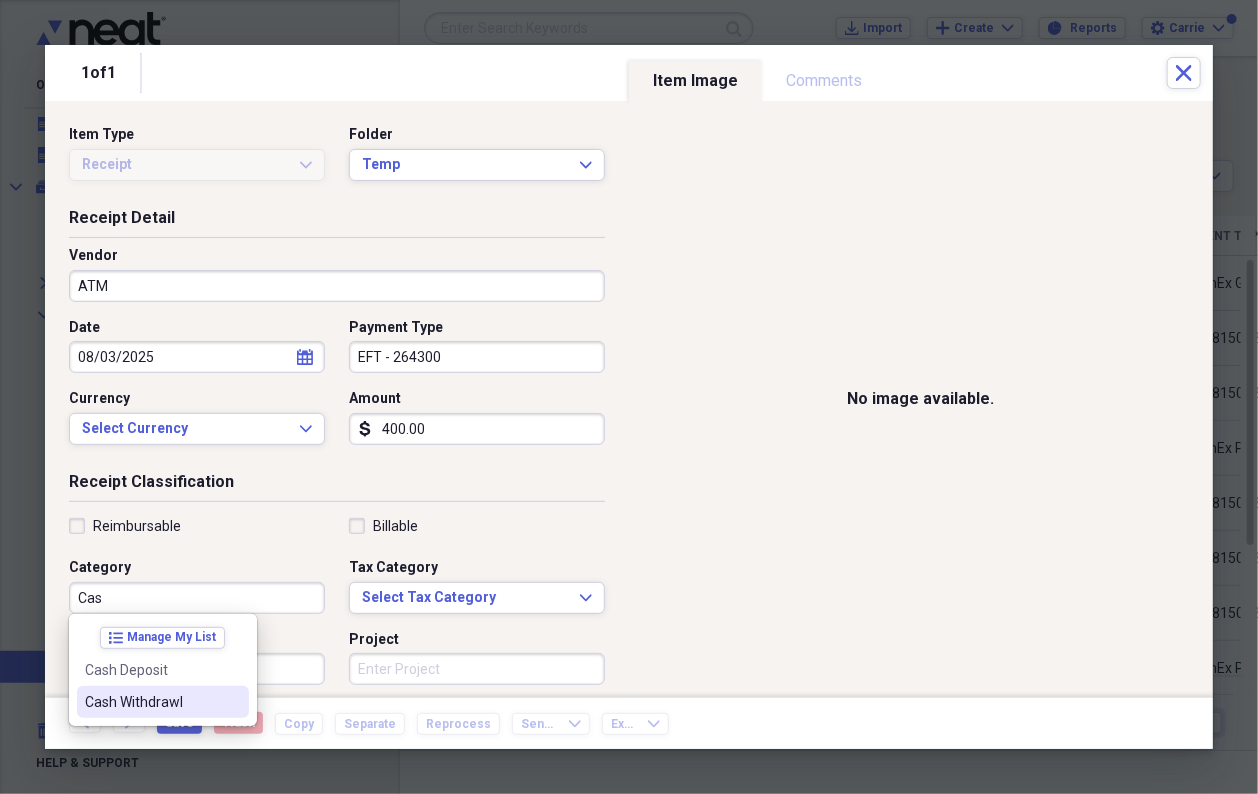drag, startPoint x: 144, startPoint y: 701, endPoint x: 167, endPoint y: 716, distance: 27.45906 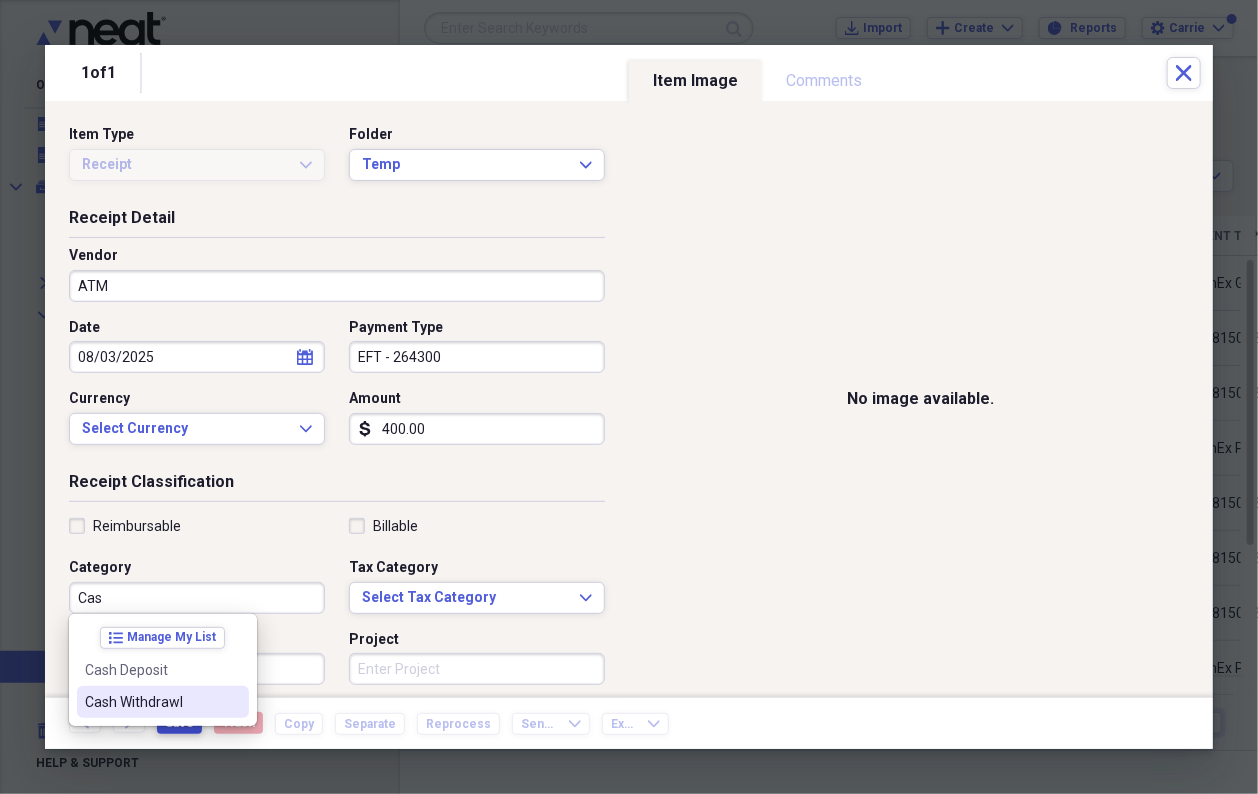 type on "Cash Withdrawl" 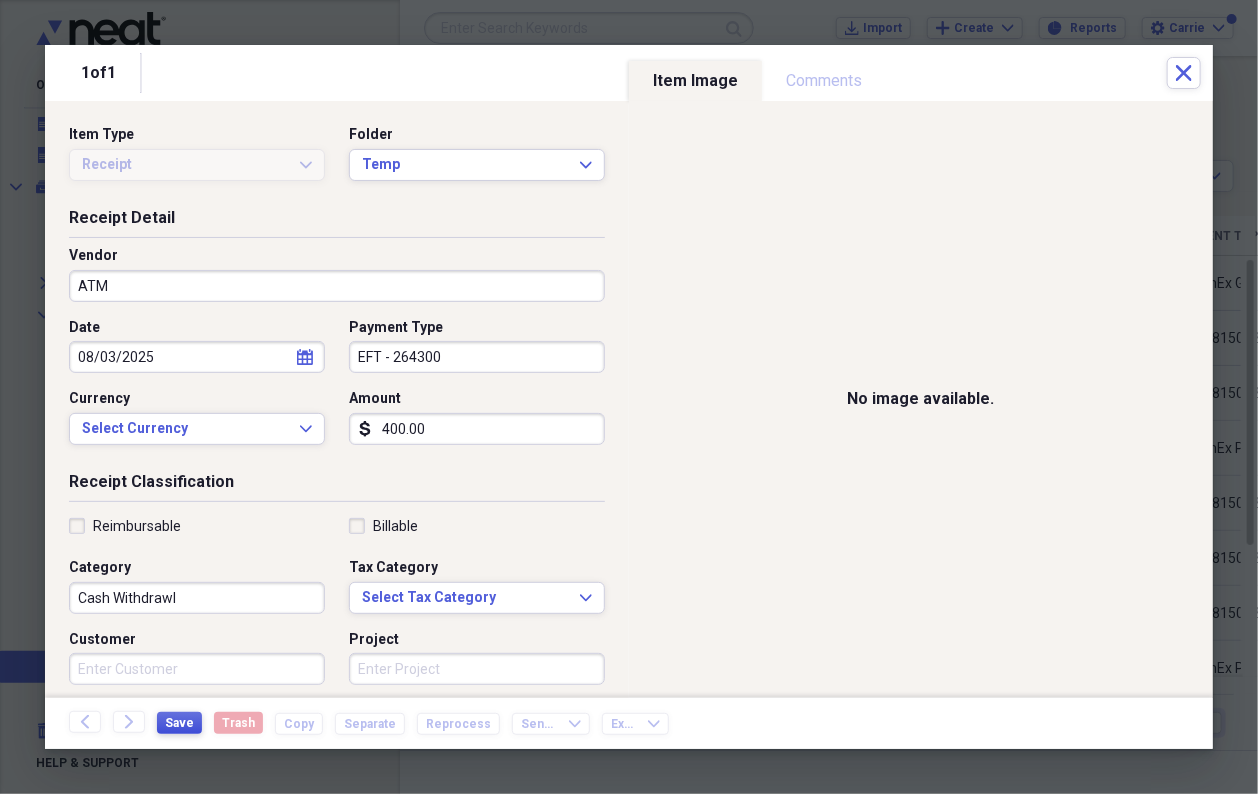 click on "Save" at bounding box center (179, 723) 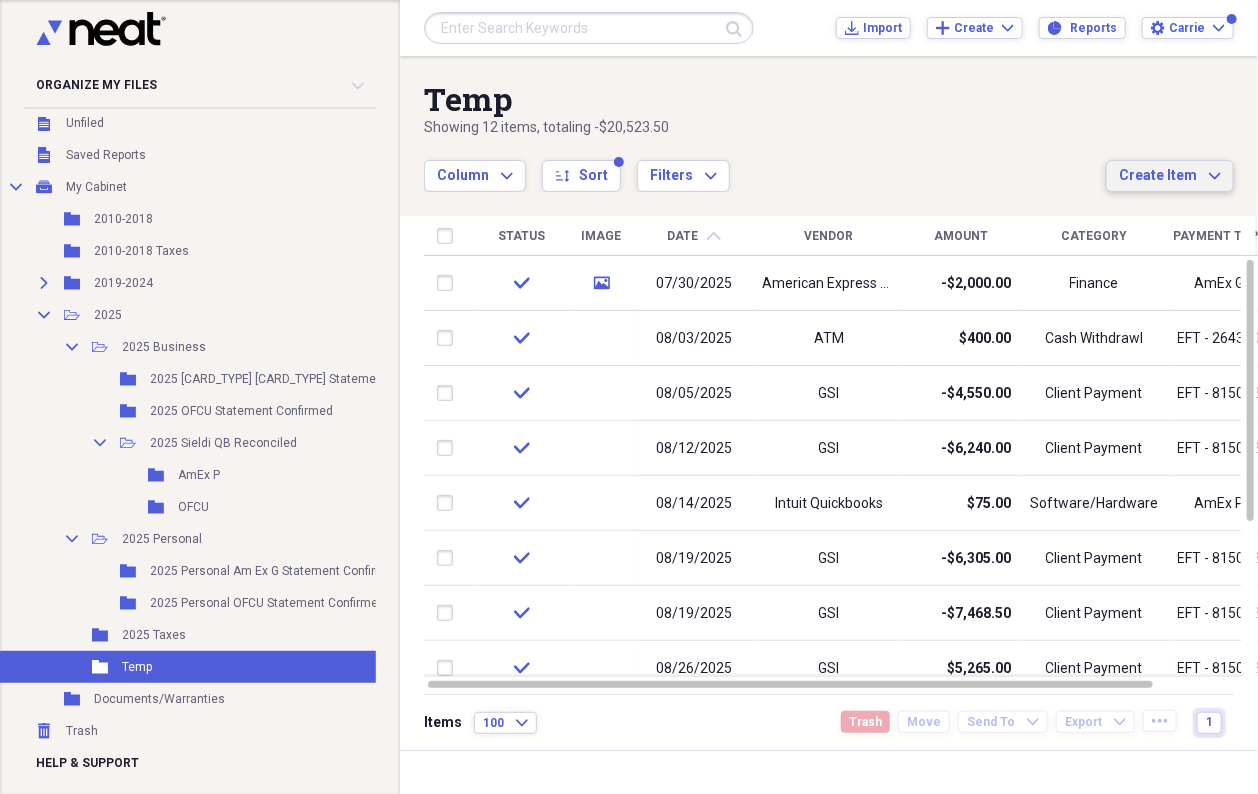 click on "Create Item Expand" at bounding box center [1170, 176] 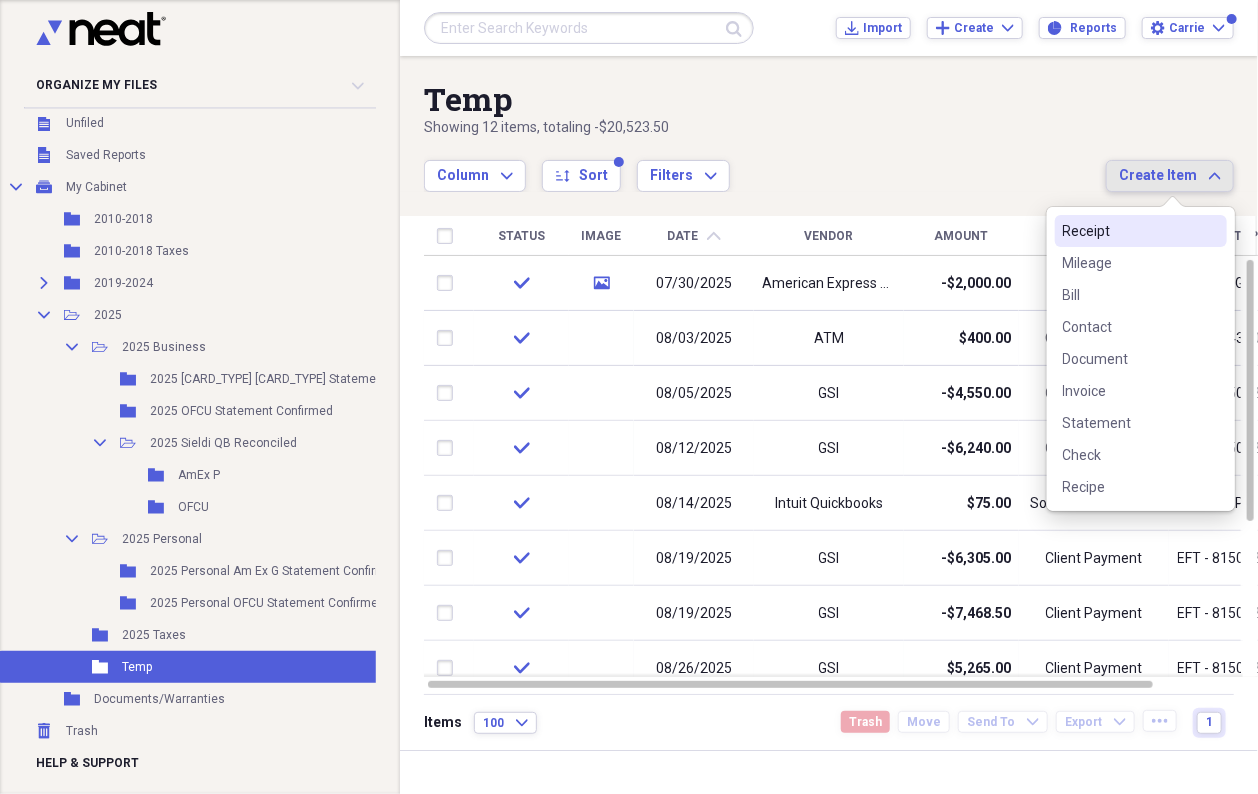 click on "Receipt" at bounding box center [1129, 231] 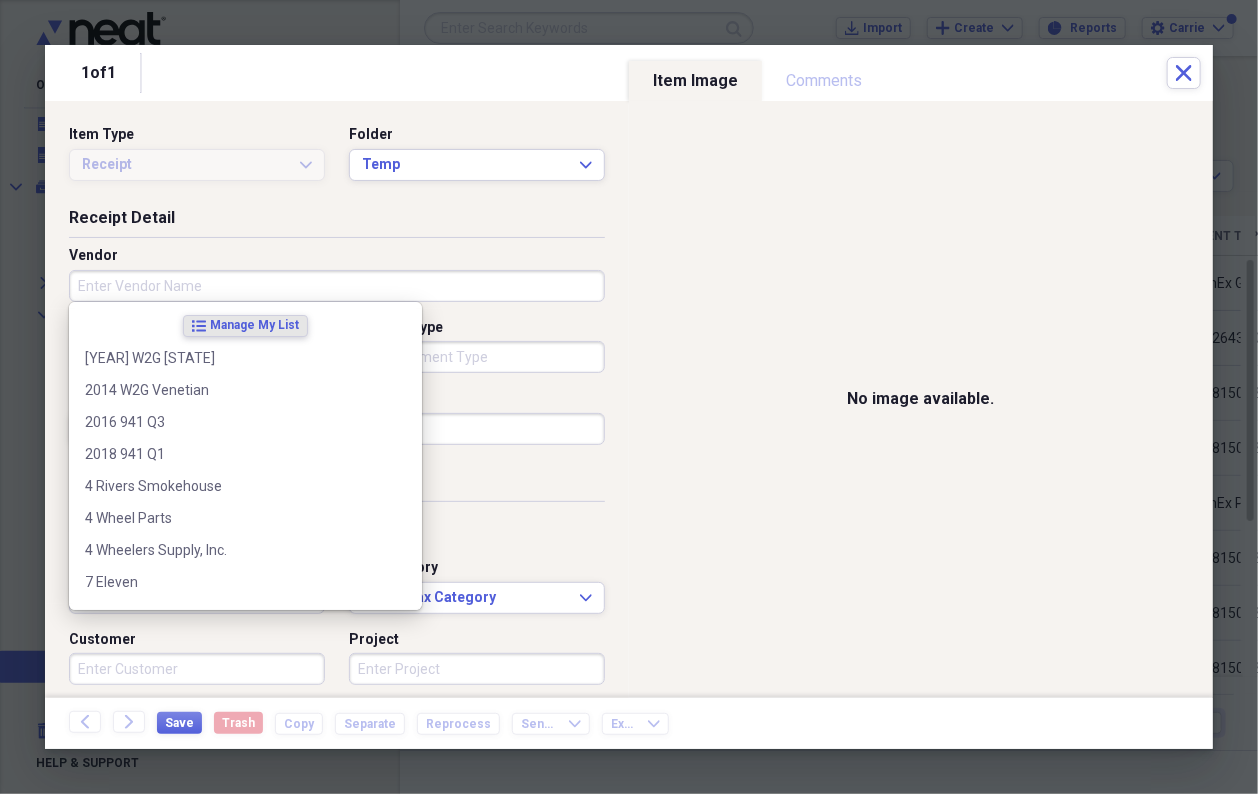 click on "Vendor" at bounding box center (337, 286) 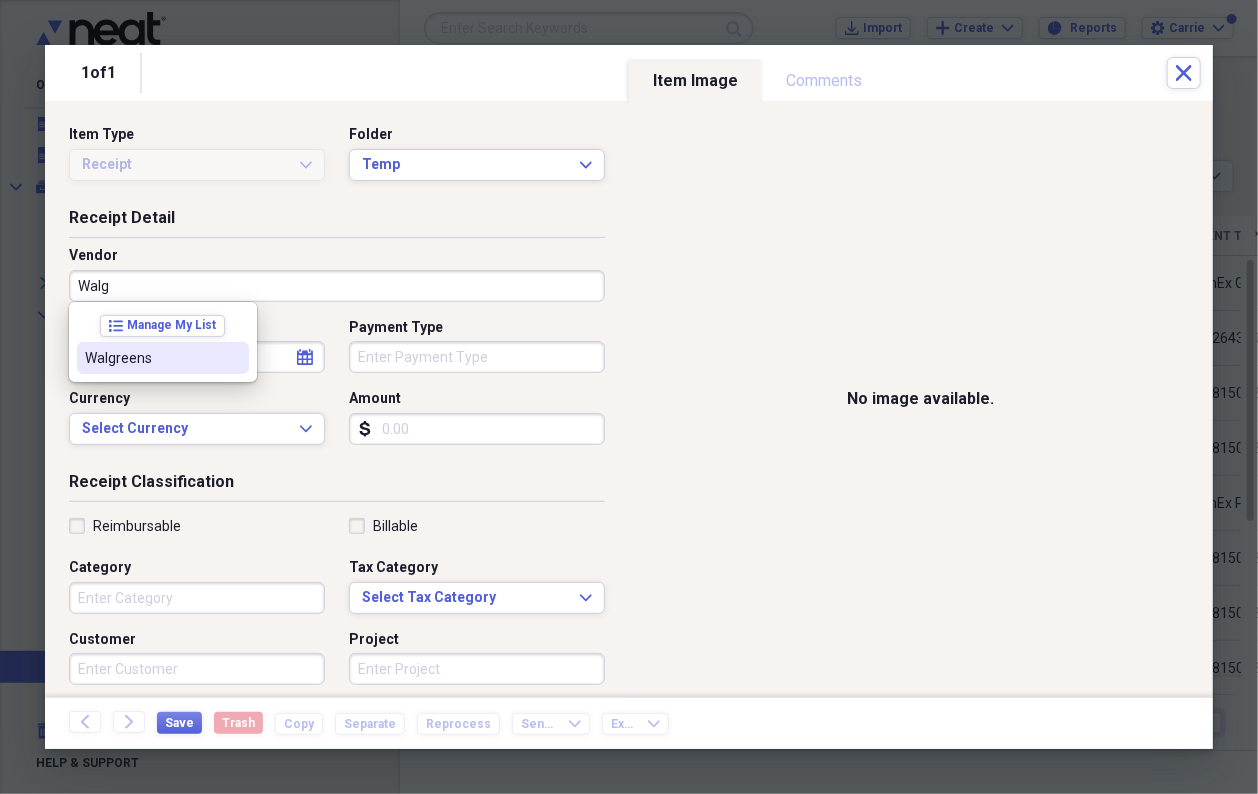 drag, startPoint x: 162, startPoint y: 349, endPoint x: 185, endPoint y: 355, distance: 23.769728 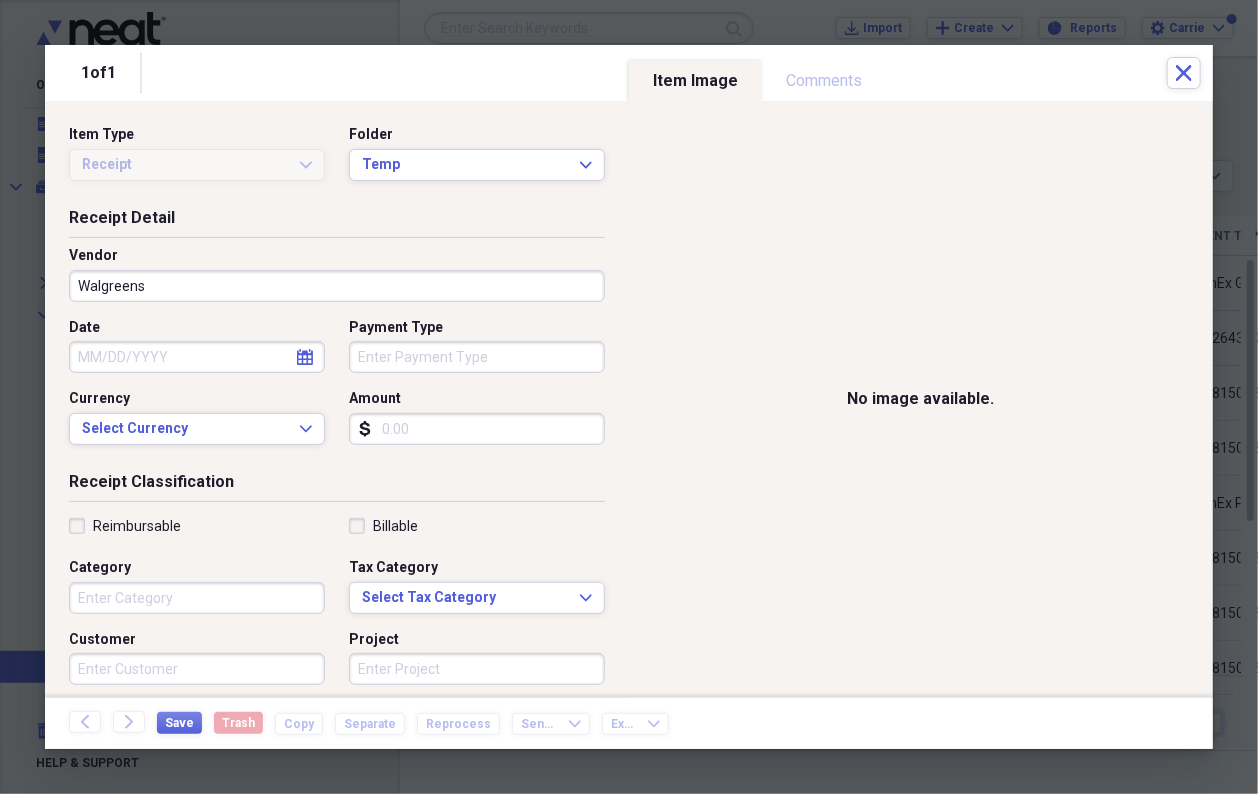 click on "calendar" 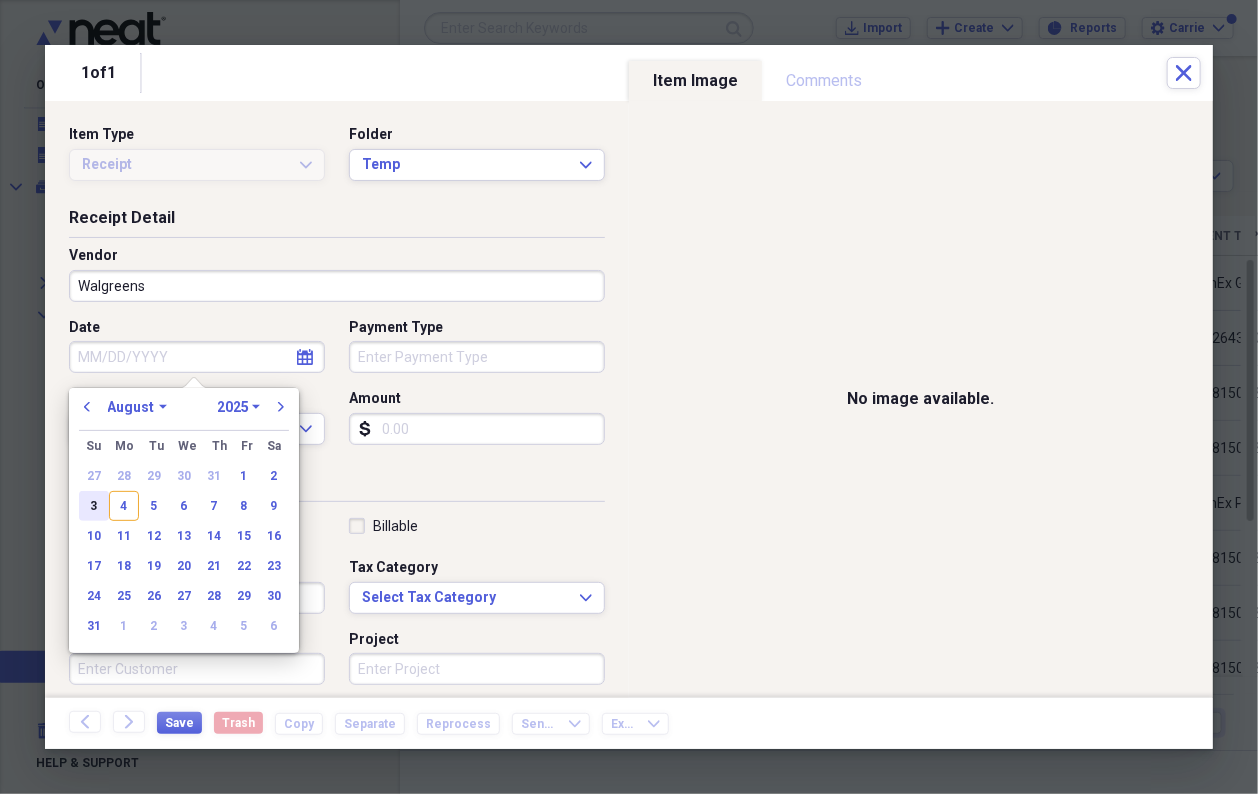 click on "3" at bounding box center (94, 506) 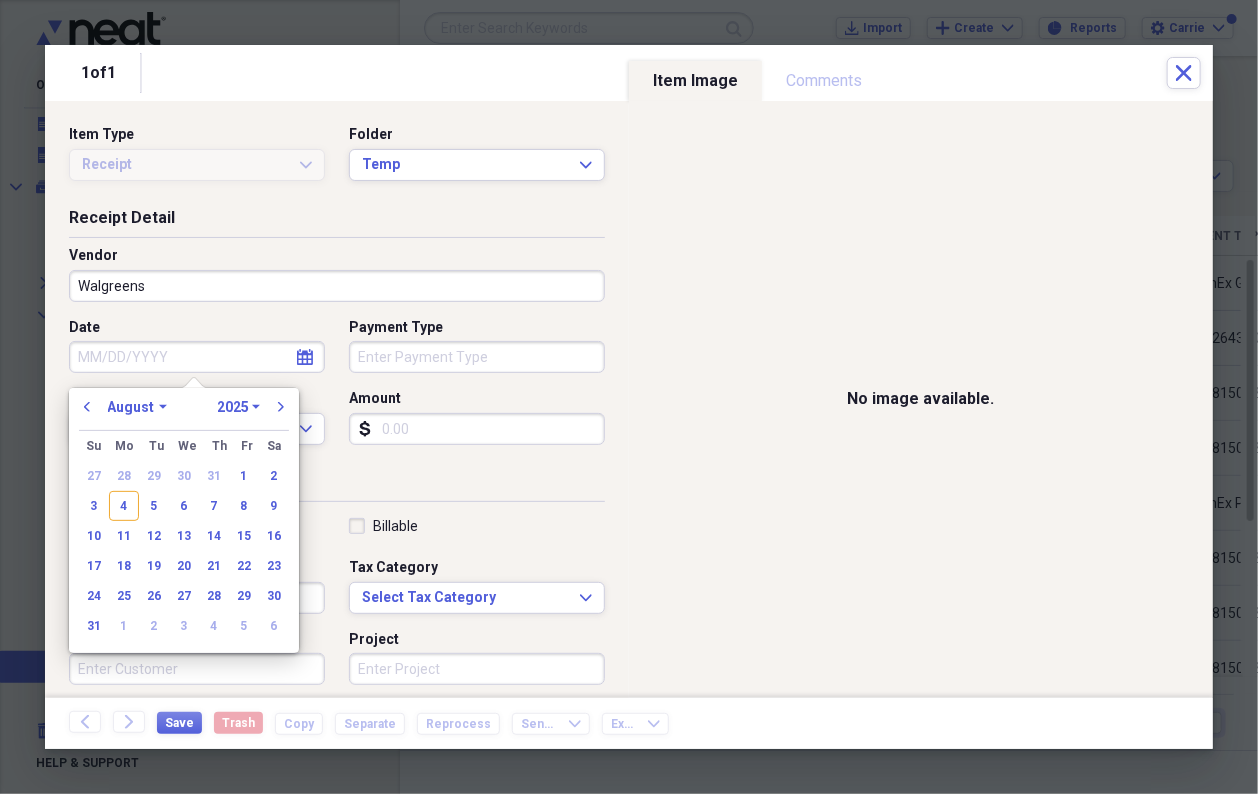 type on "08/03/2025" 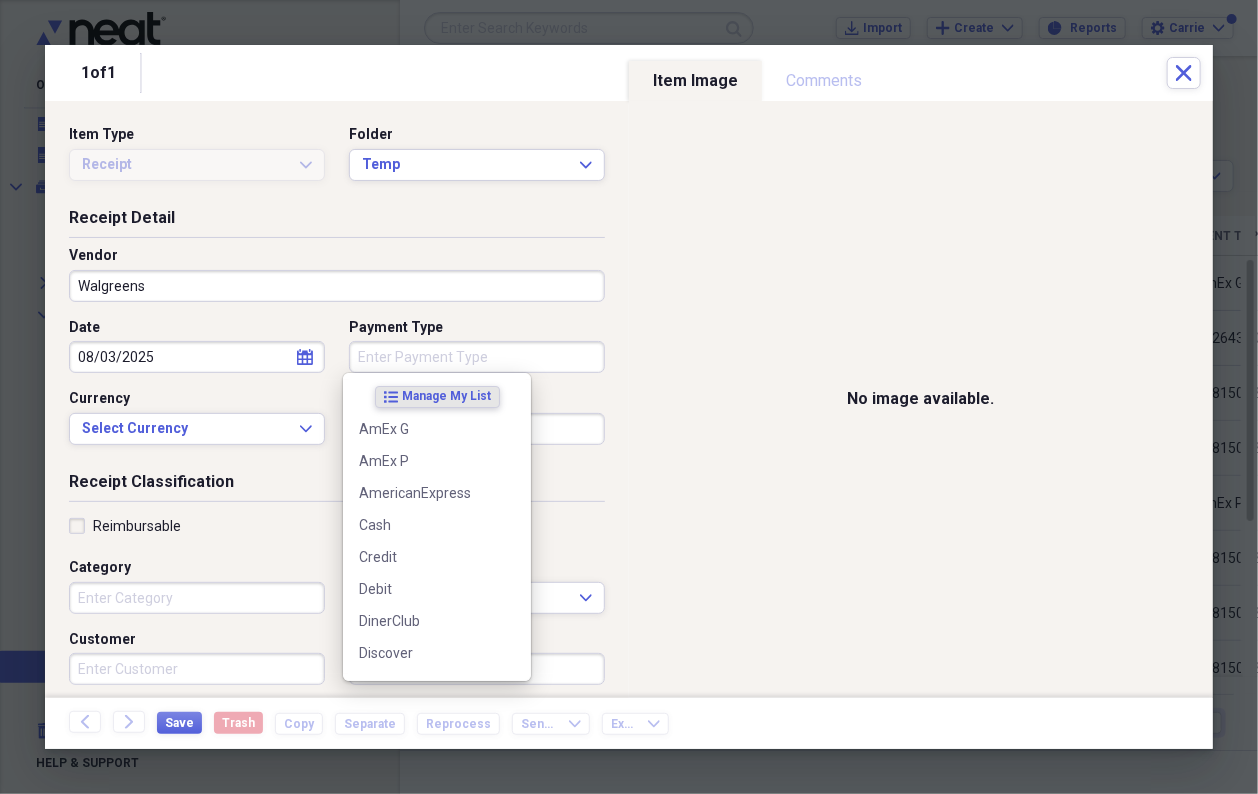 click on "Payment Type" at bounding box center (477, 357) 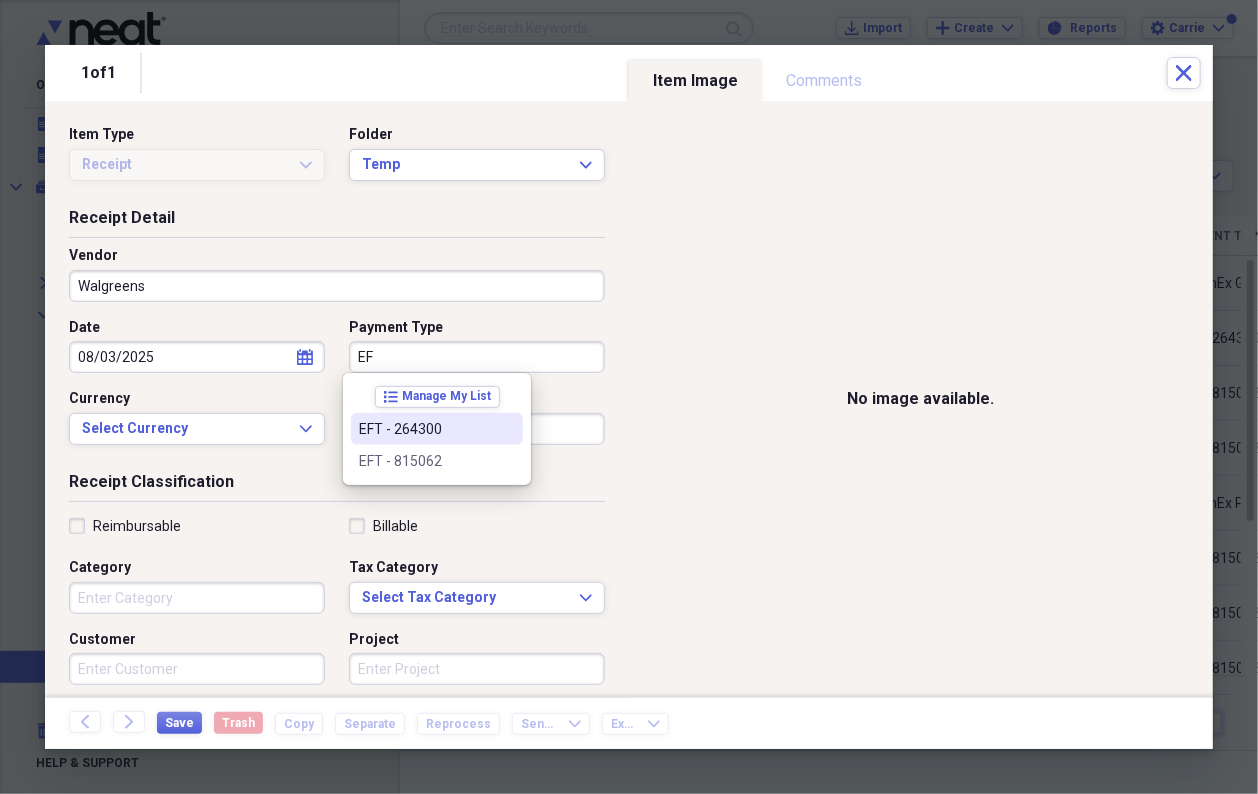 click on "EFT - 264300" at bounding box center [425, 429] 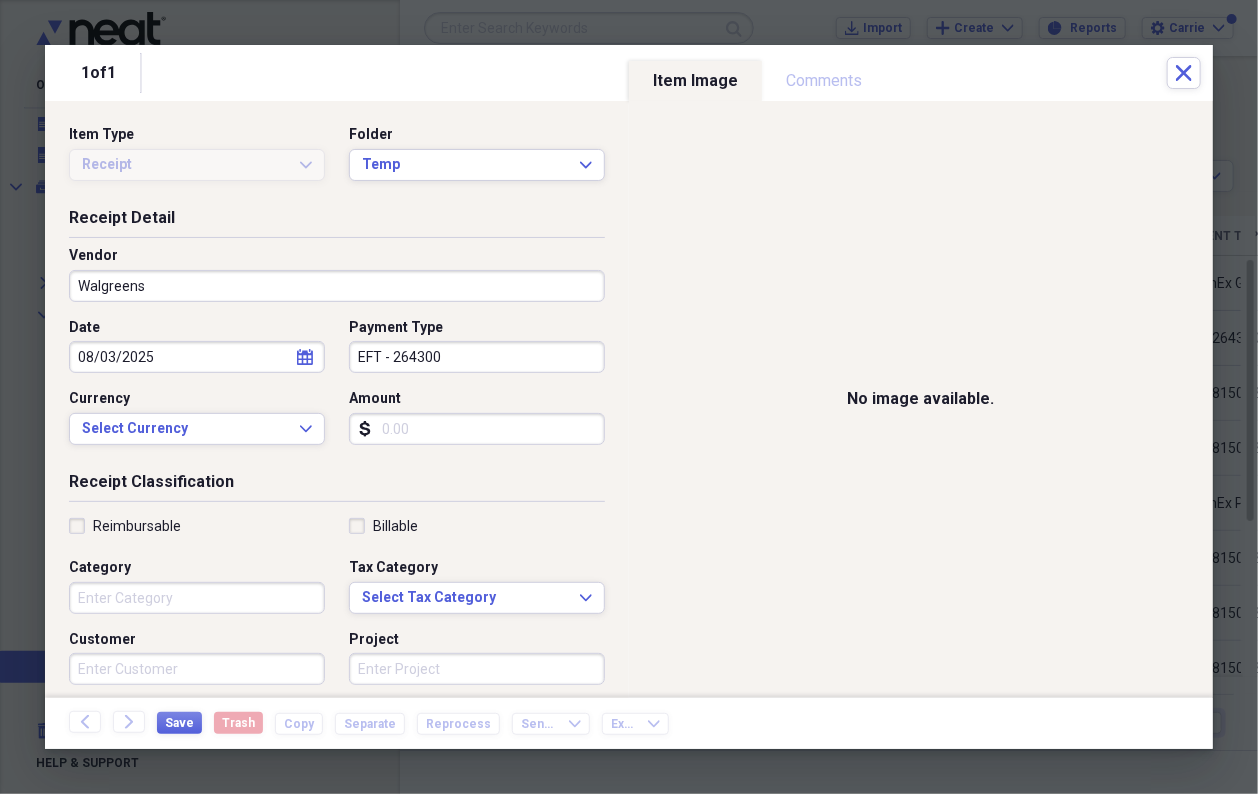 click on "Amount" at bounding box center (477, 429) 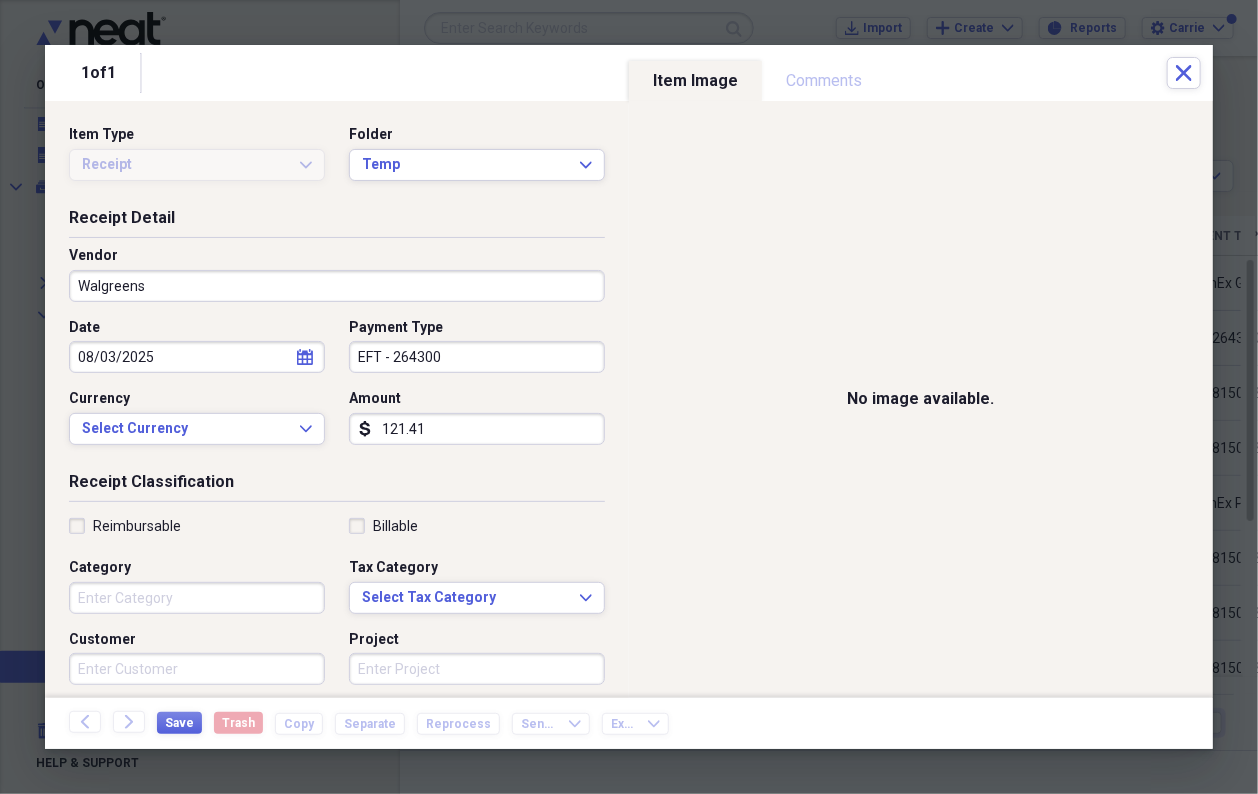 type on "121.41" 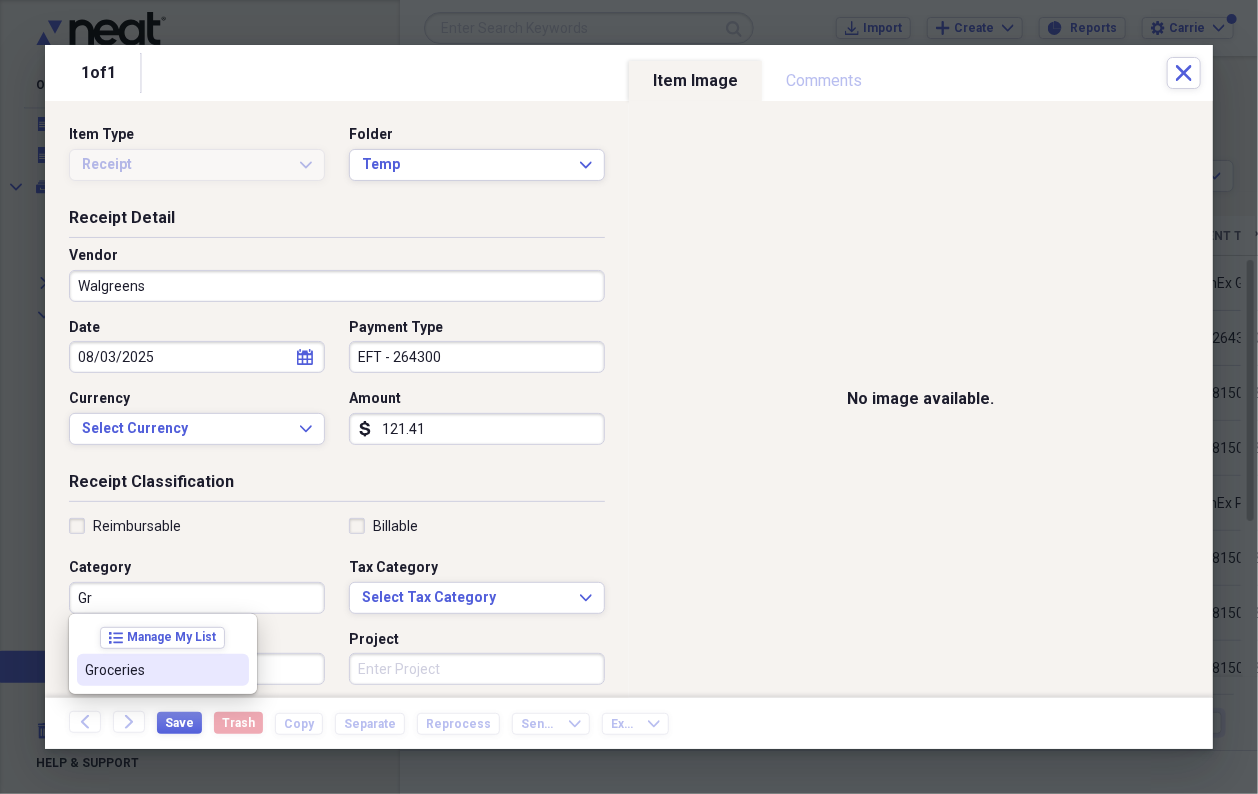 click on "Groceries" at bounding box center [151, 670] 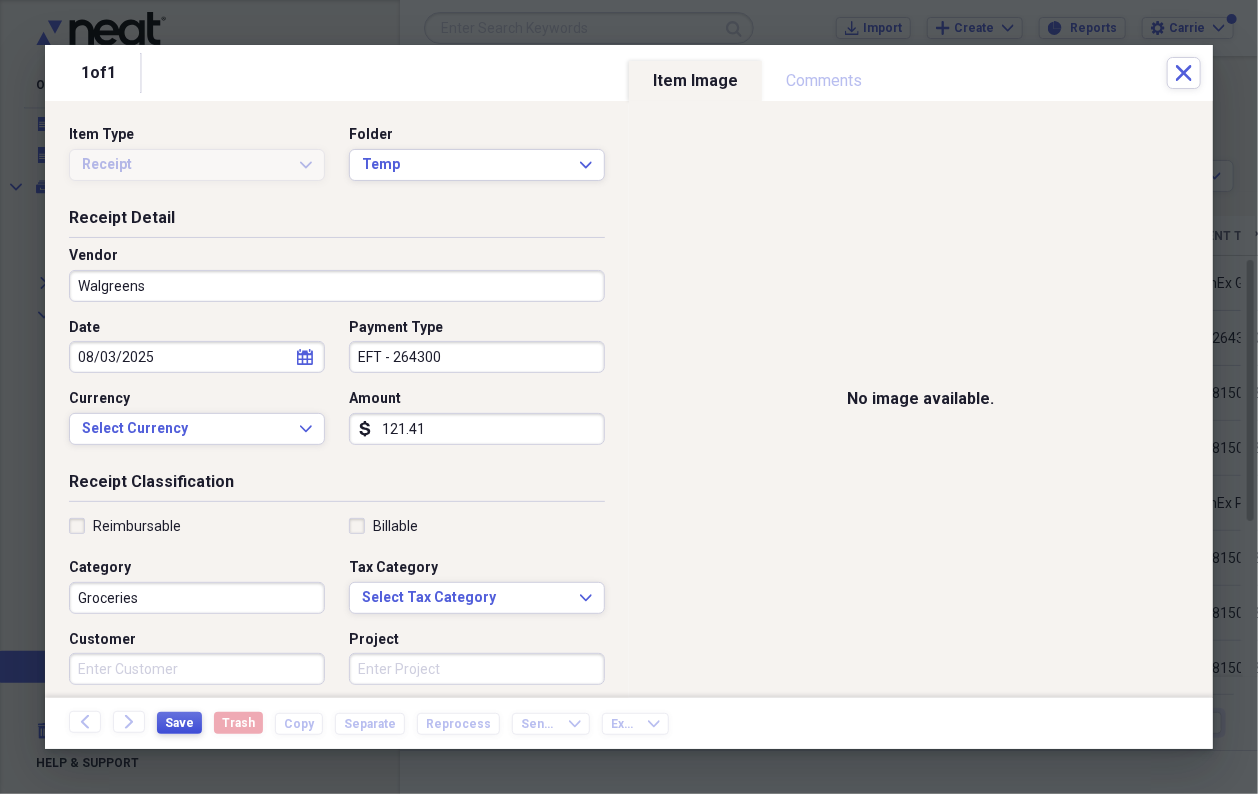 click on "Save" at bounding box center [179, 723] 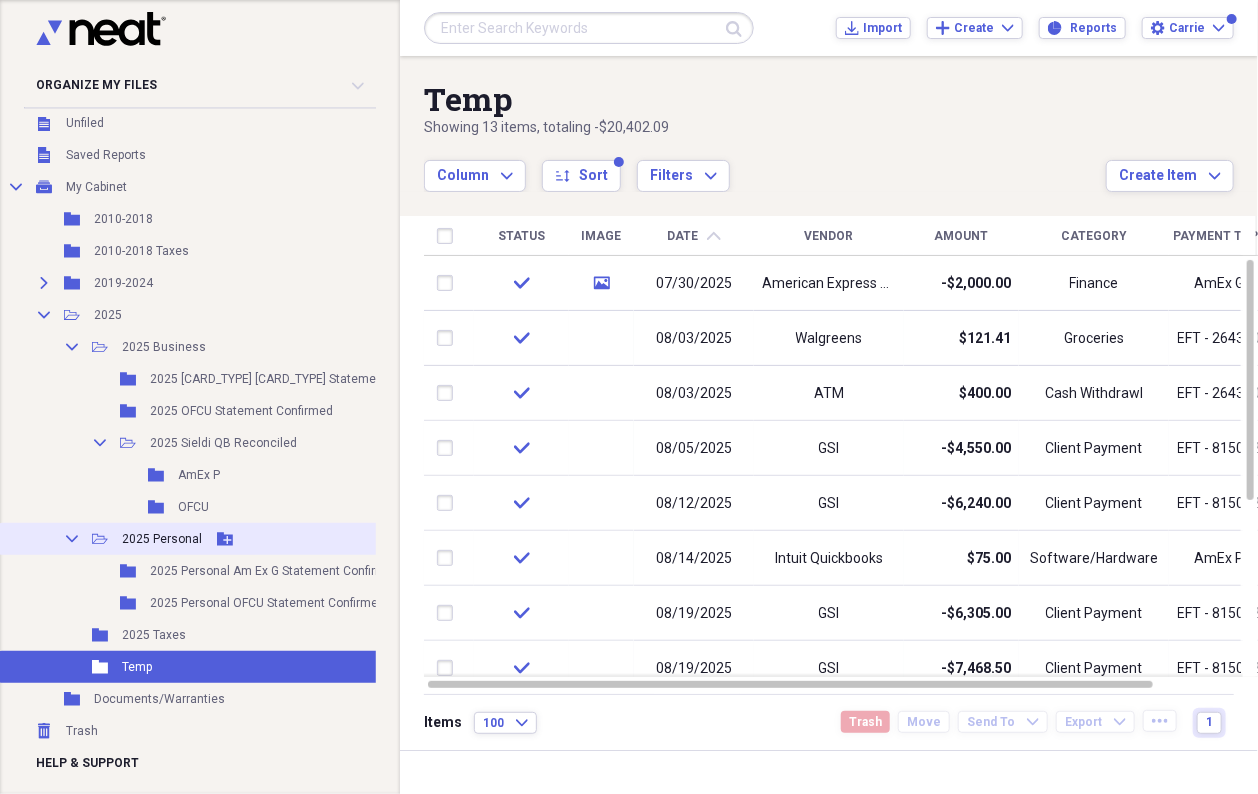 click on "2025 Personal" at bounding box center (162, 539) 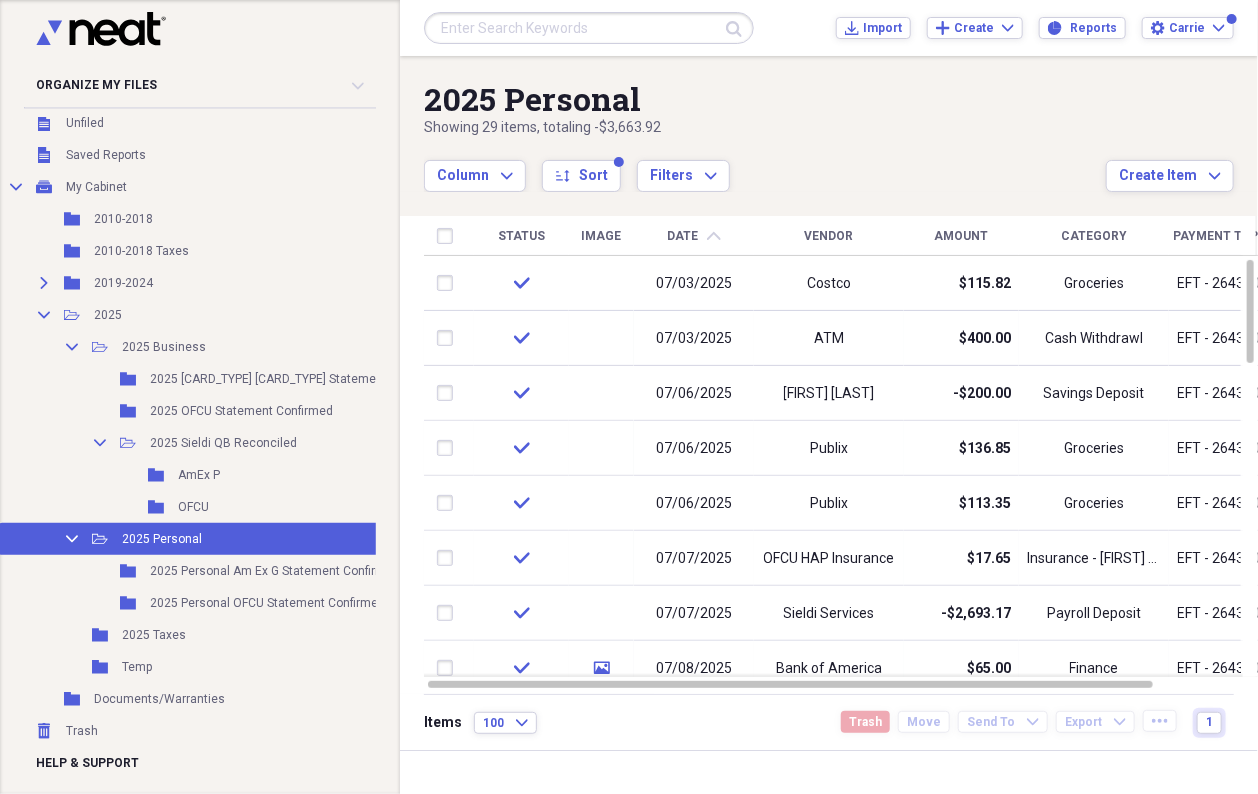 click on "Date" at bounding box center [683, 236] 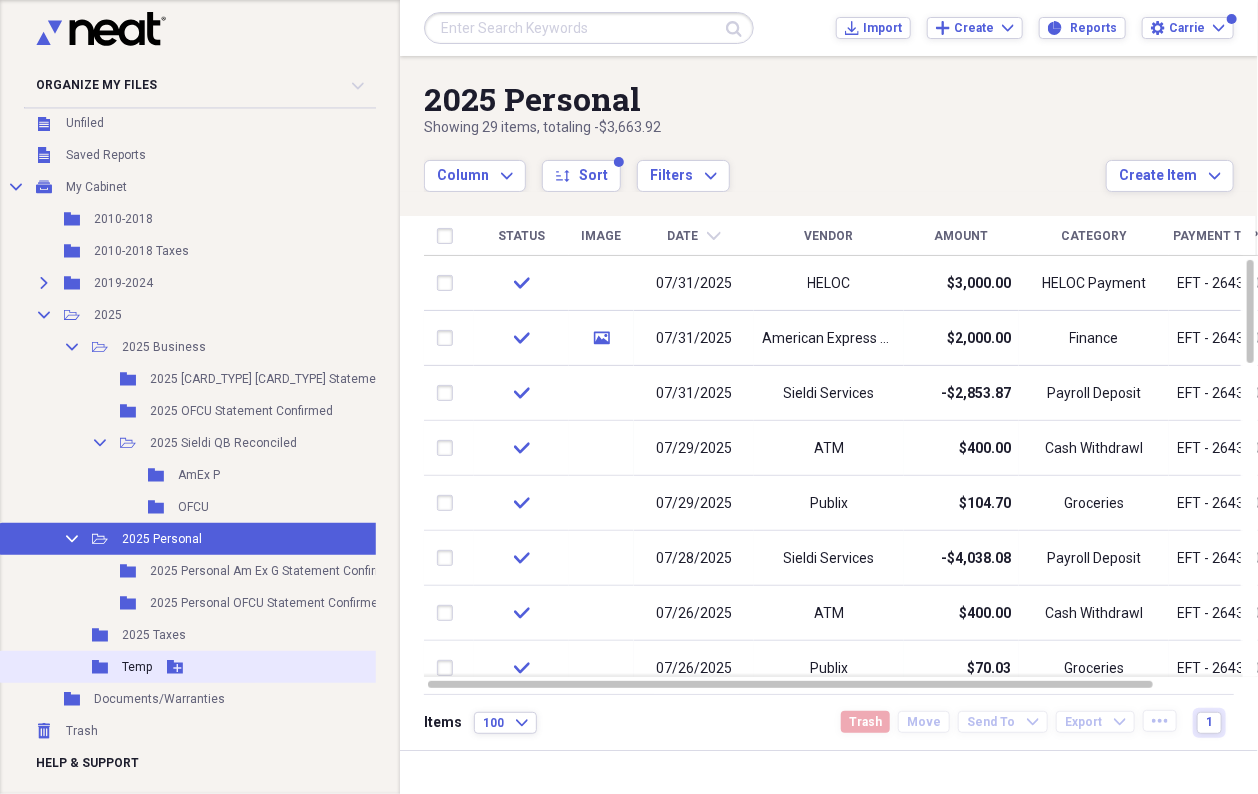 click on "Temp" at bounding box center (137, 667) 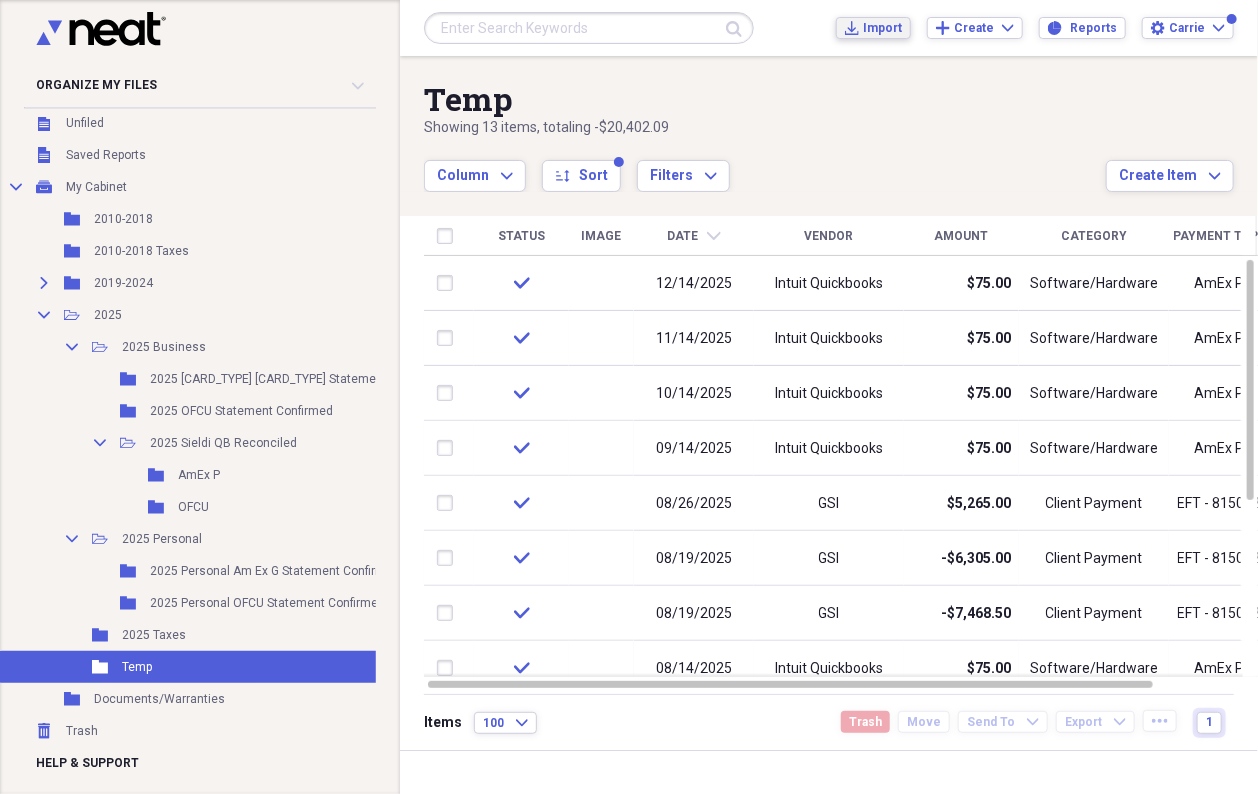 click on "Import" at bounding box center [882, 28] 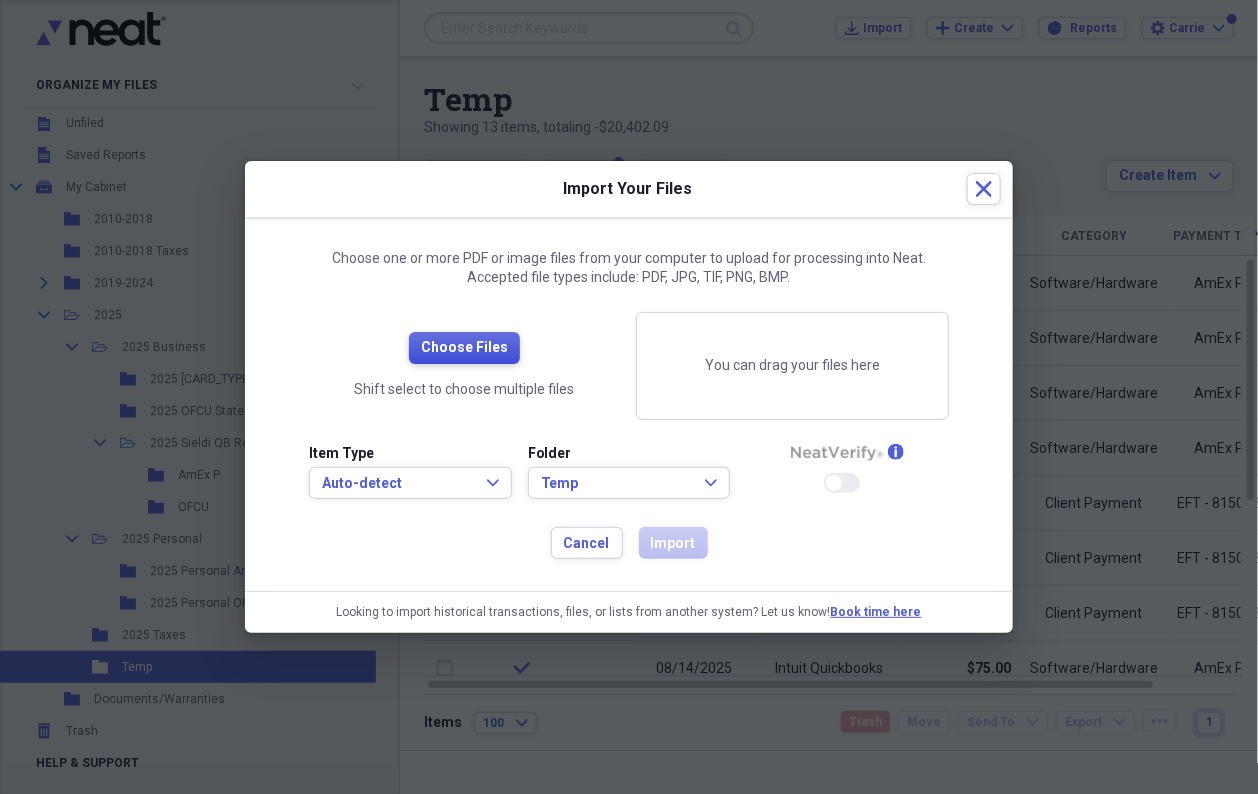 click on "Choose Files" at bounding box center [464, 348] 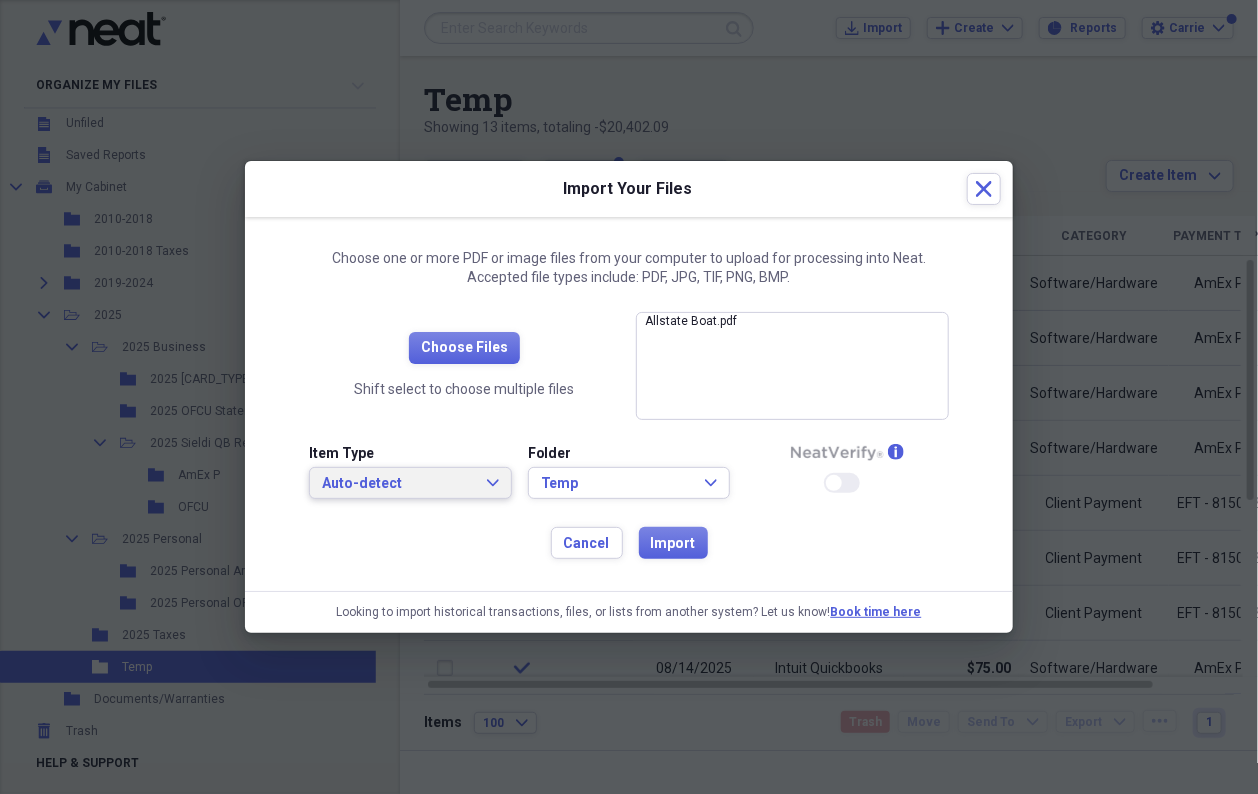click on "Auto-detect" at bounding box center [398, 484] 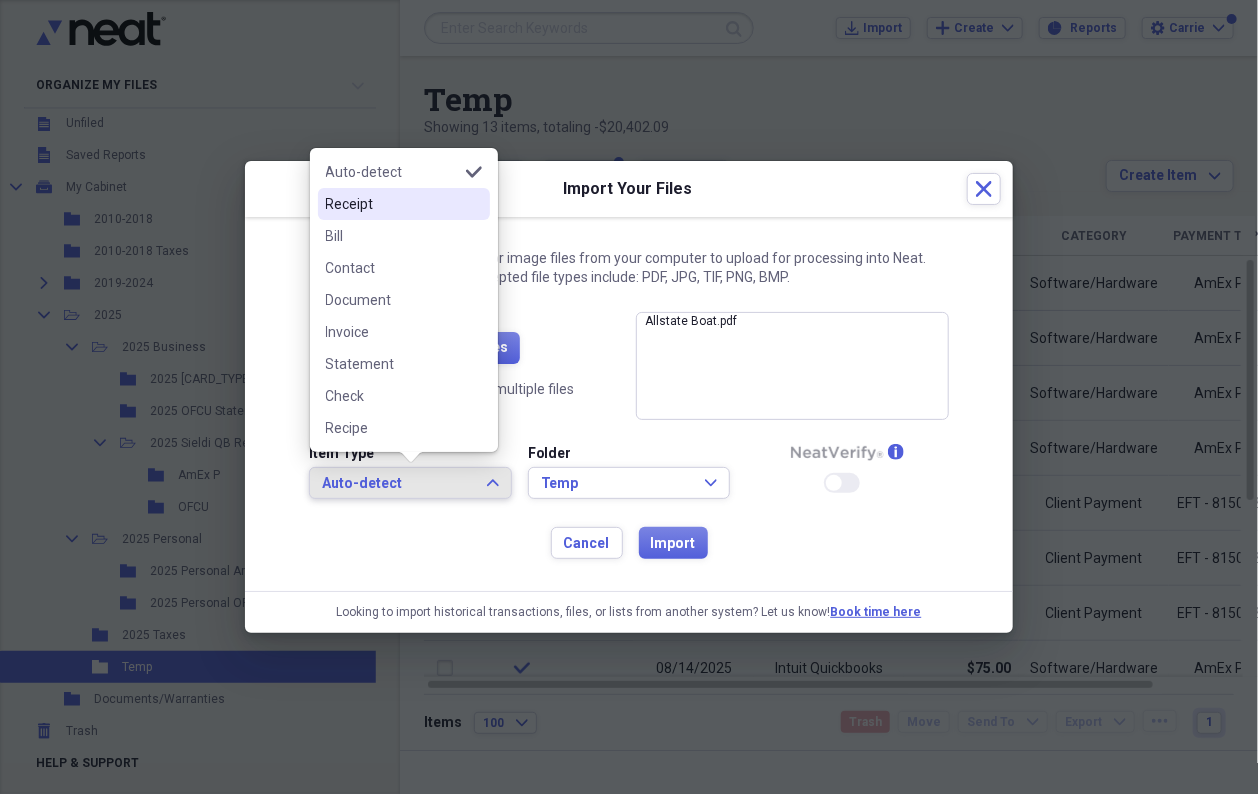 click on "Receipt" at bounding box center (392, 204) 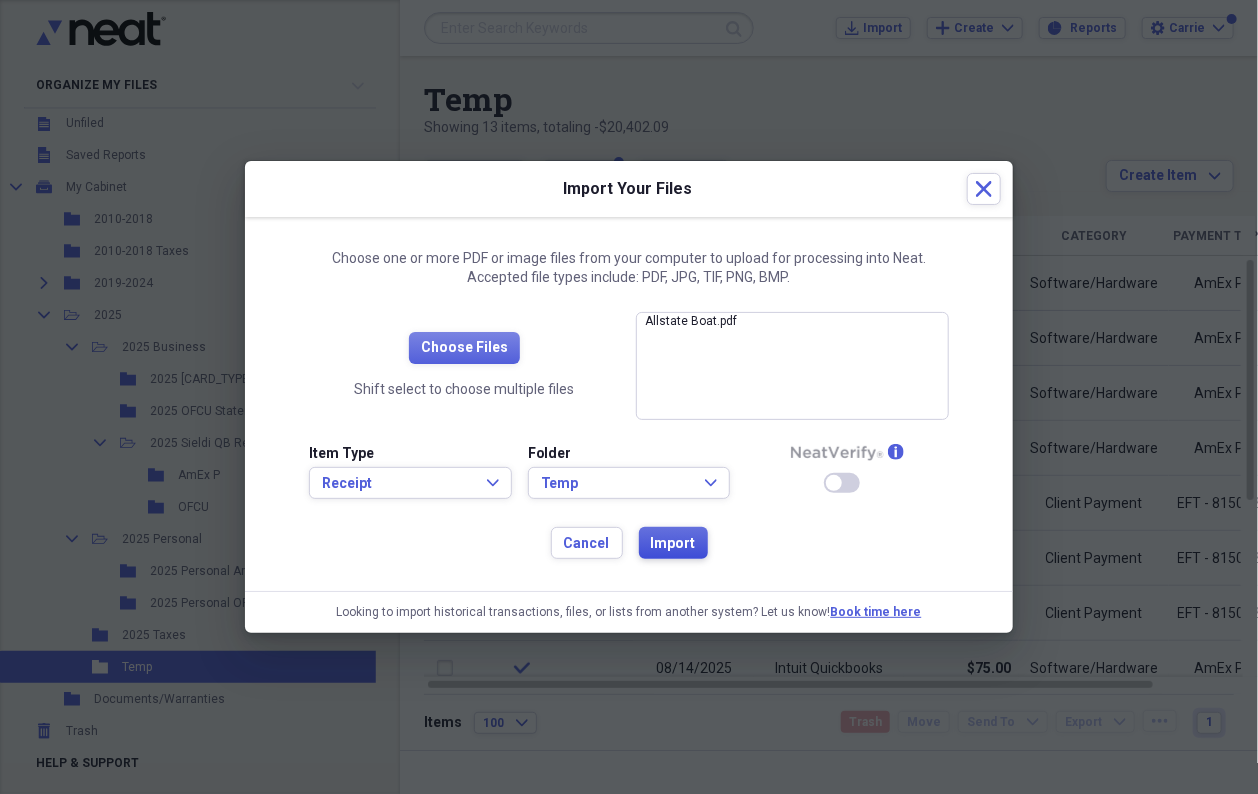 click on "Import" at bounding box center [673, 544] 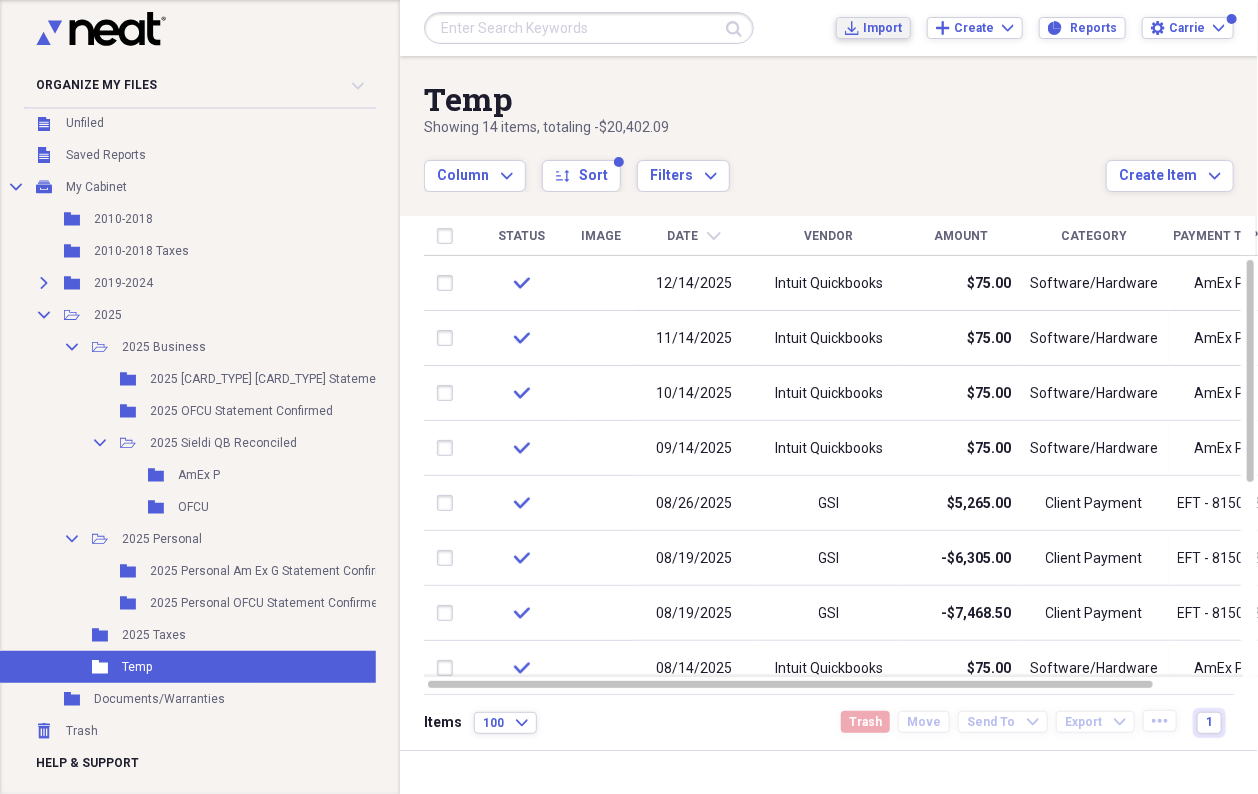 click on "Import" at bounding box center [882, 28] 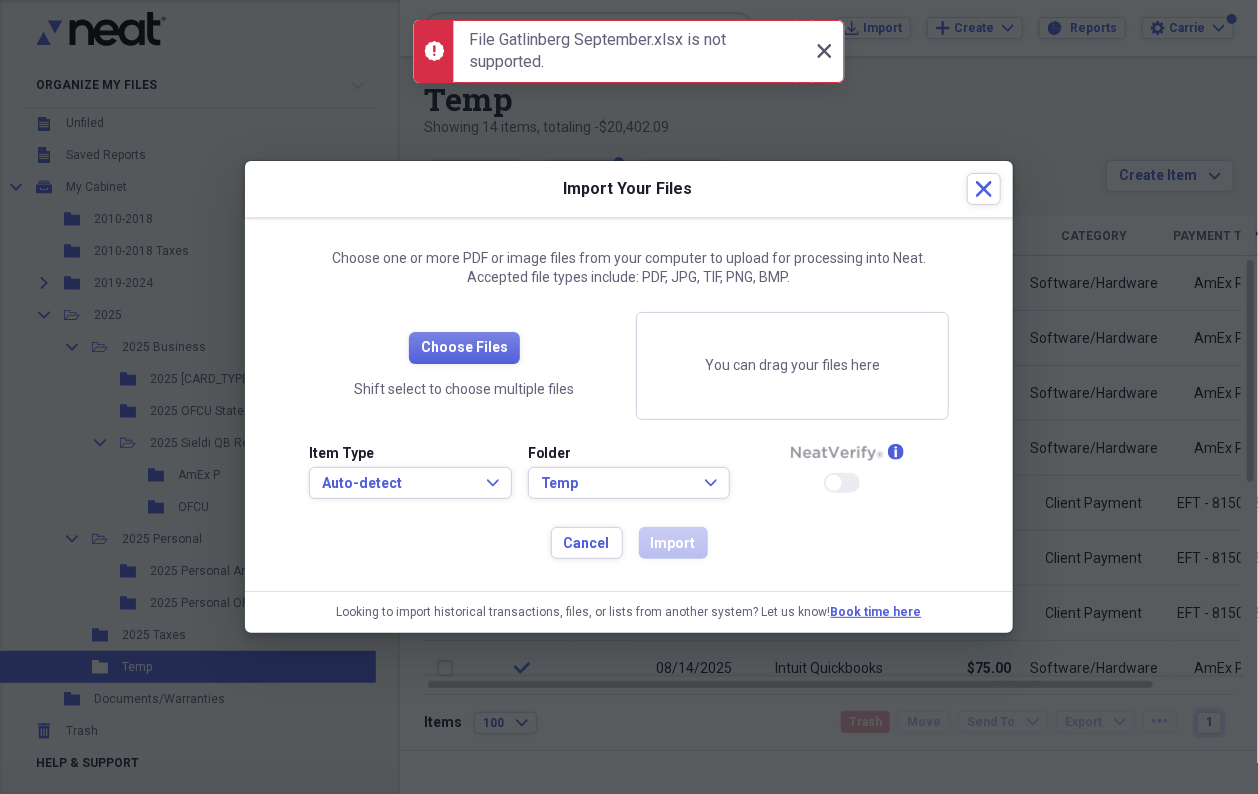 click on "Close" 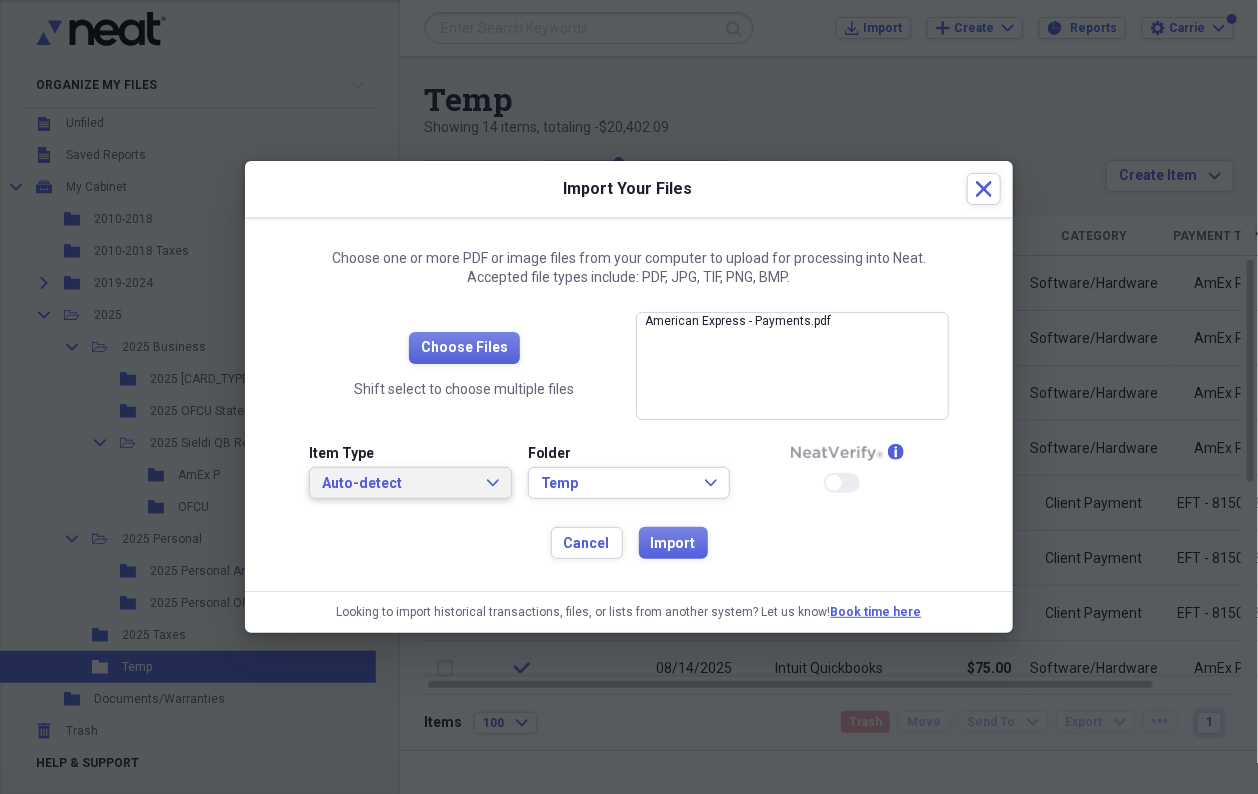 click on "Auto-detect" at bounding box center (398, 484) 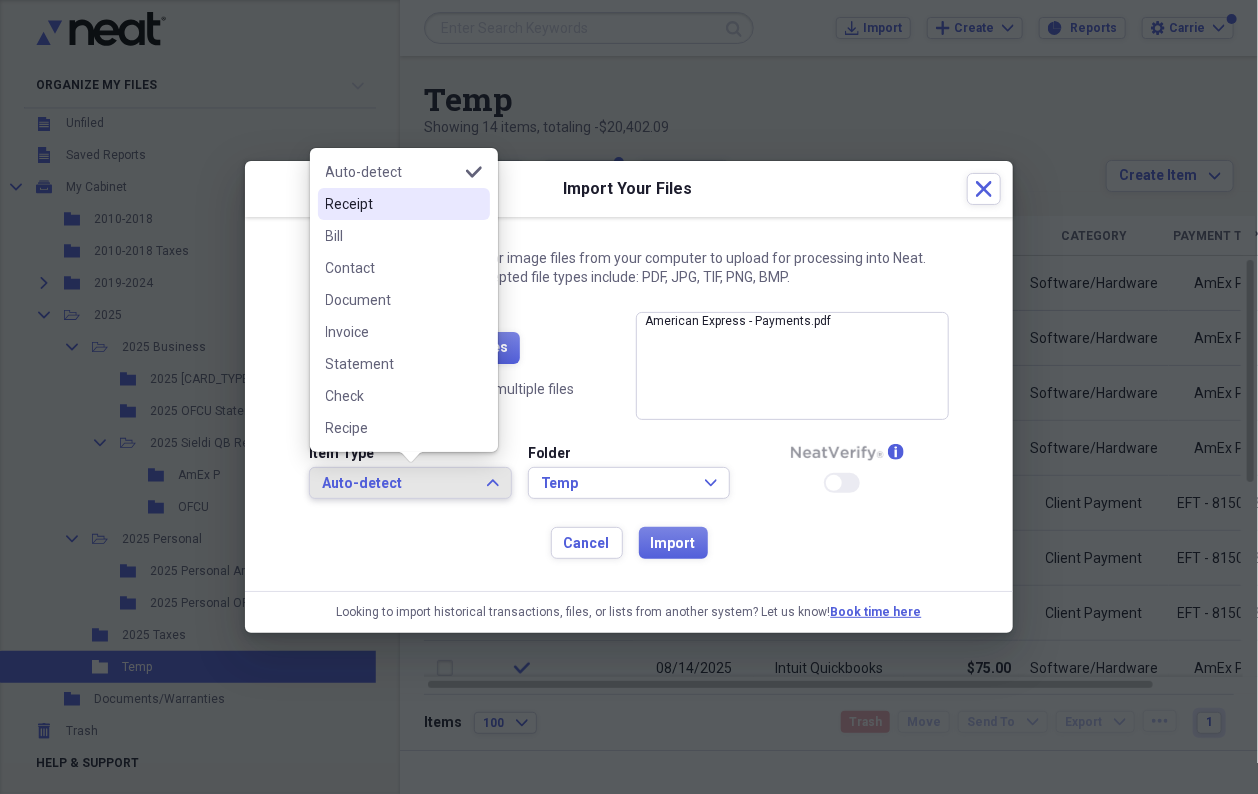 click on "Receipt" at bounding box center [392, 204] 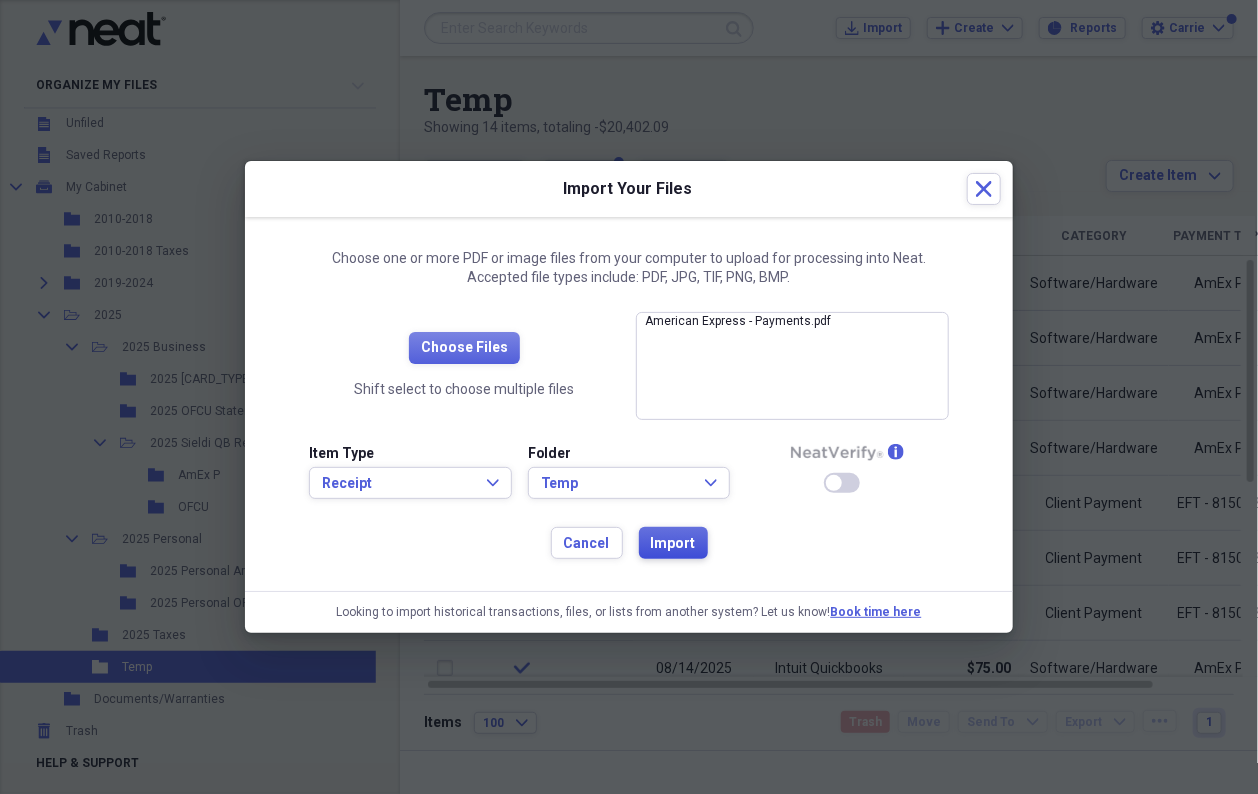 click on "Import" at bounding box center [673, 544] 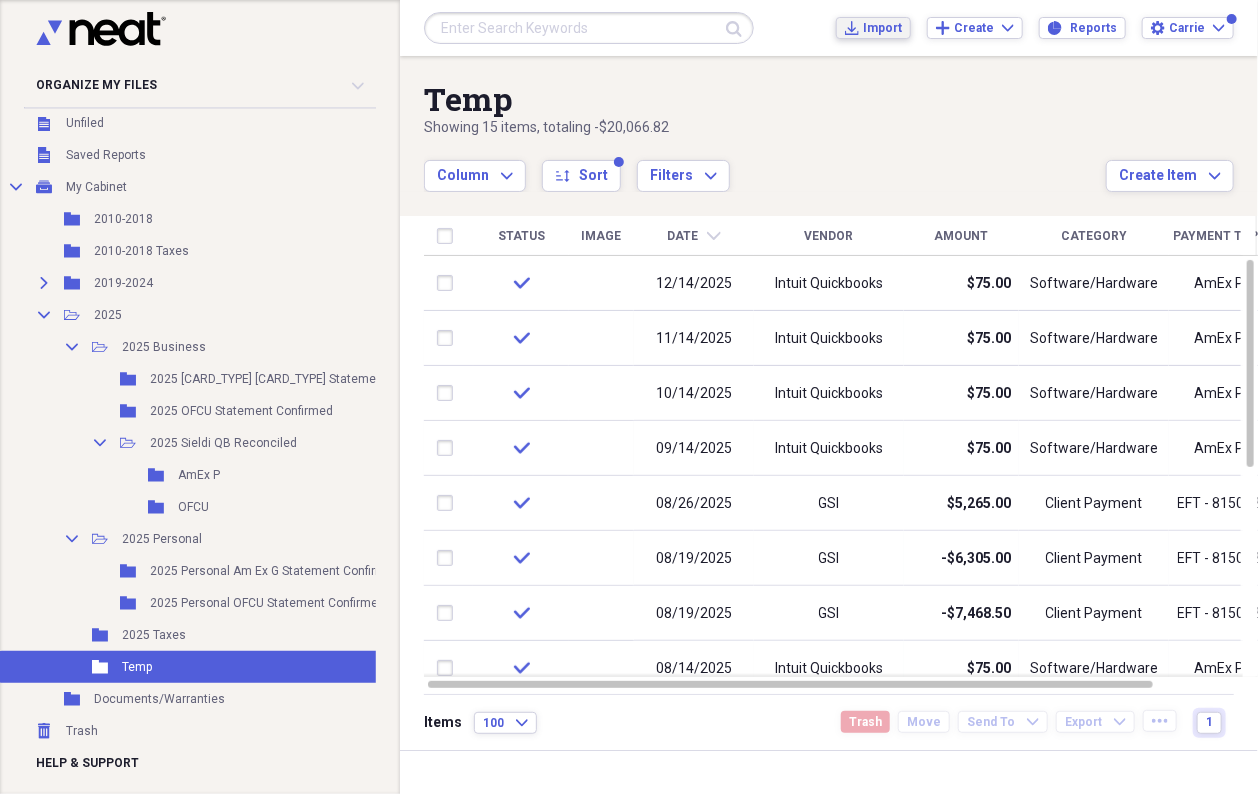 click on "Import" at bounding box center [882, 28] 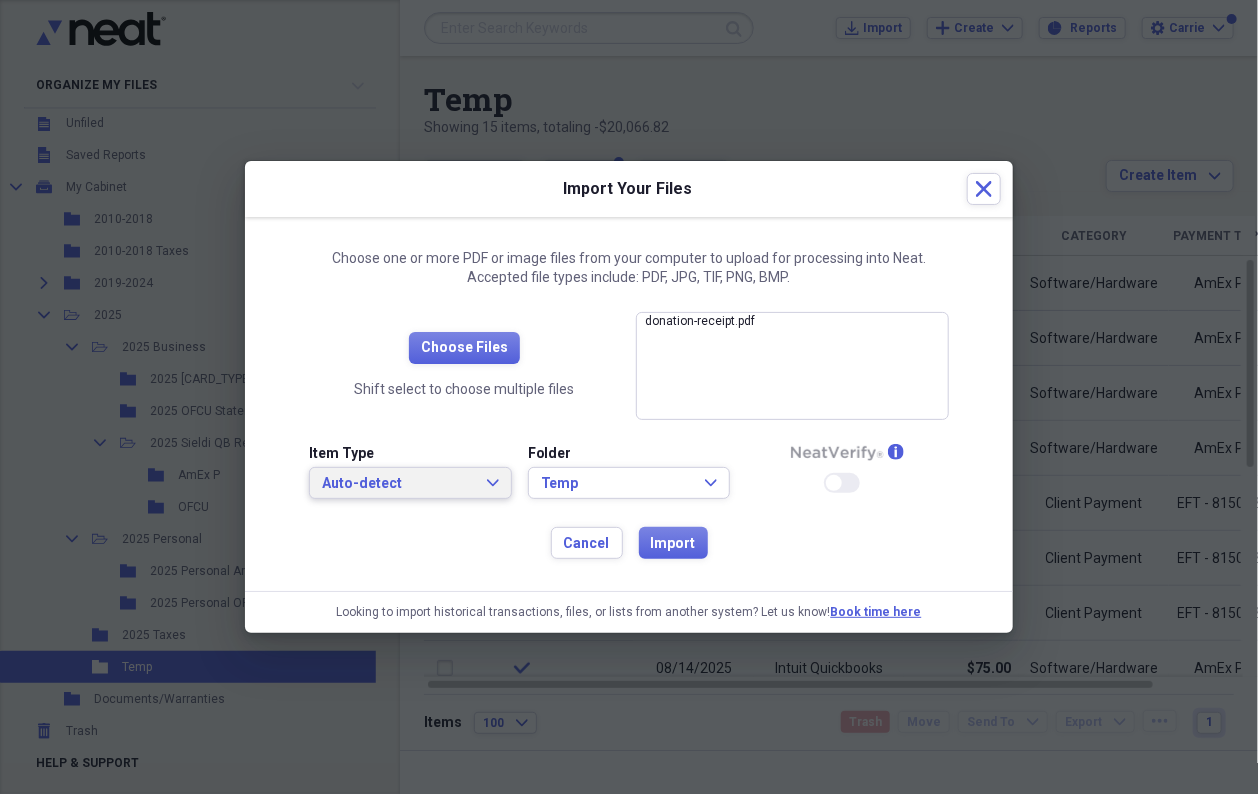 click on "Auto-detect Expand" at bounding box center [410, 483] 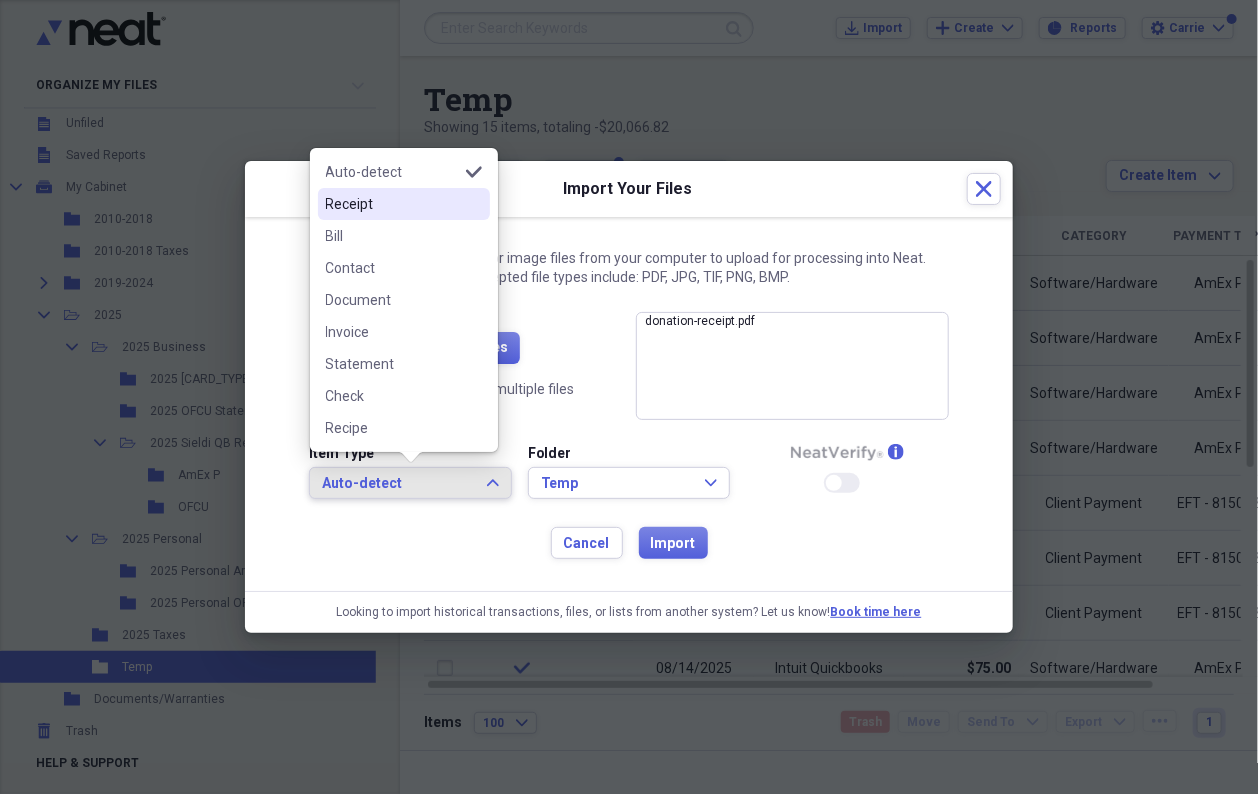 drag, startPoint x: 394, startPoint y: 197, endPoint x: 422, endPoint y: 255, distance: 64.40497 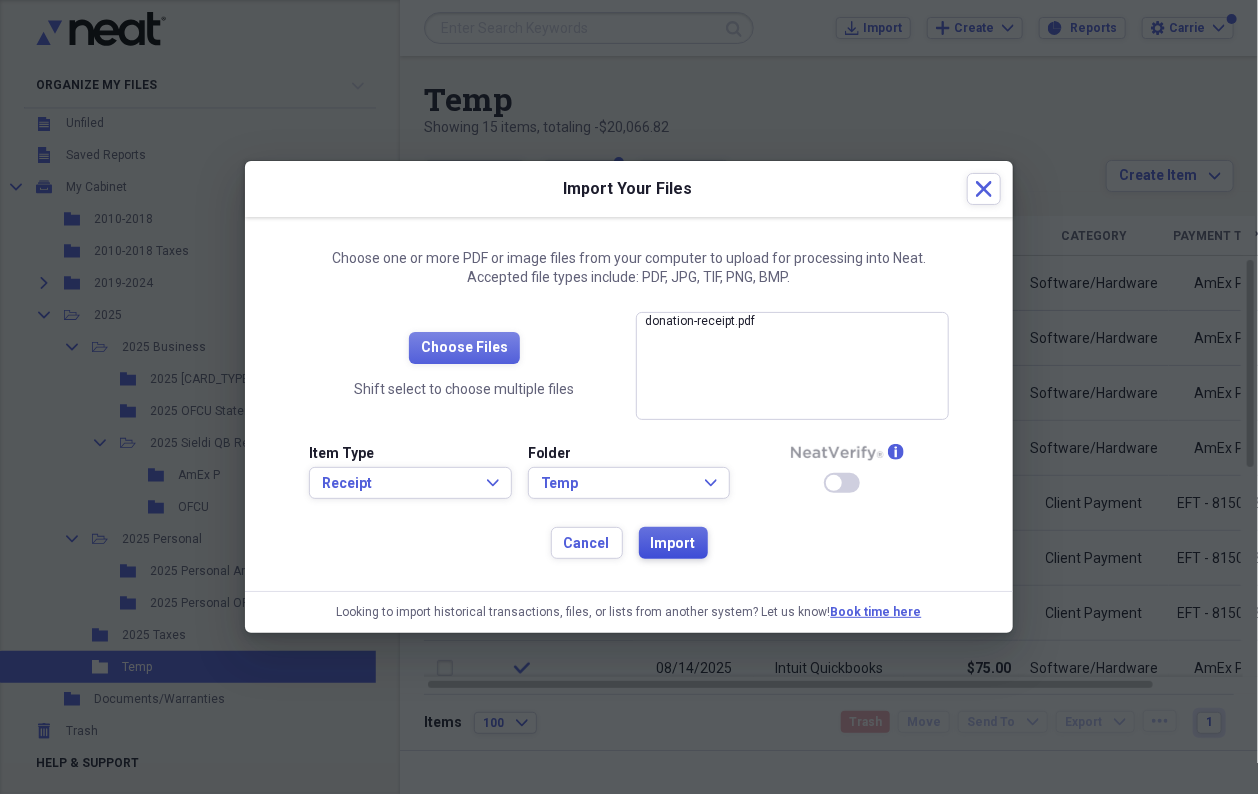 click on "Import" at bounding box center (673, 543) 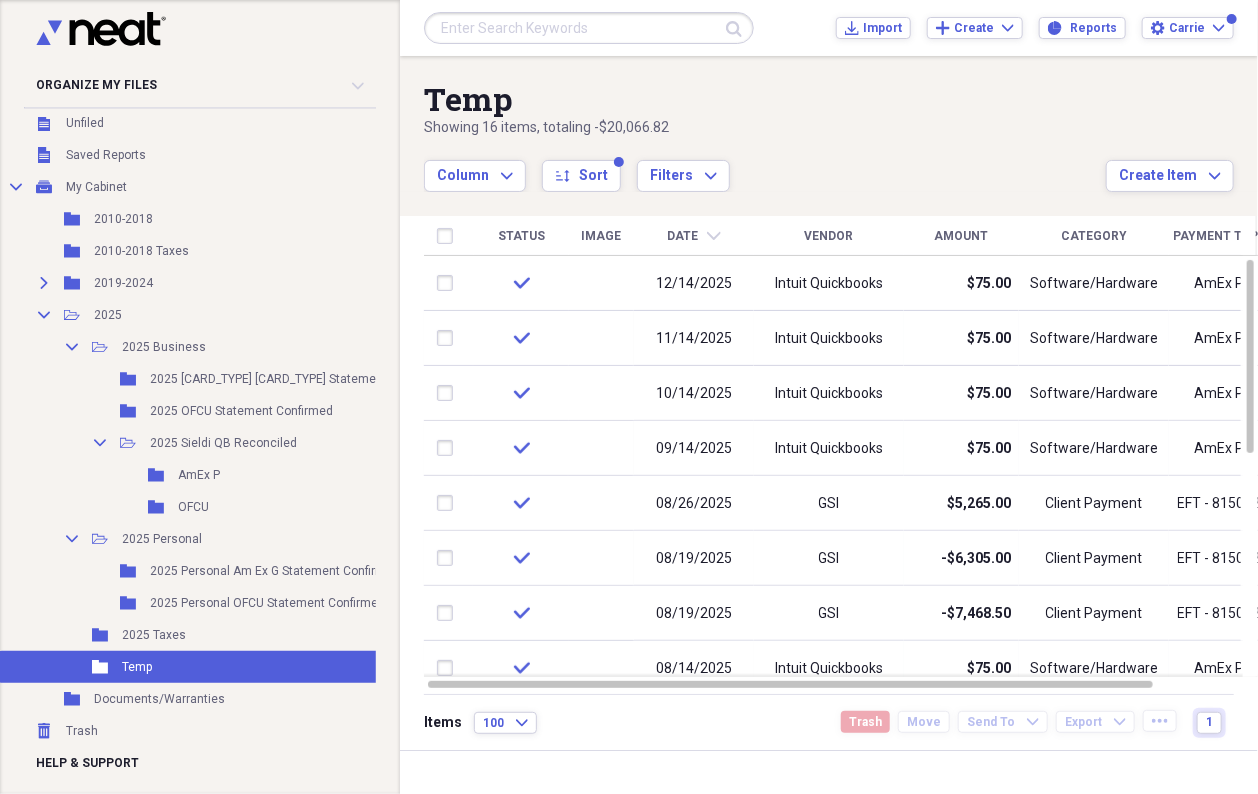 click on "Date" at bounding box center [683, 236] 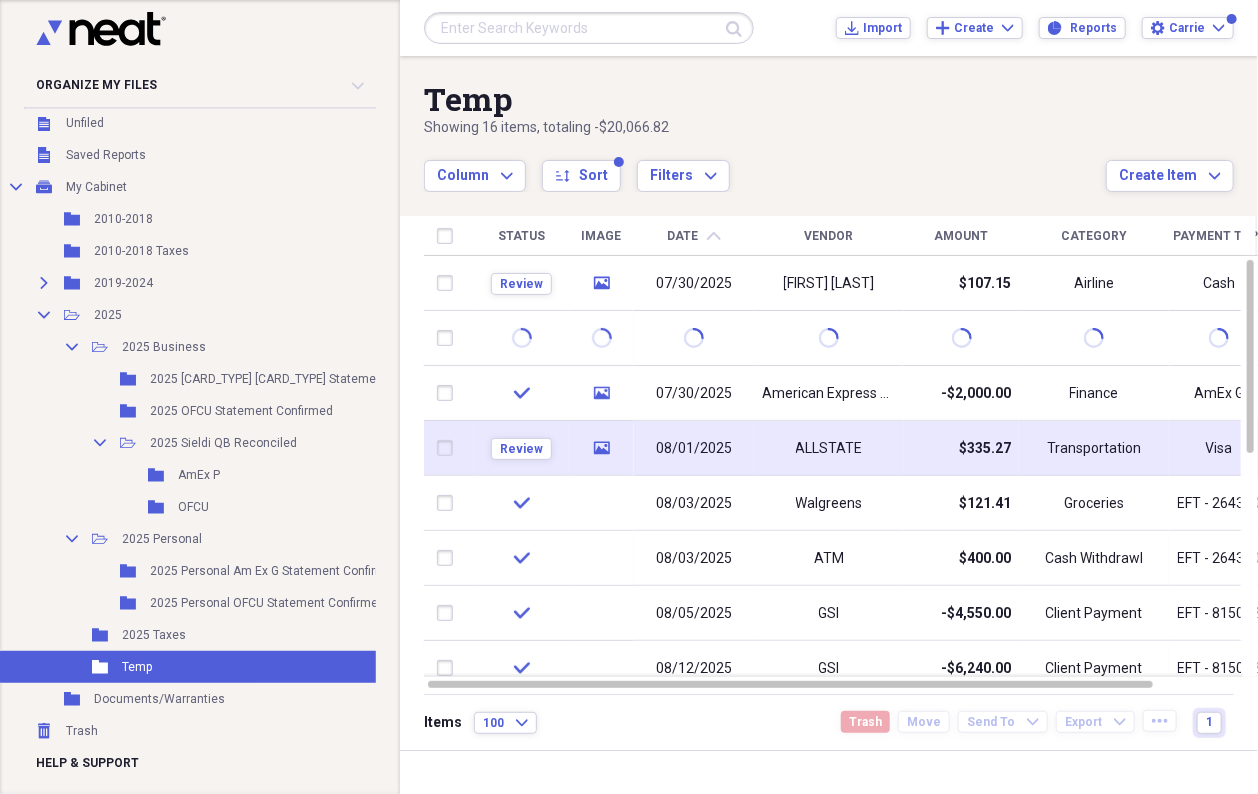 click on "08/01/2025" at bounding box center (694, 449) 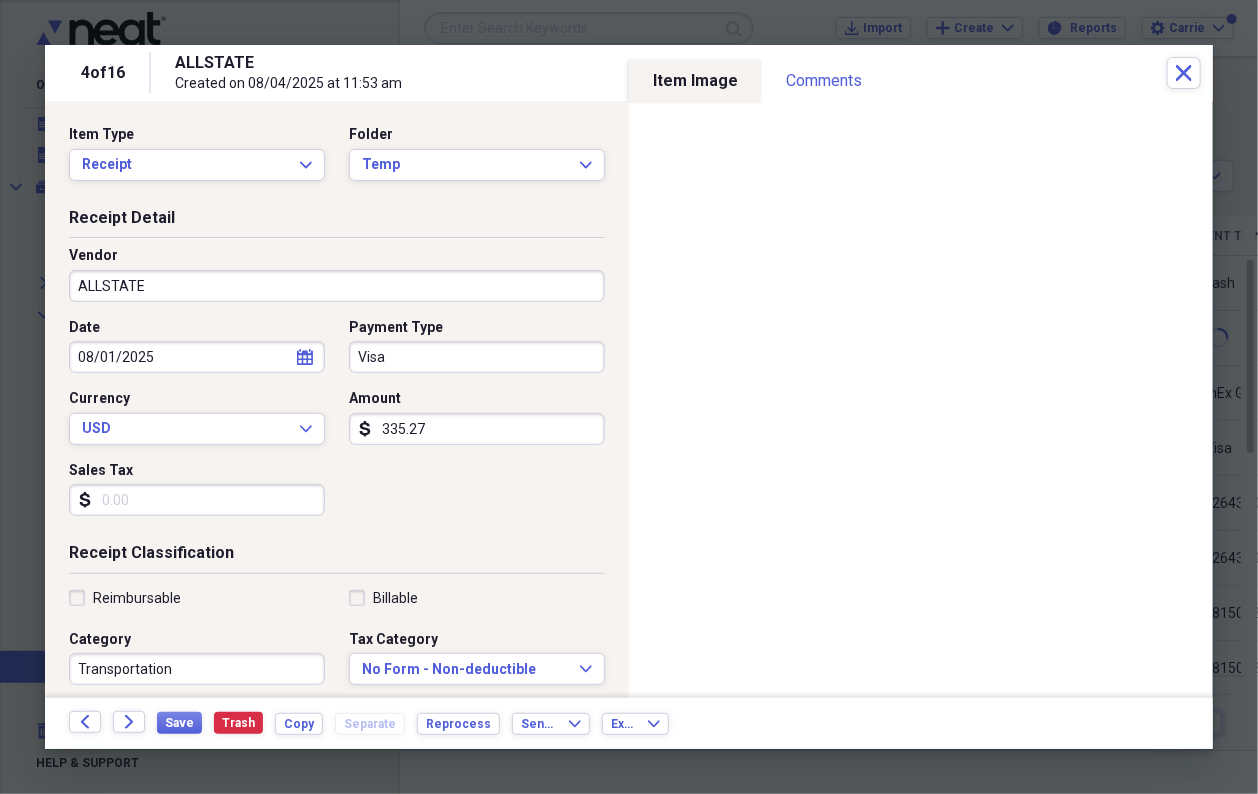 click on "ALLSTATE" at bounding box center [337, 286] 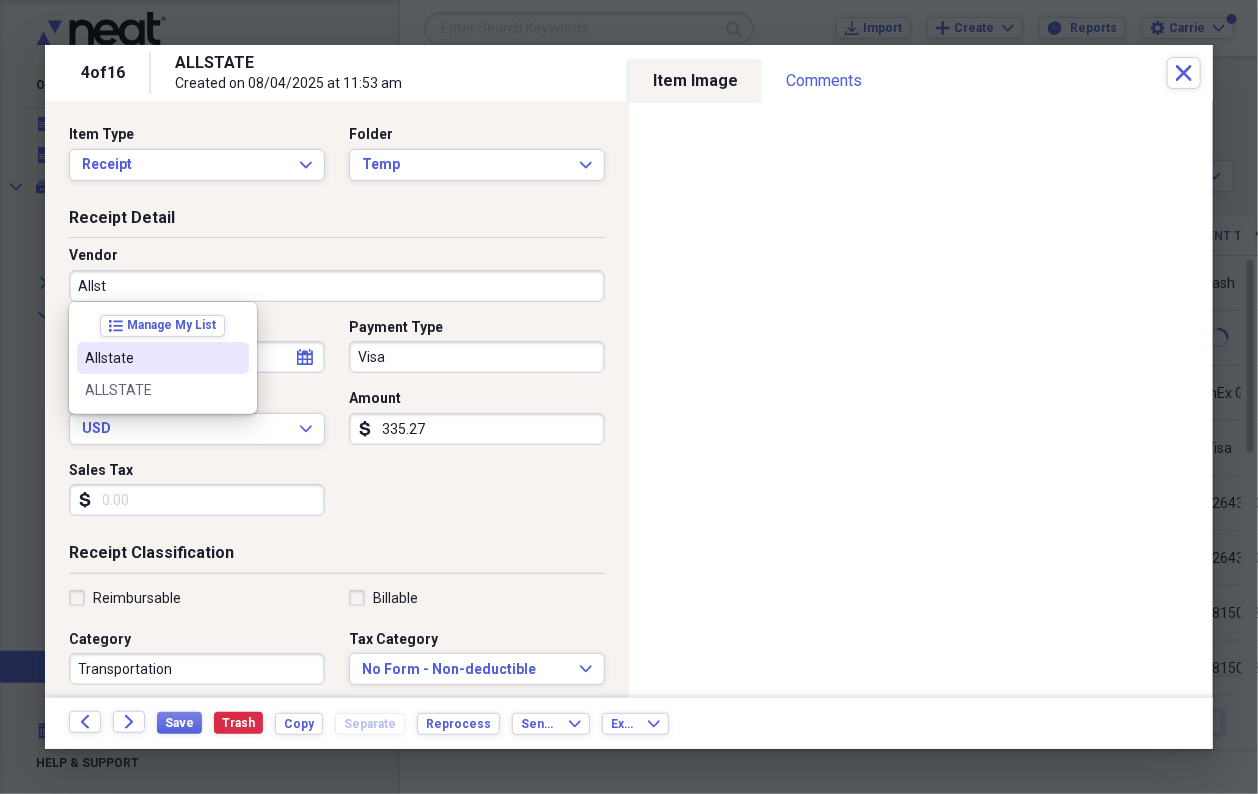 click on "Allstate" at bounding box center (151, 358) 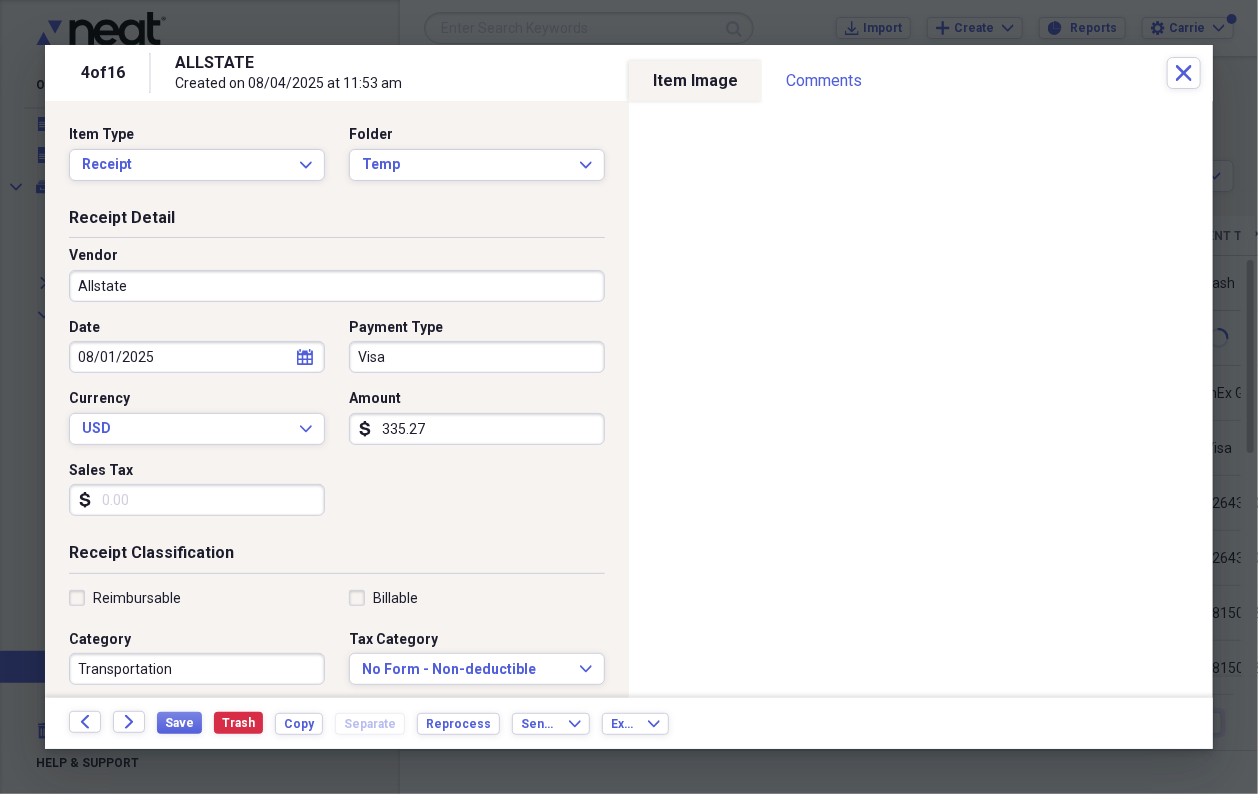 type on "Insurance - Homeowner" 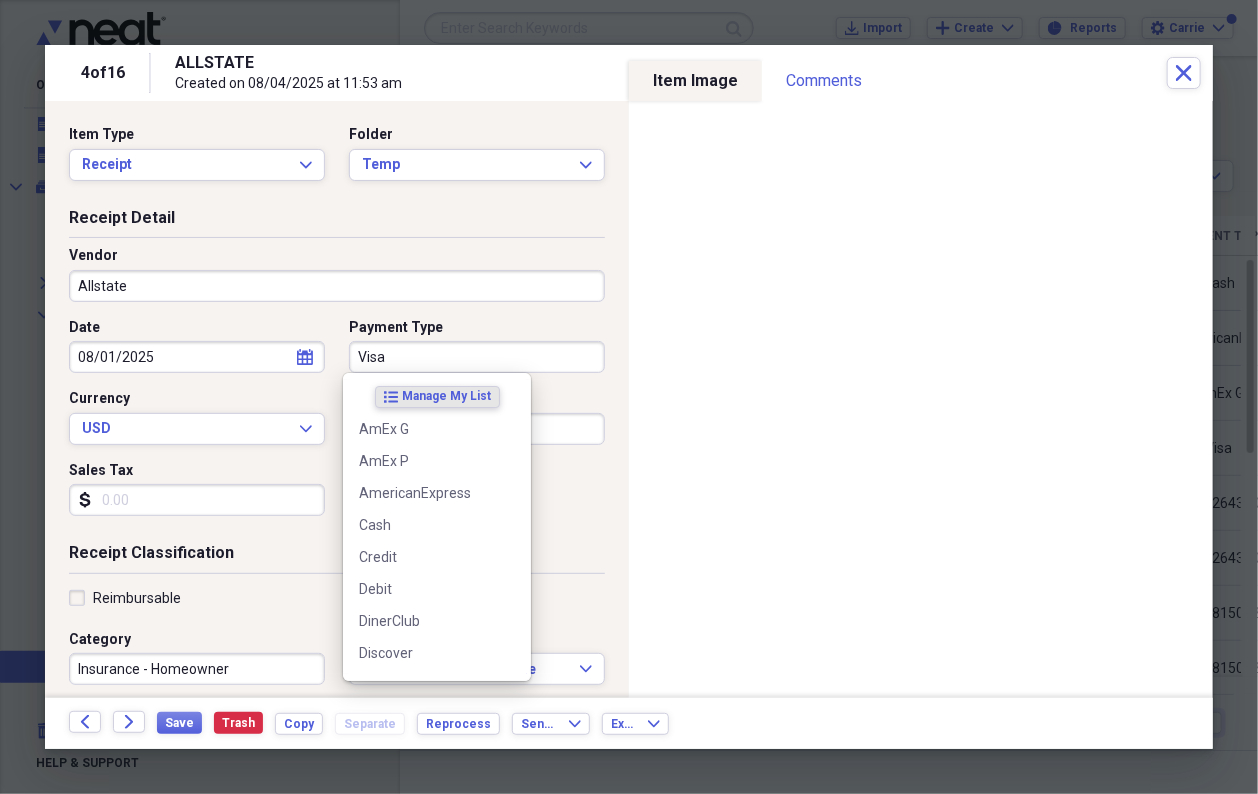 click on "Visa" at bounding box center (477, 357) 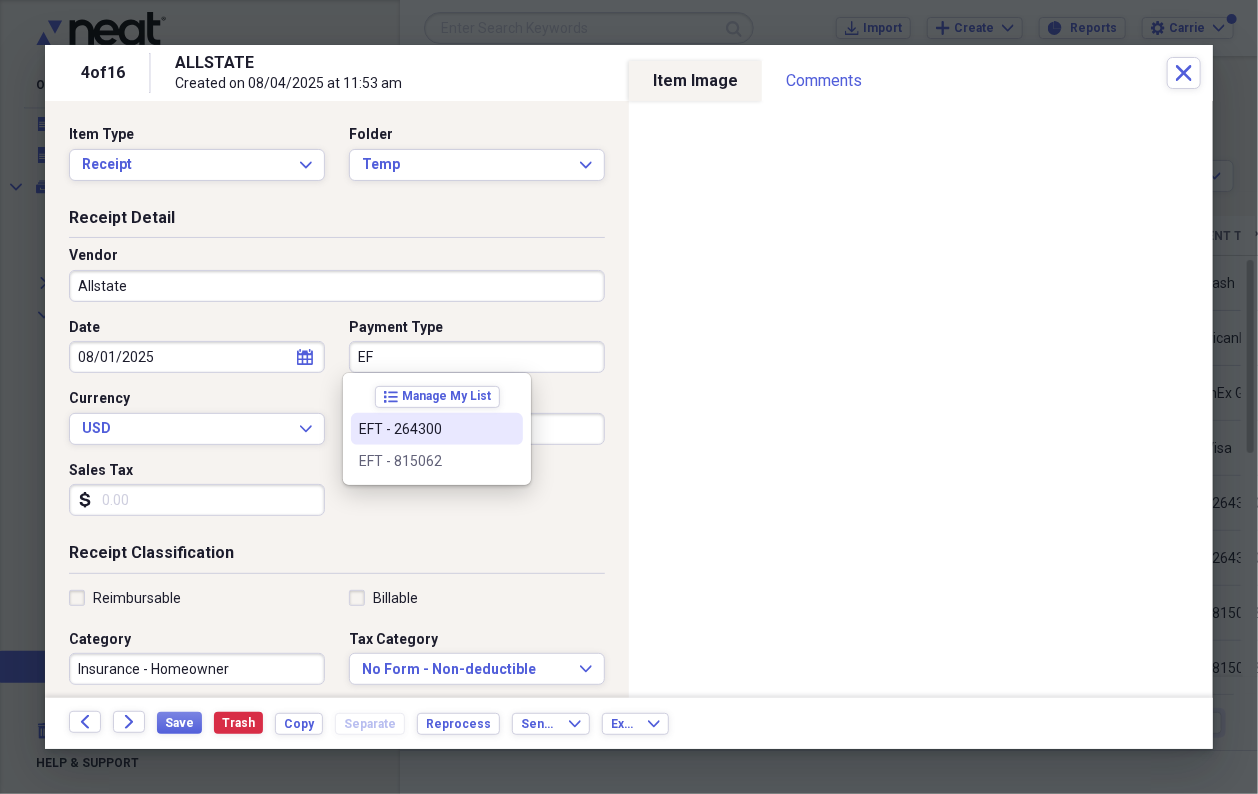 click on "EFT - 264300" at bounding box center [425, 429] 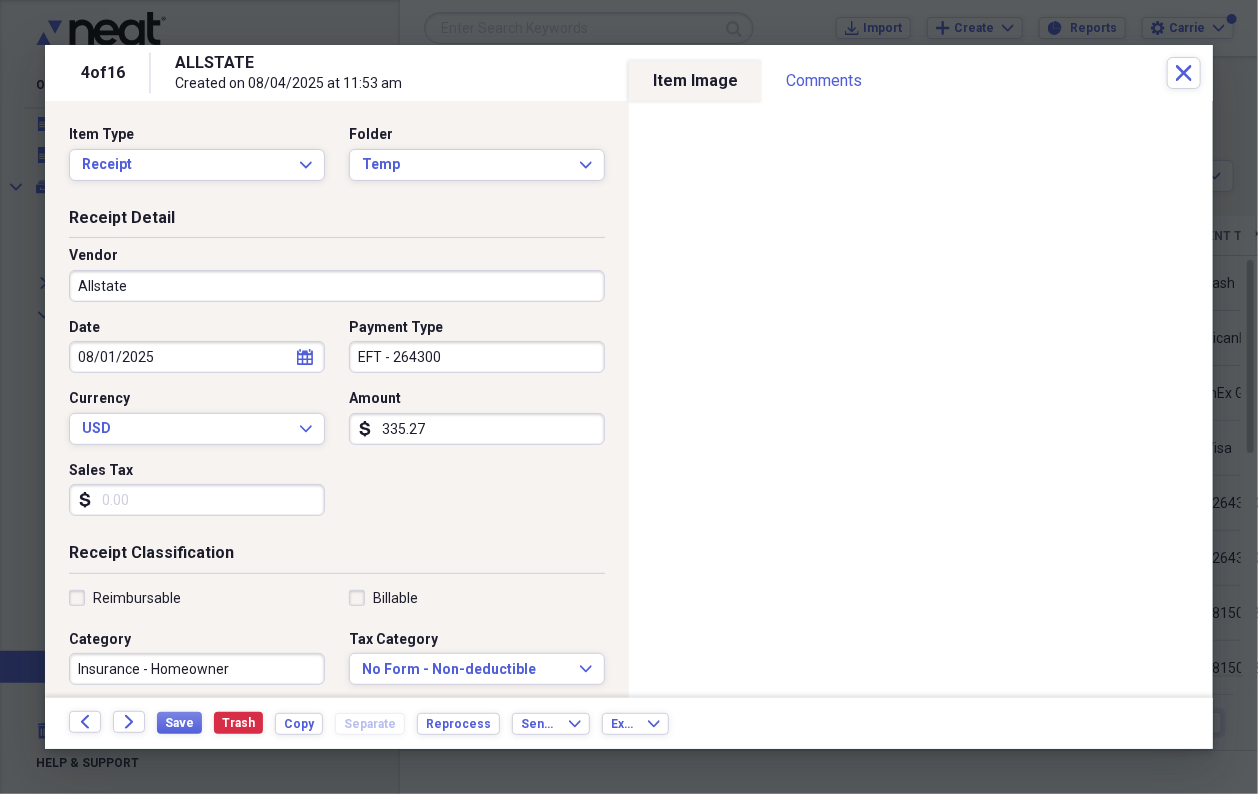 click on "335.27" at bounding box center (477, 429) 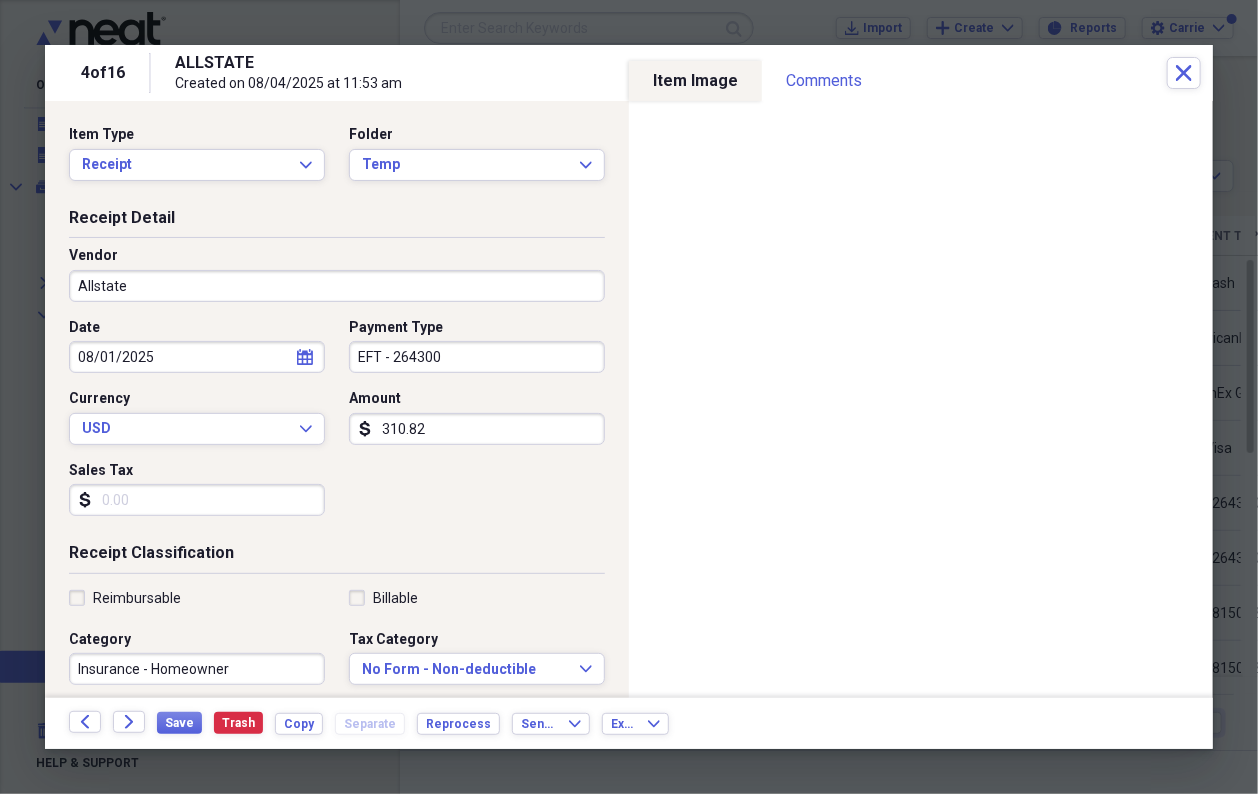 scroll, scrollTop: 180, scrollLeft: 0, axis: vertical 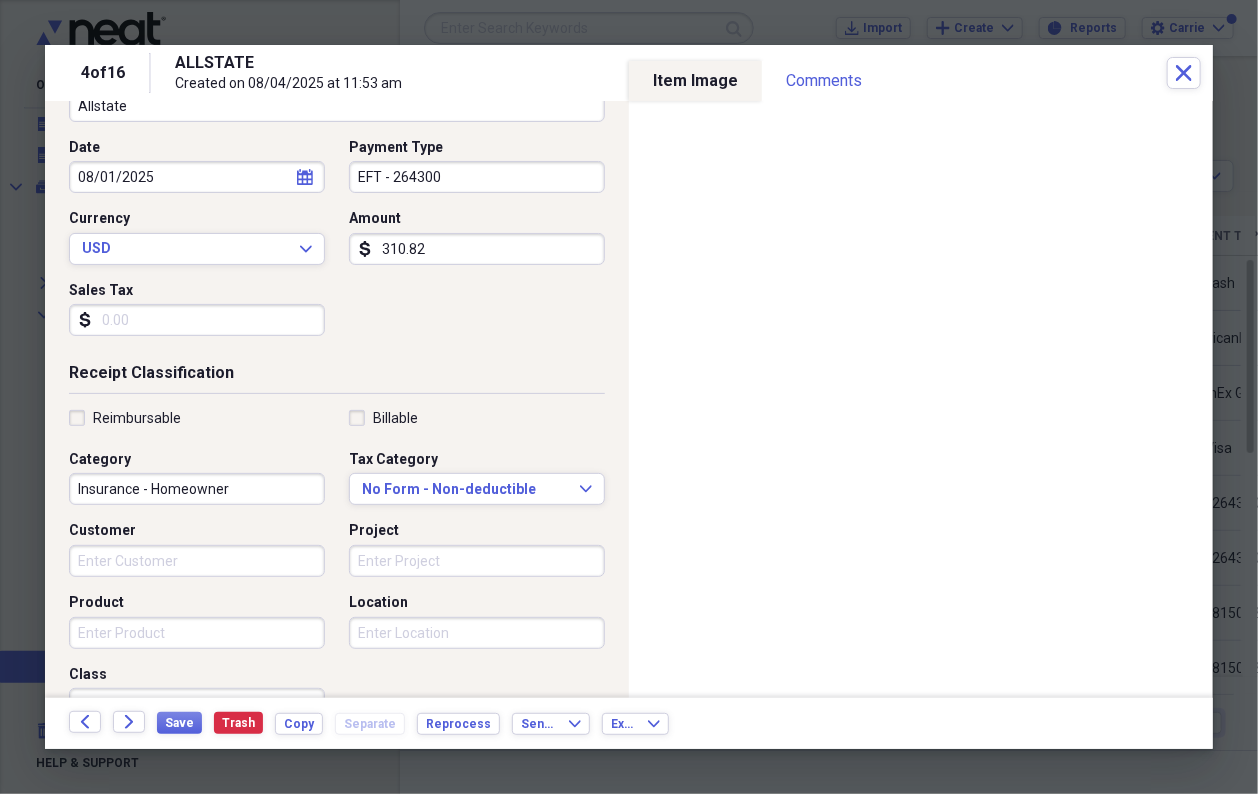 type on "310.82" 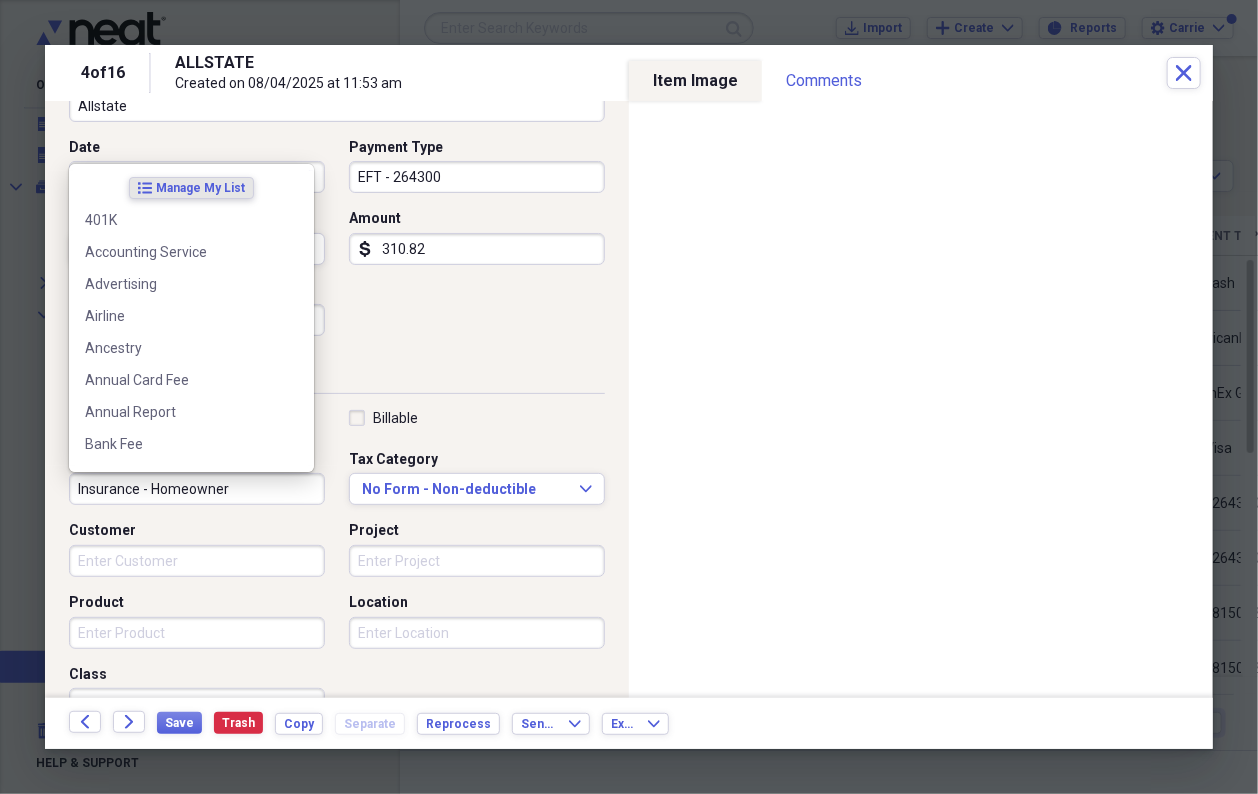 click on "Insurance - Homeowner" at bounding box center (197, 489) 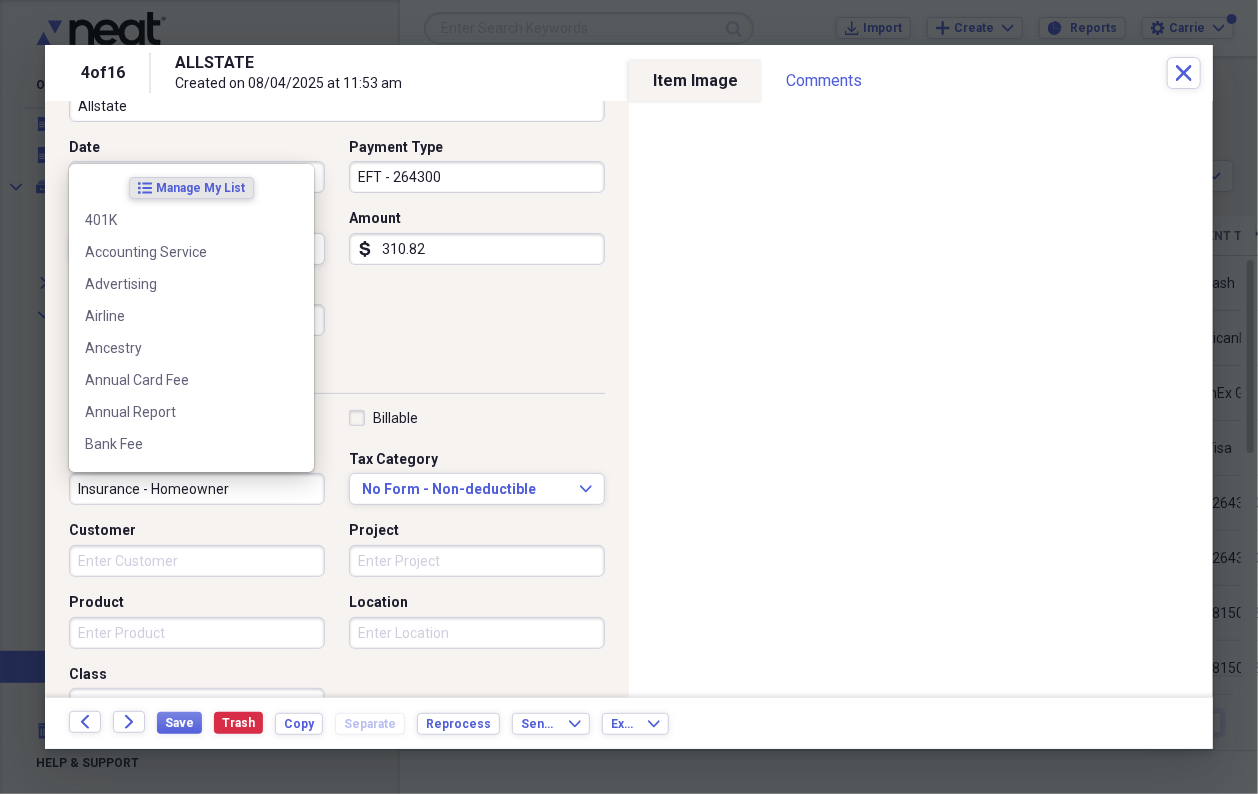 drag, startPoint x: 252, startPoint y: 490, endPoint x: 23, endPoint y: 481, distance: 229.17679 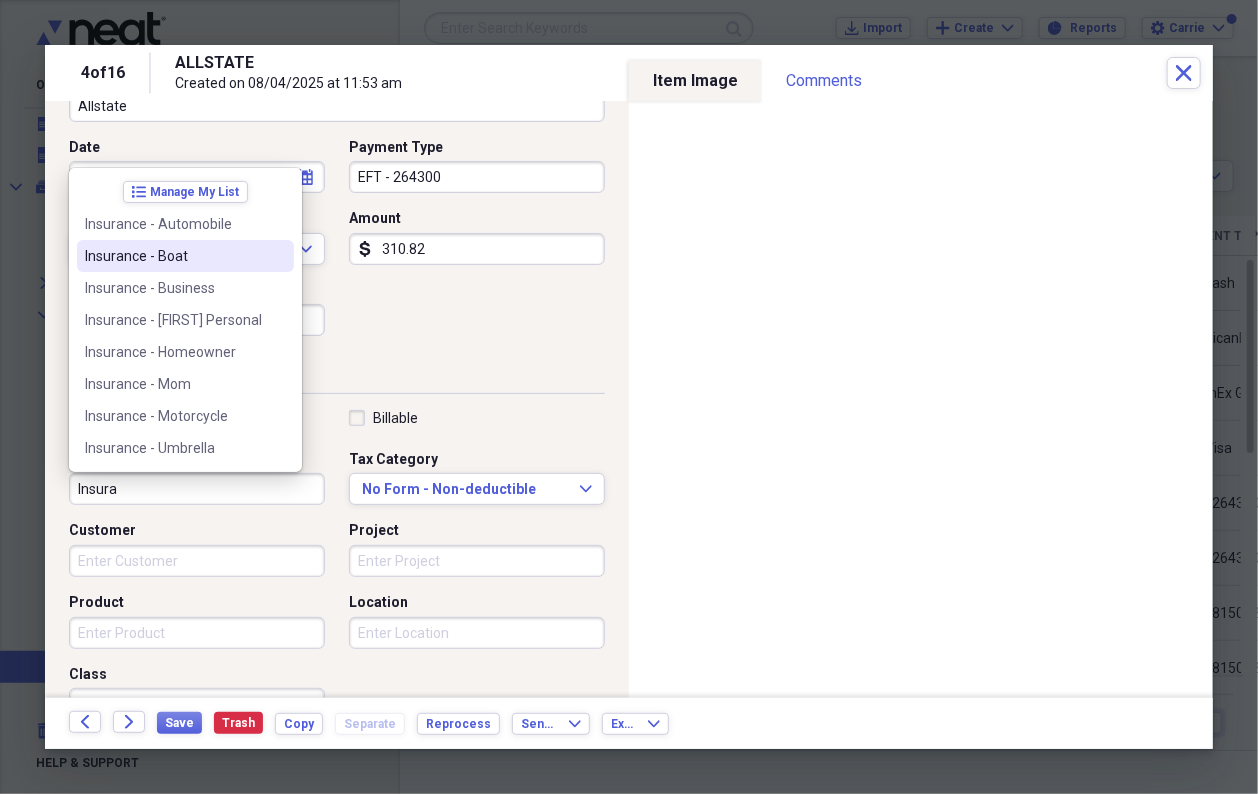 click on "Insurance - Boat" at bounding box center [173, 256] 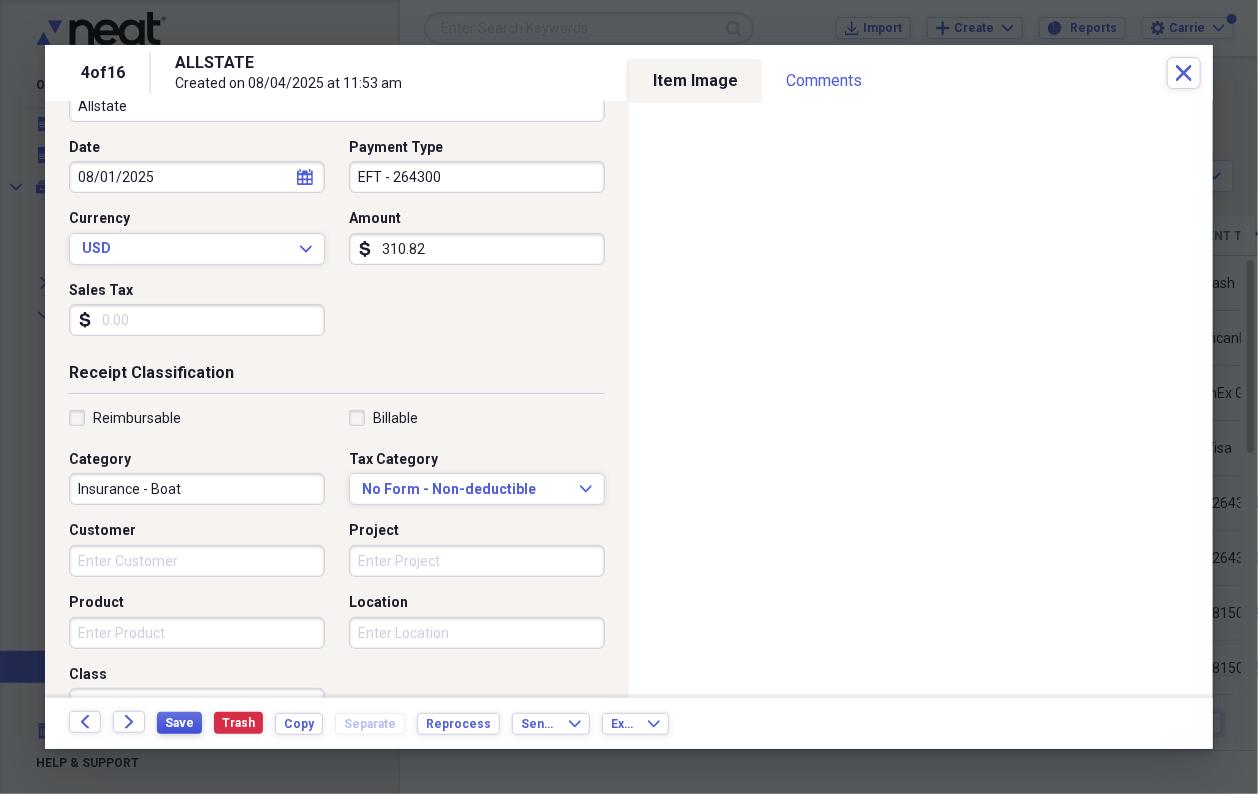 click on "Save" at bounding box center (179, 723) 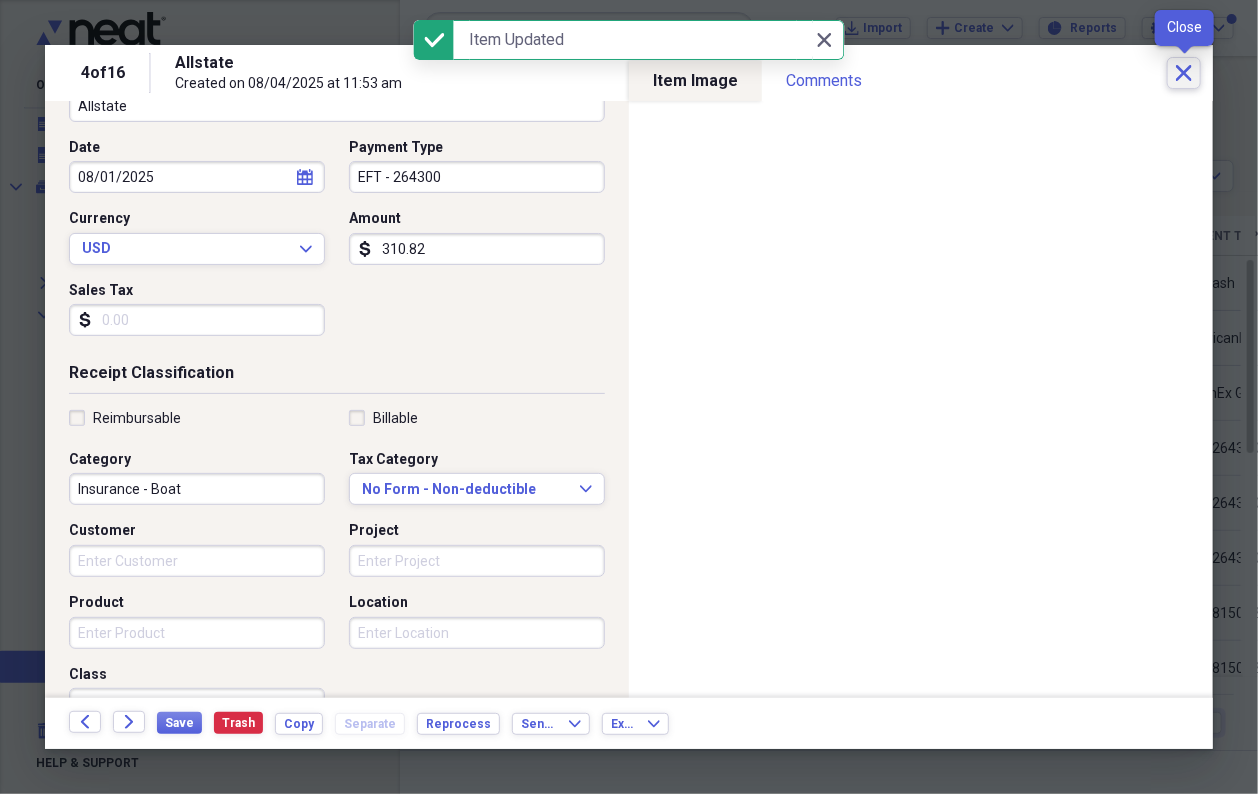 click on "Close" 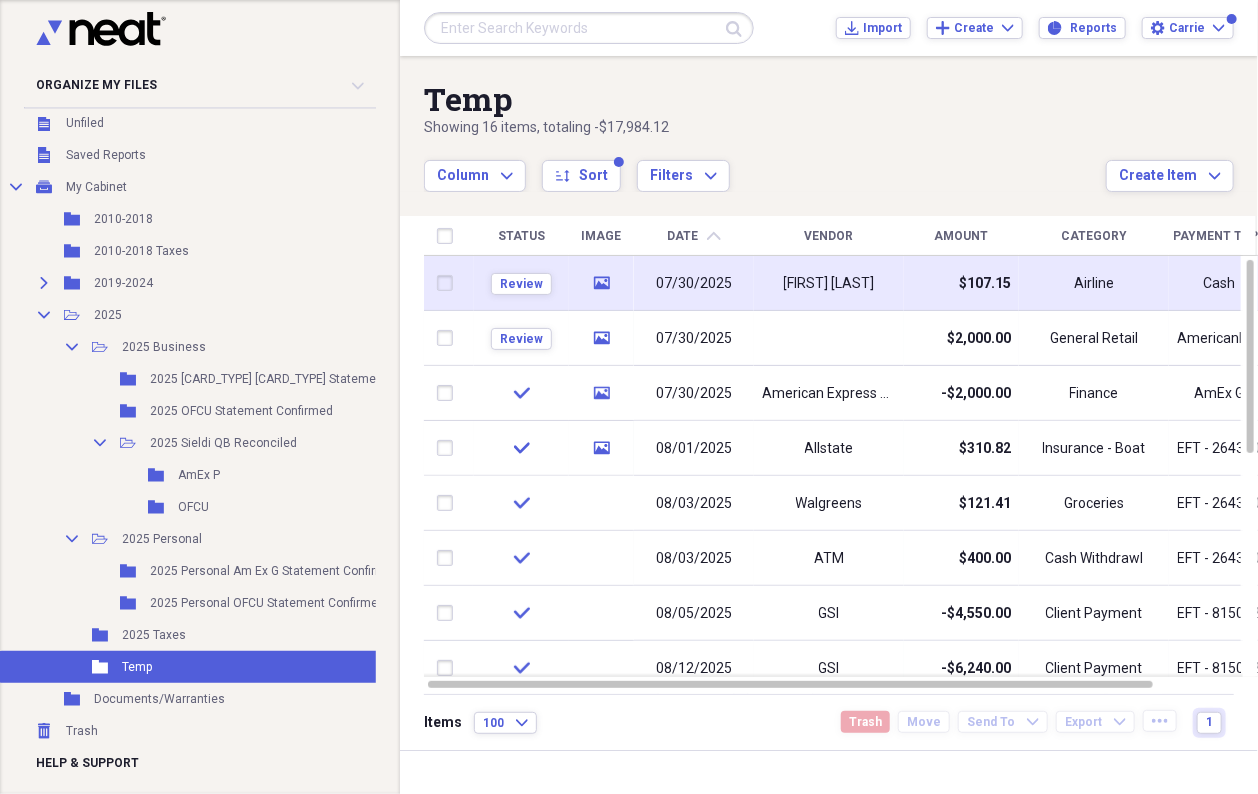 click on "07/30/2025" at bounding box center (694, 284) 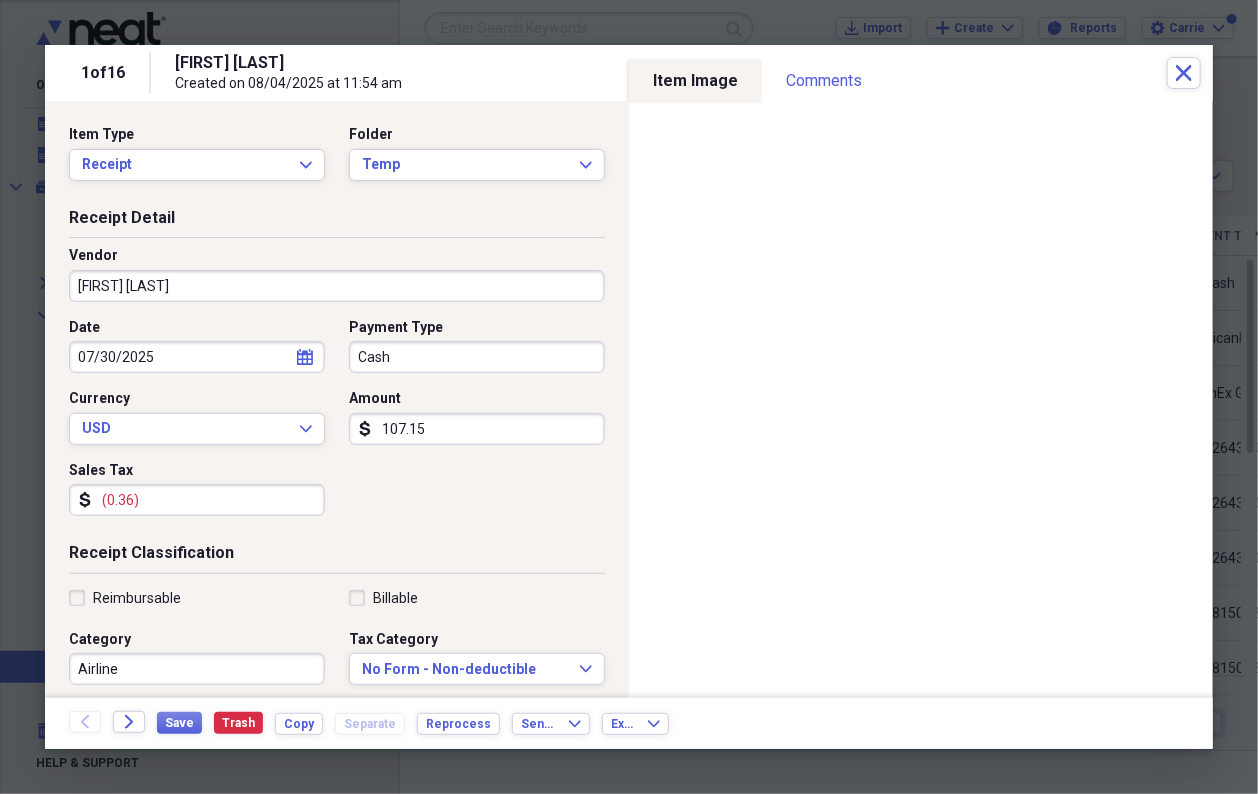 click on "[FIRST] [LAST]" at bounding box center [337, 286] 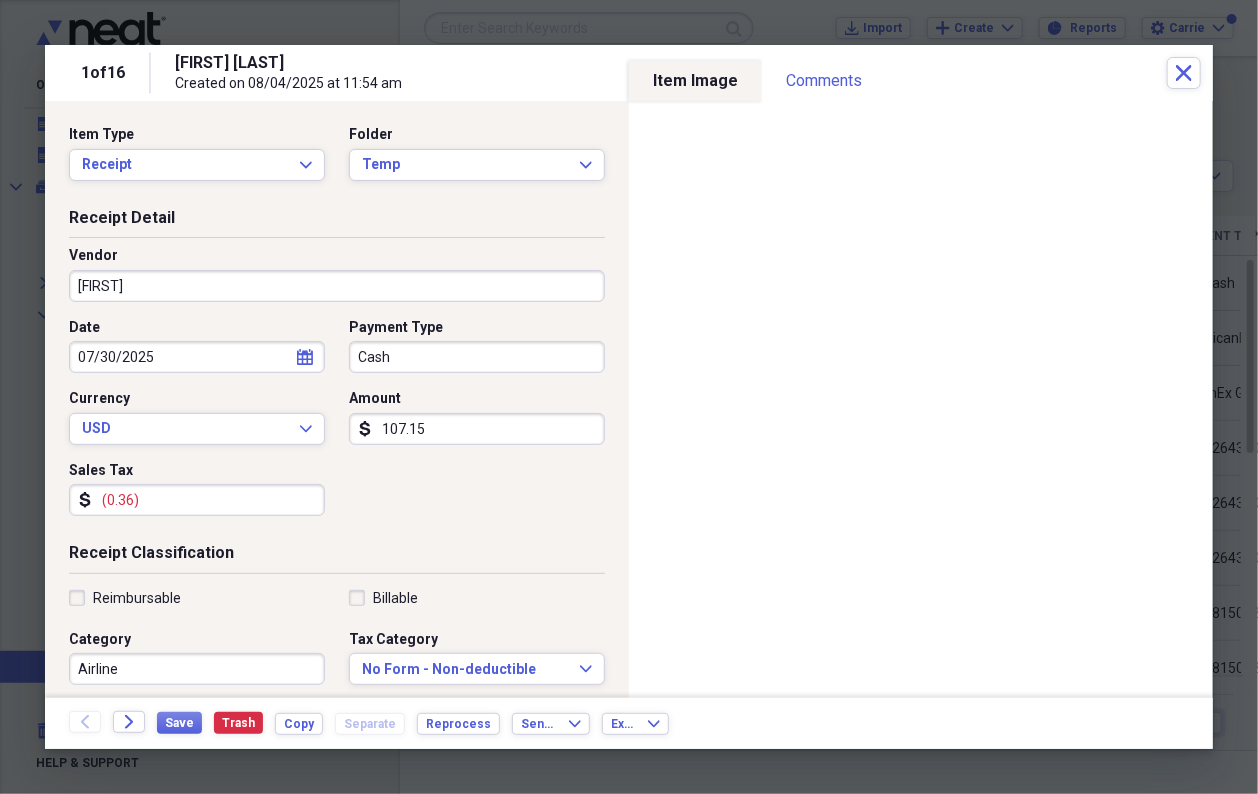click on "Vendor [FIRST]" at bounding box center [337, 274] 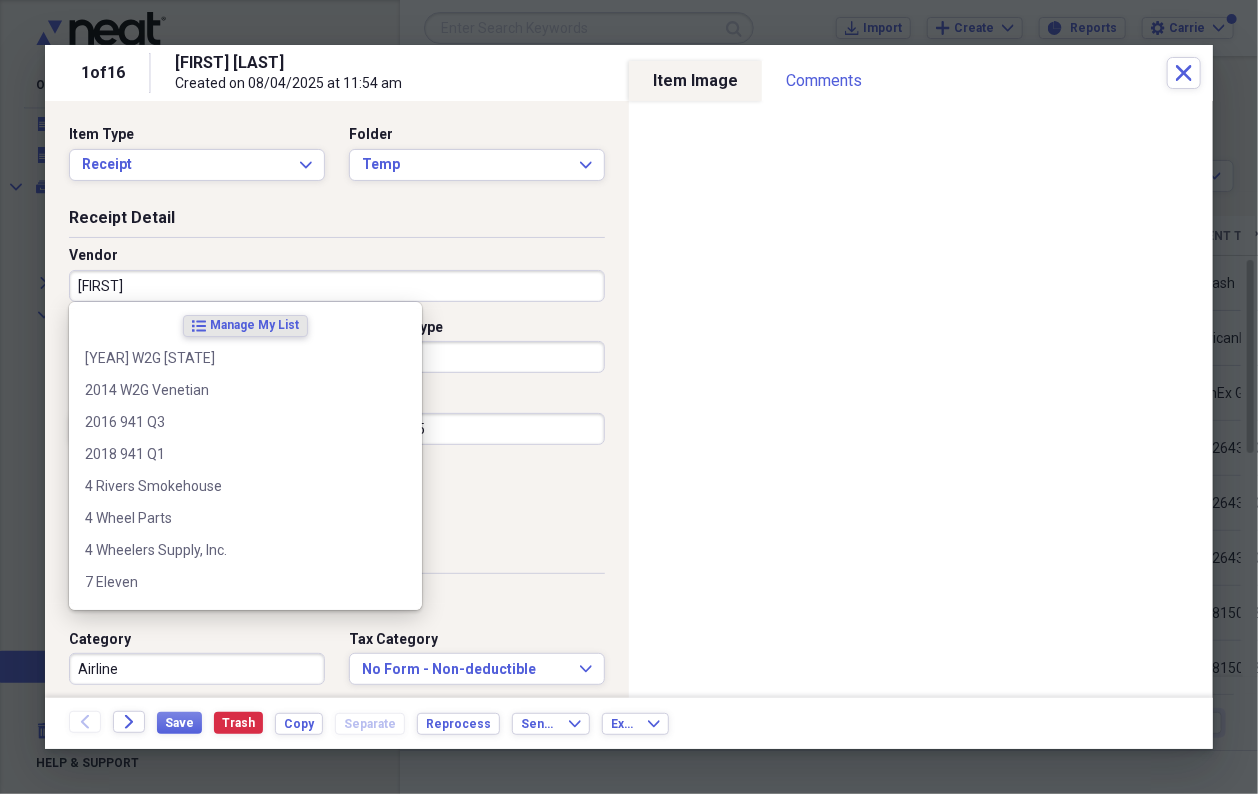 click on "[FIRST]" at bounding box center (337, 286) 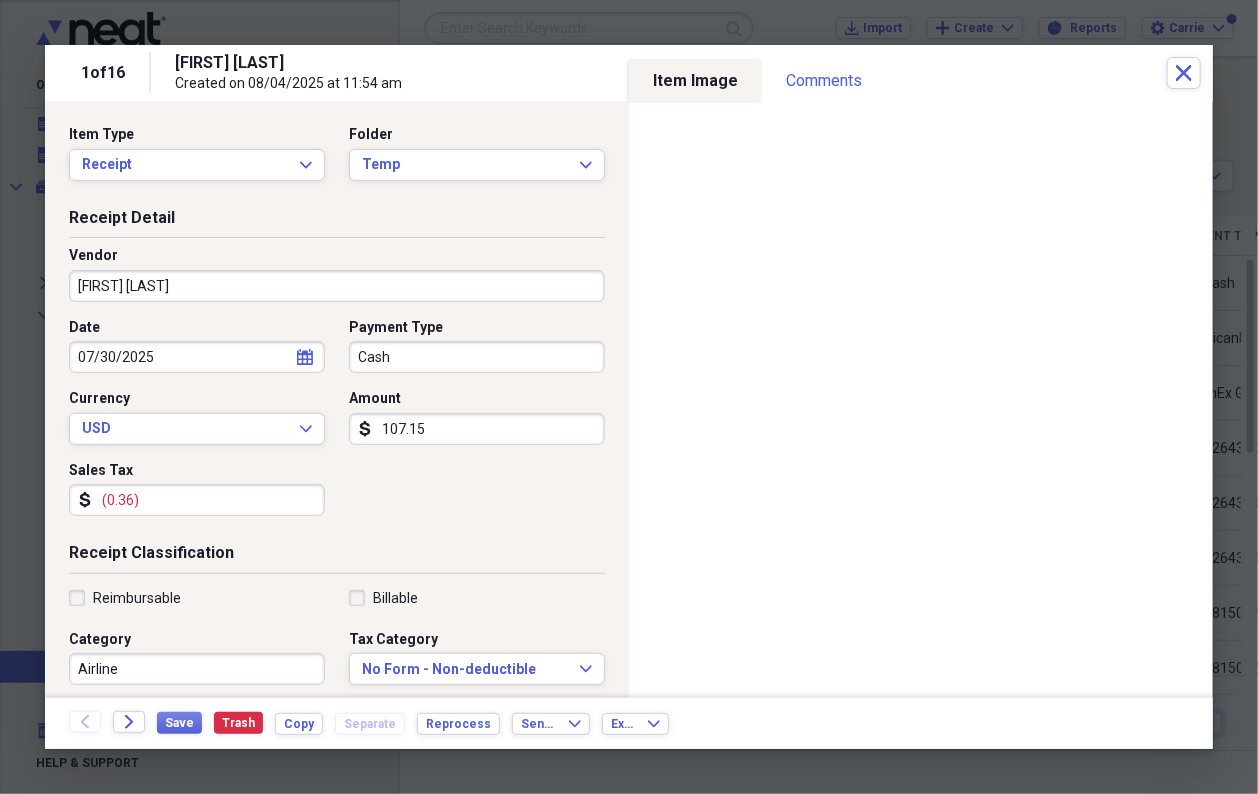 type on "[FIRST] [LAST]" 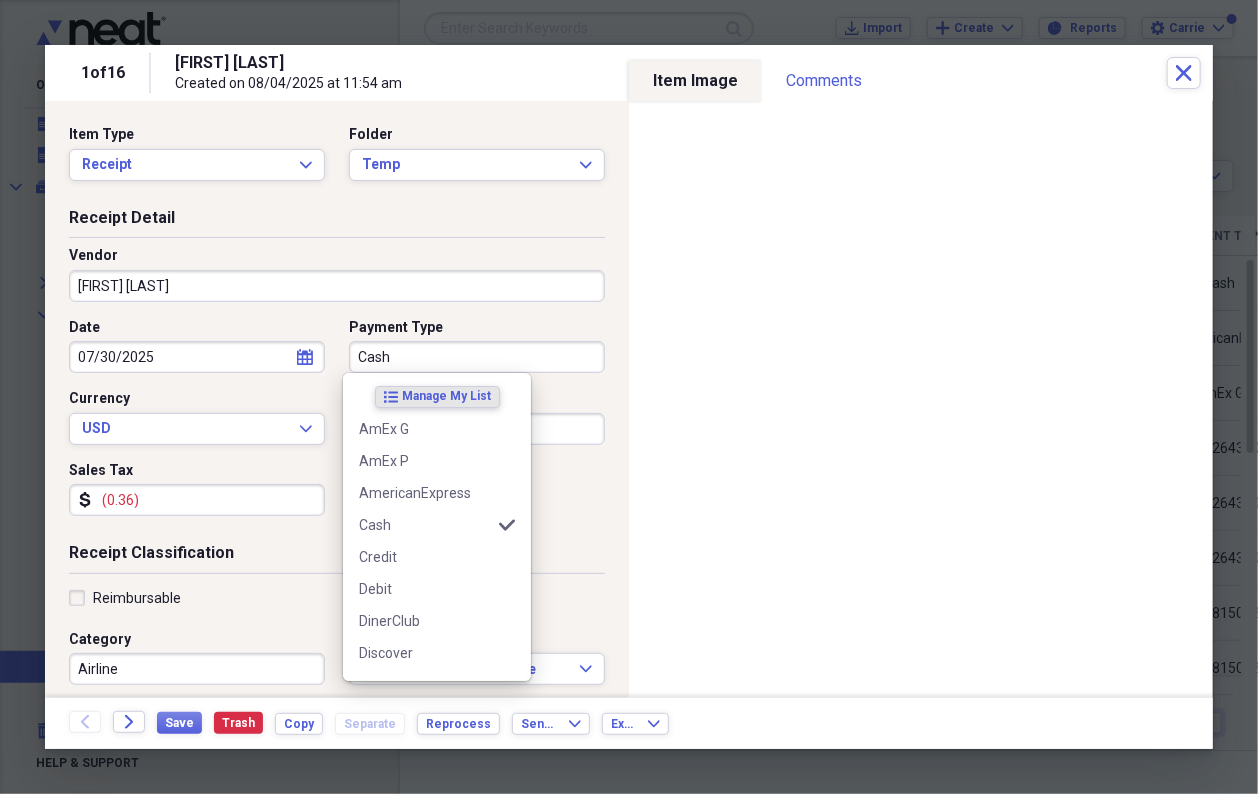 click on "Cash" at bounding box center (477, 357) 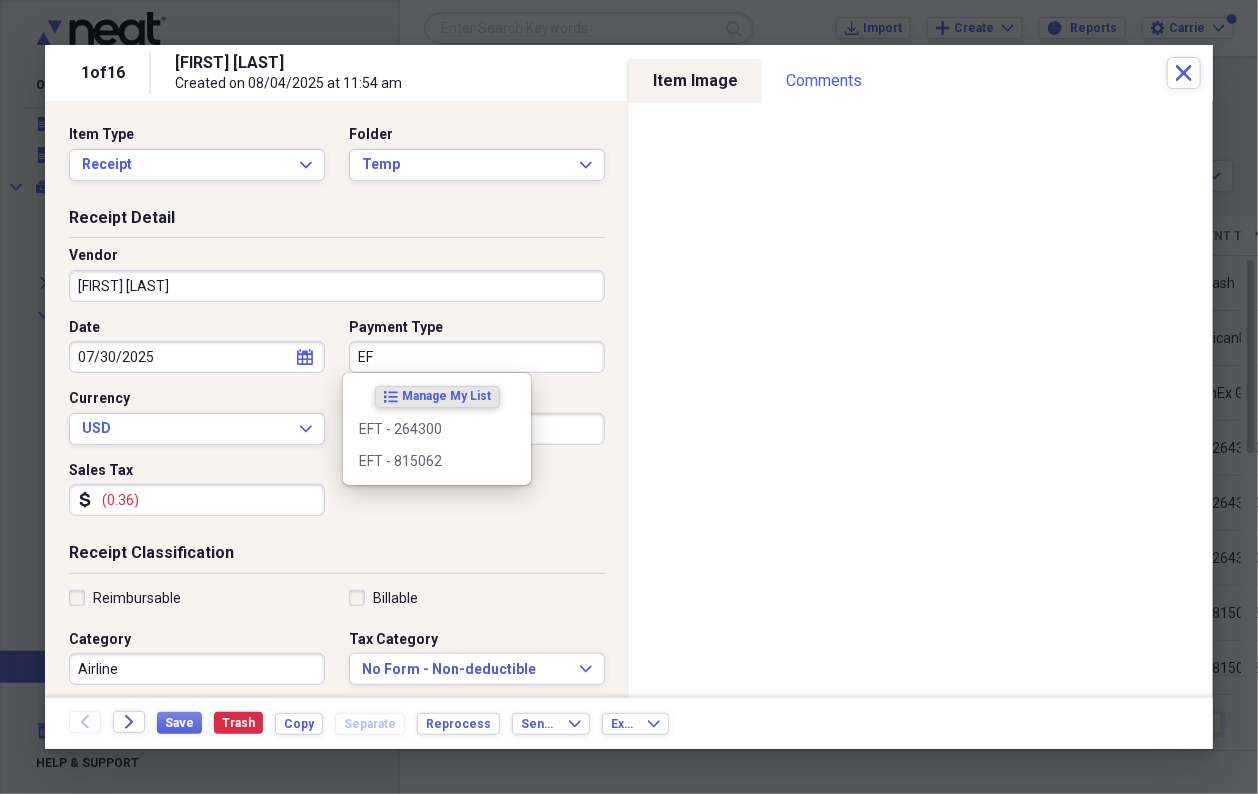drag, startPoint x: 378, startPoint y: 358, endPoint x: 340, endPoint y: 355, distance: 38.118237 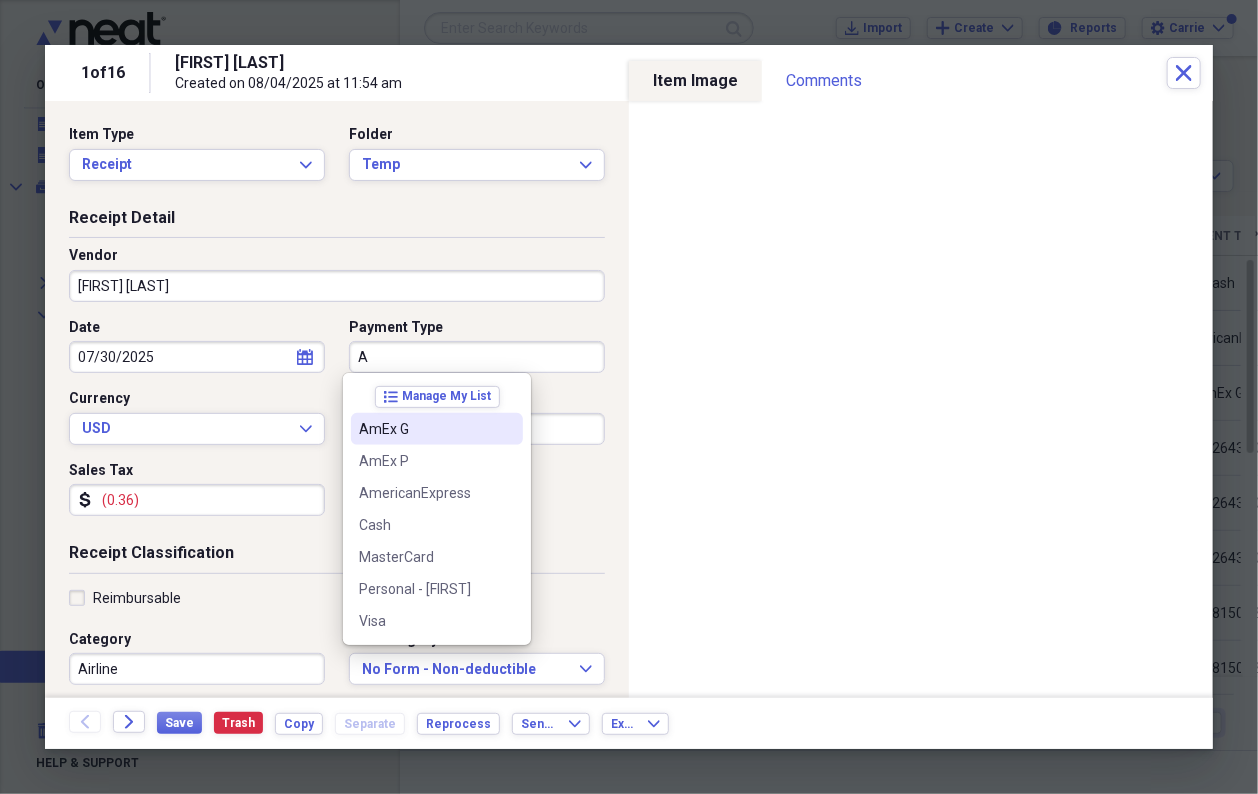 click on "AmEx G" at bounding box center [425, 429] 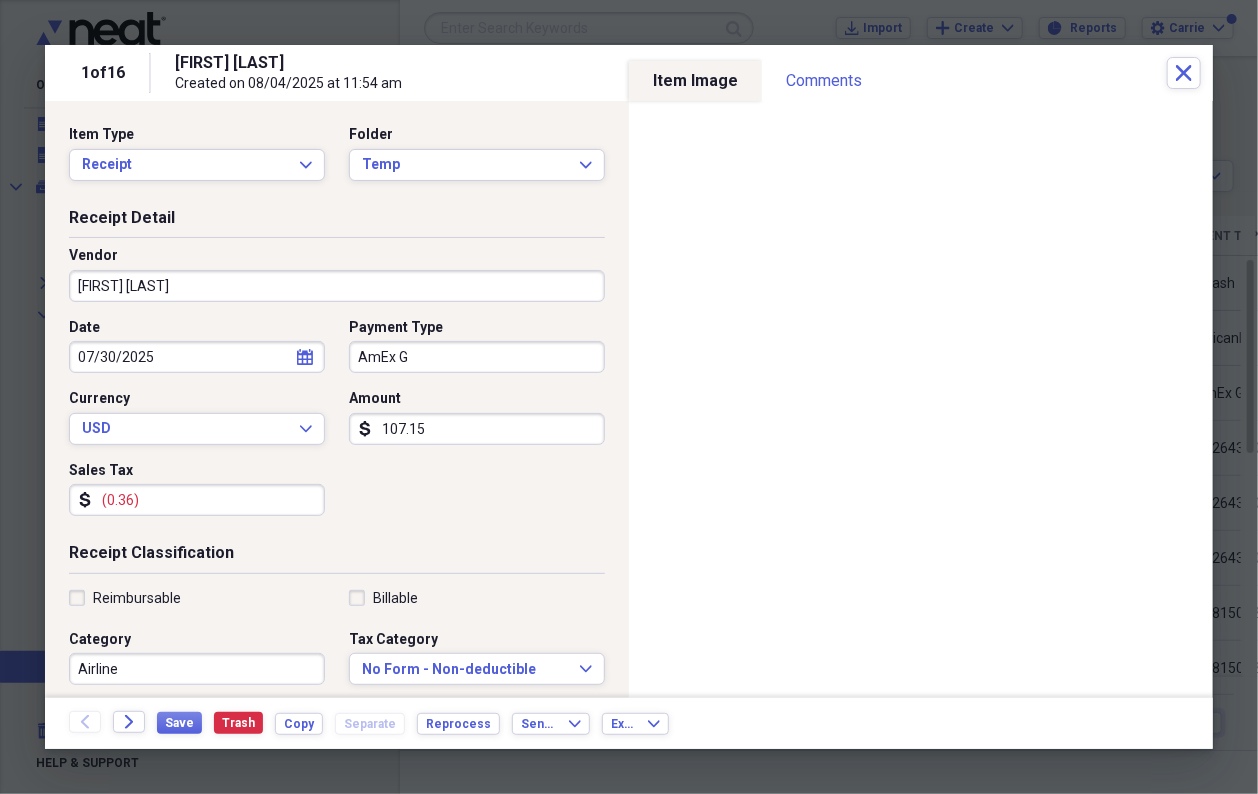 click on "107.15" at bounding box center (477, 429) 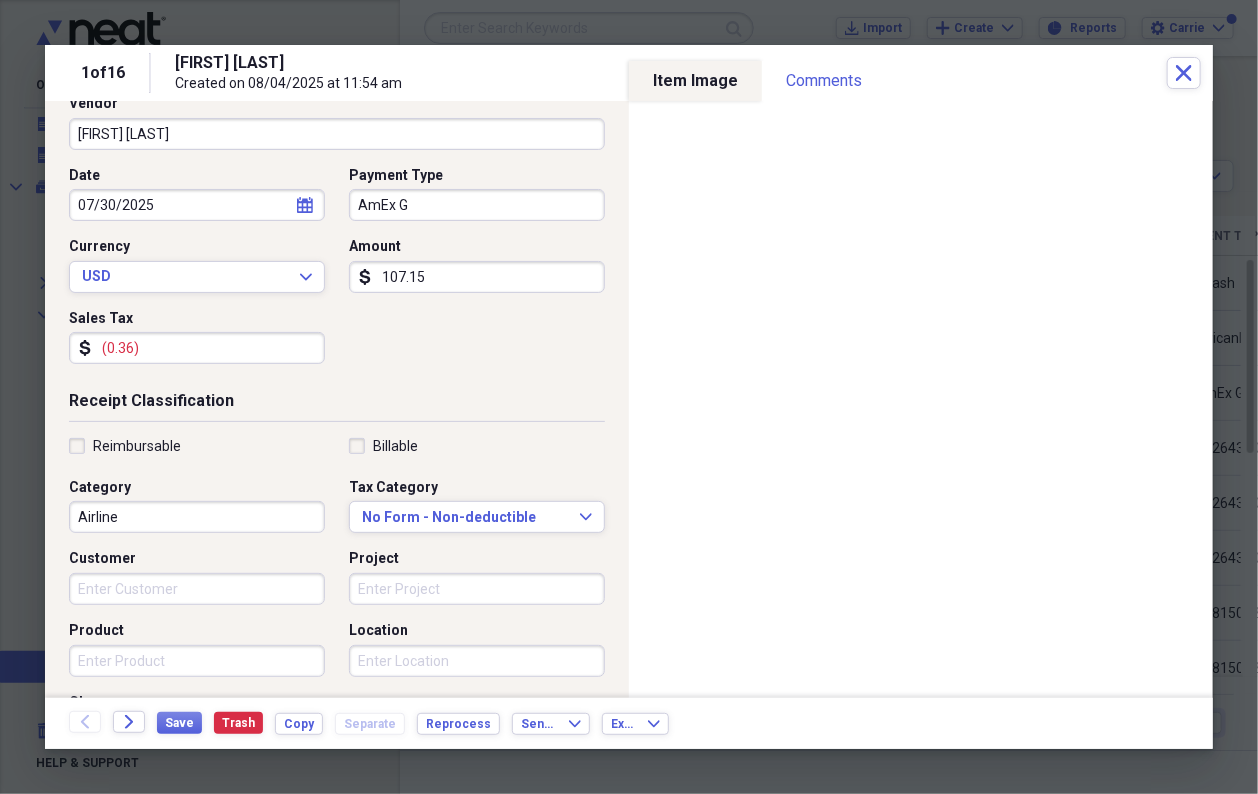 scroll, scrollTop: 154, scrollLeft: 0, axis: vertical 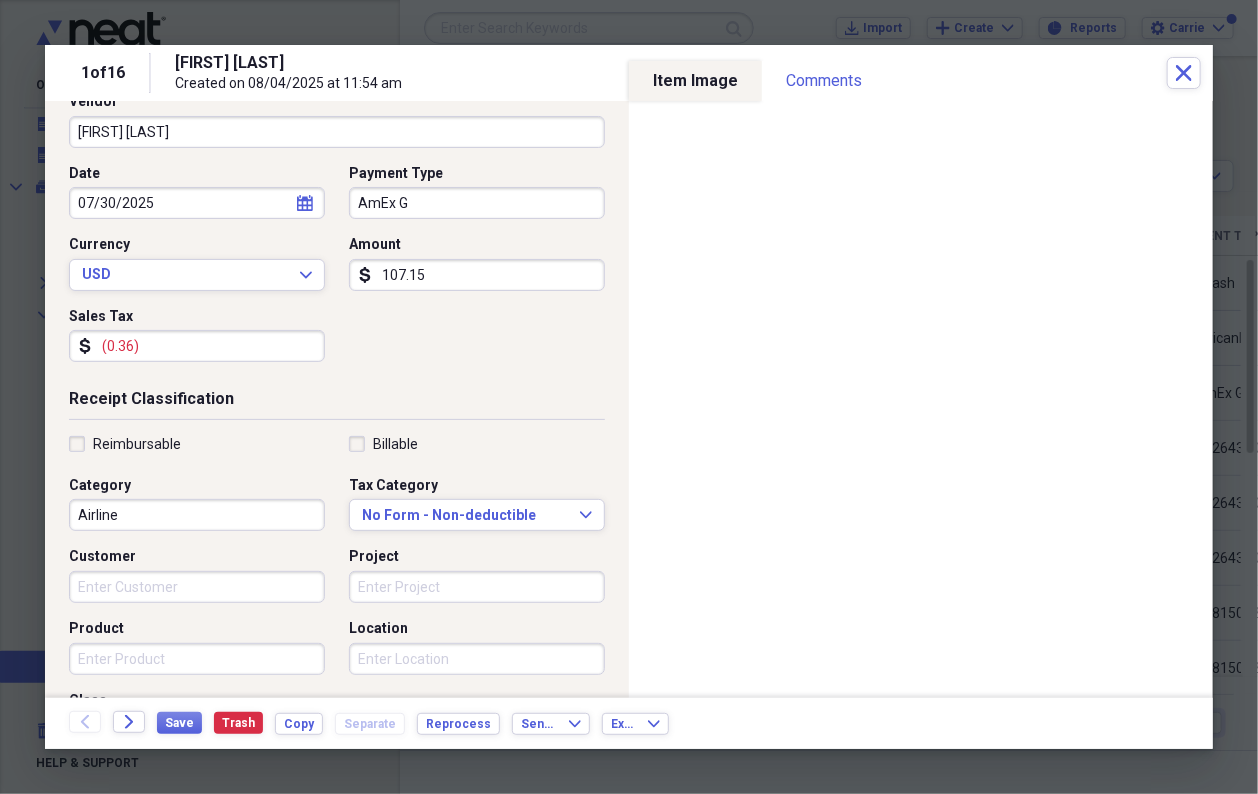 click on "Airline" at bounding box center (197, 515) 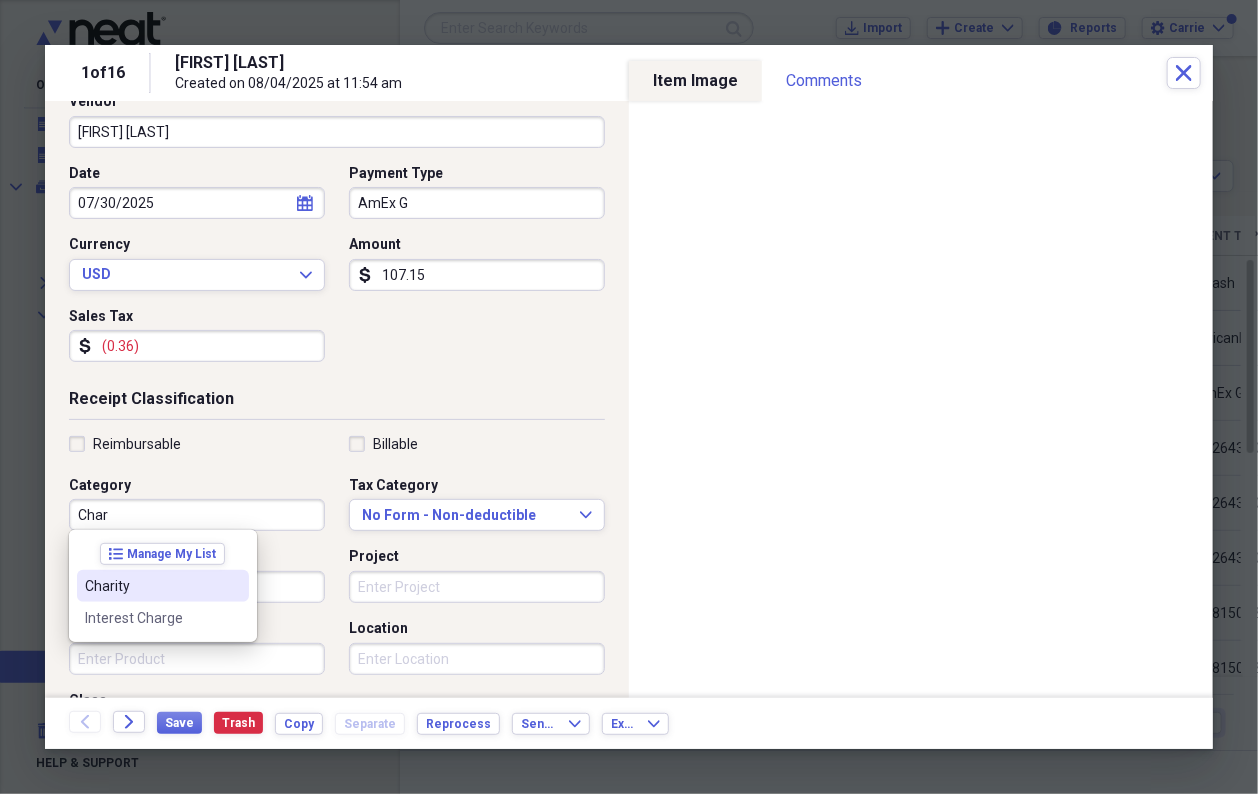 click on "Charity" at bounding box center [151, 586] 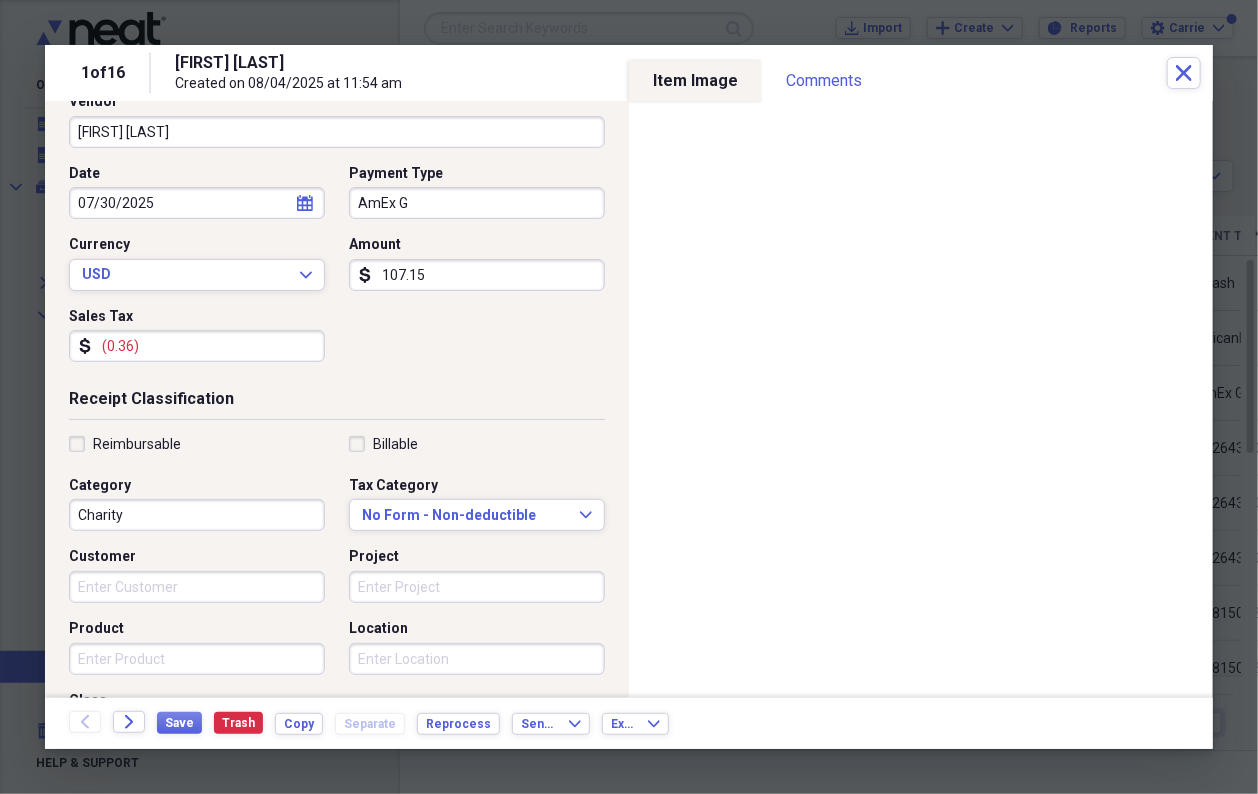 click on "(0.36)" at bounding box center [197, 346] 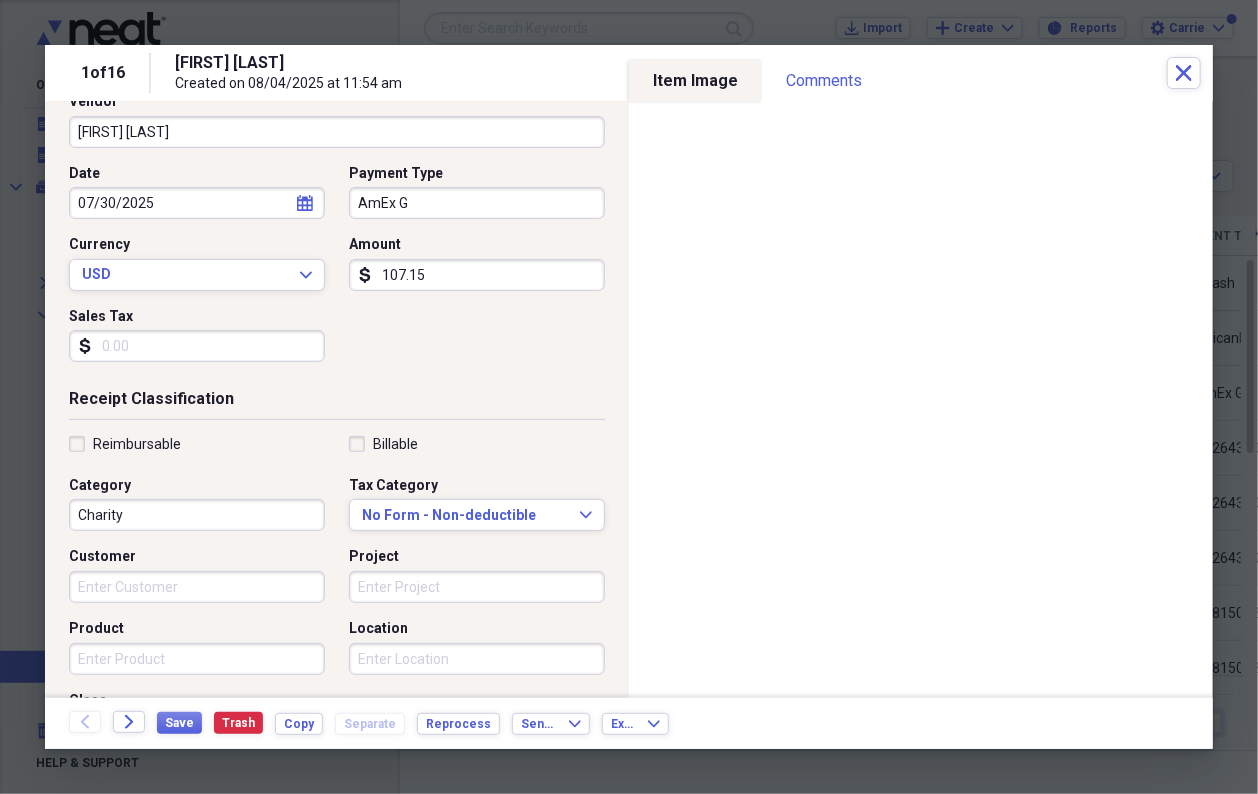 type 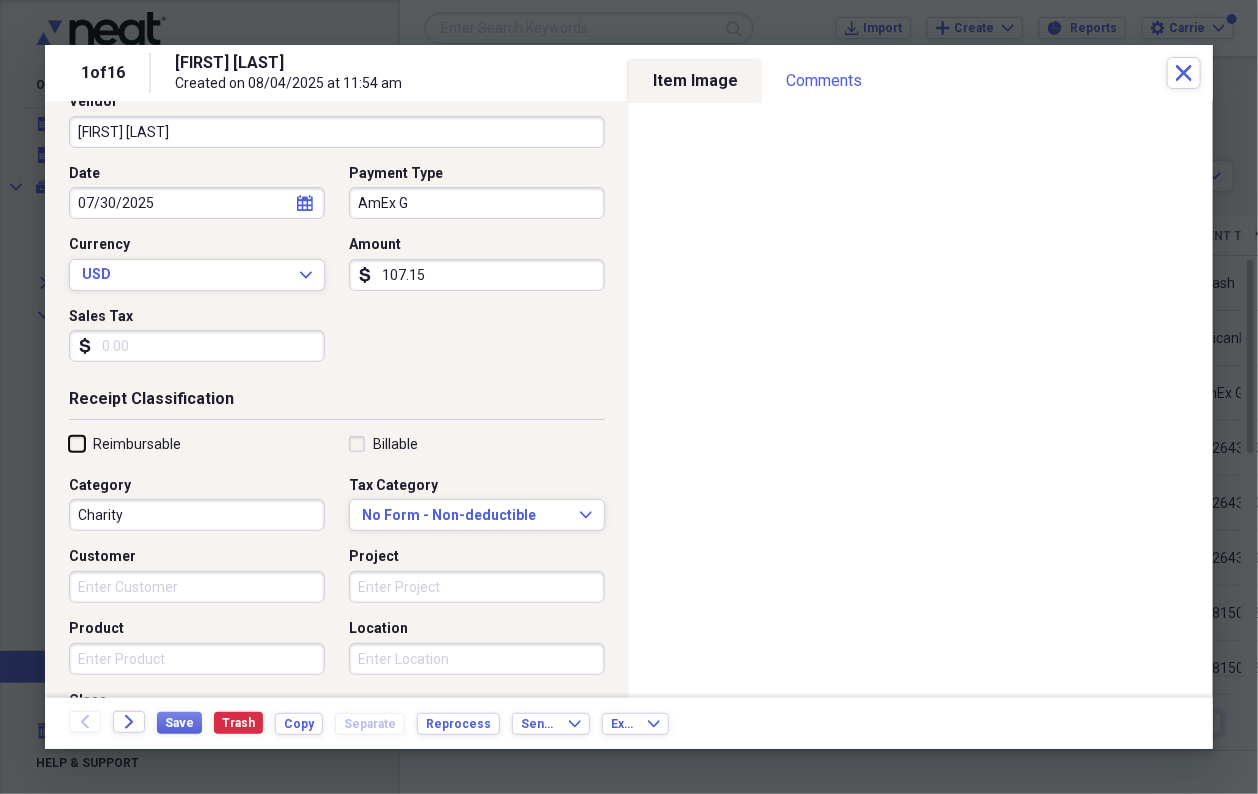 scroll, scrollTop: 155, scrollLeft: 0, axis: vertical 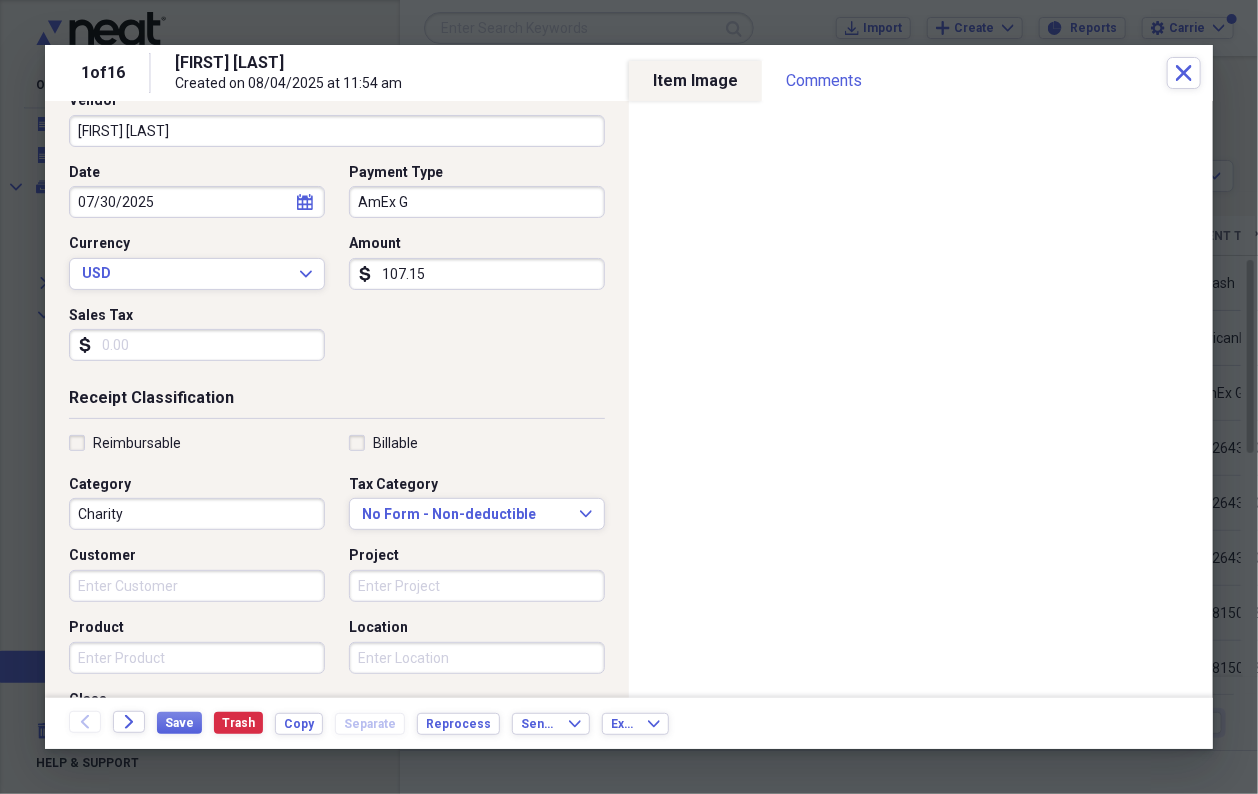 click on "Back Forward Save Trash Copy Separate Reprocess Send To Expand Export Expand" at bounding box center (629, 723) 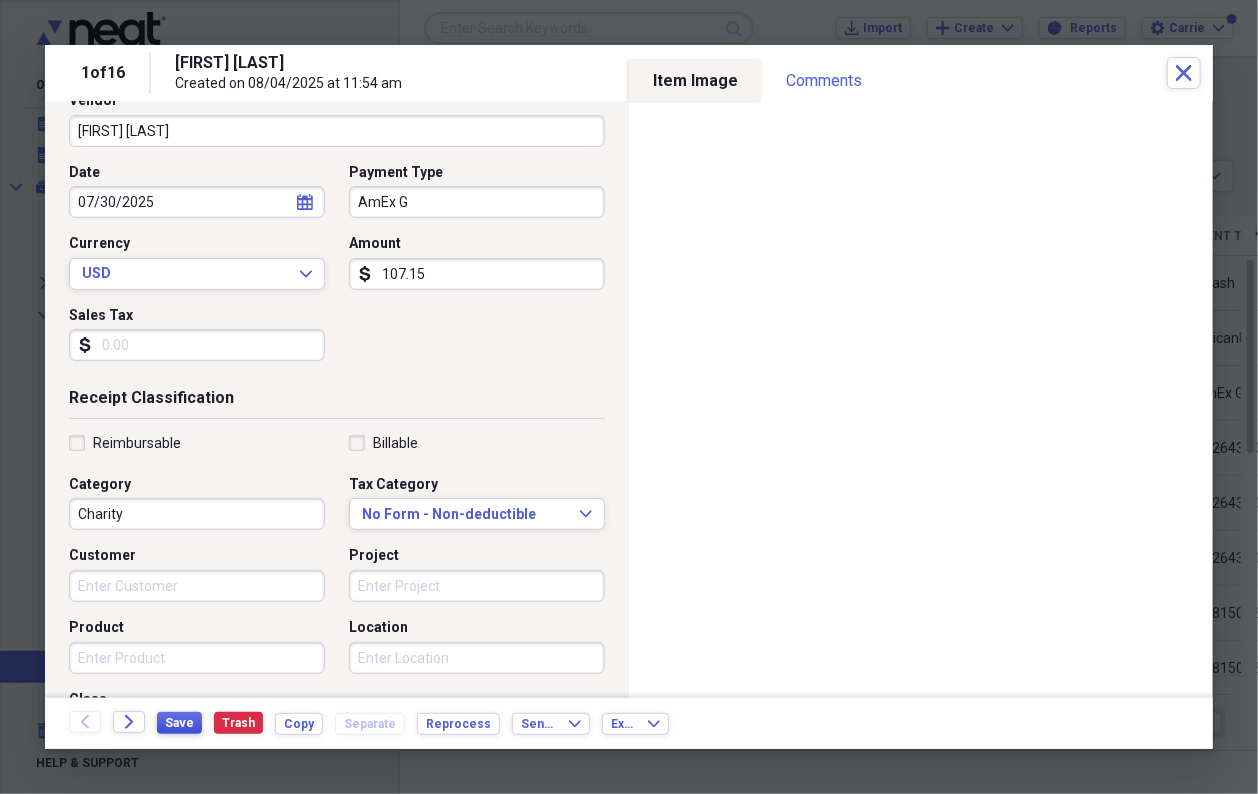 click on "Save" at bounding box center (179, 723) 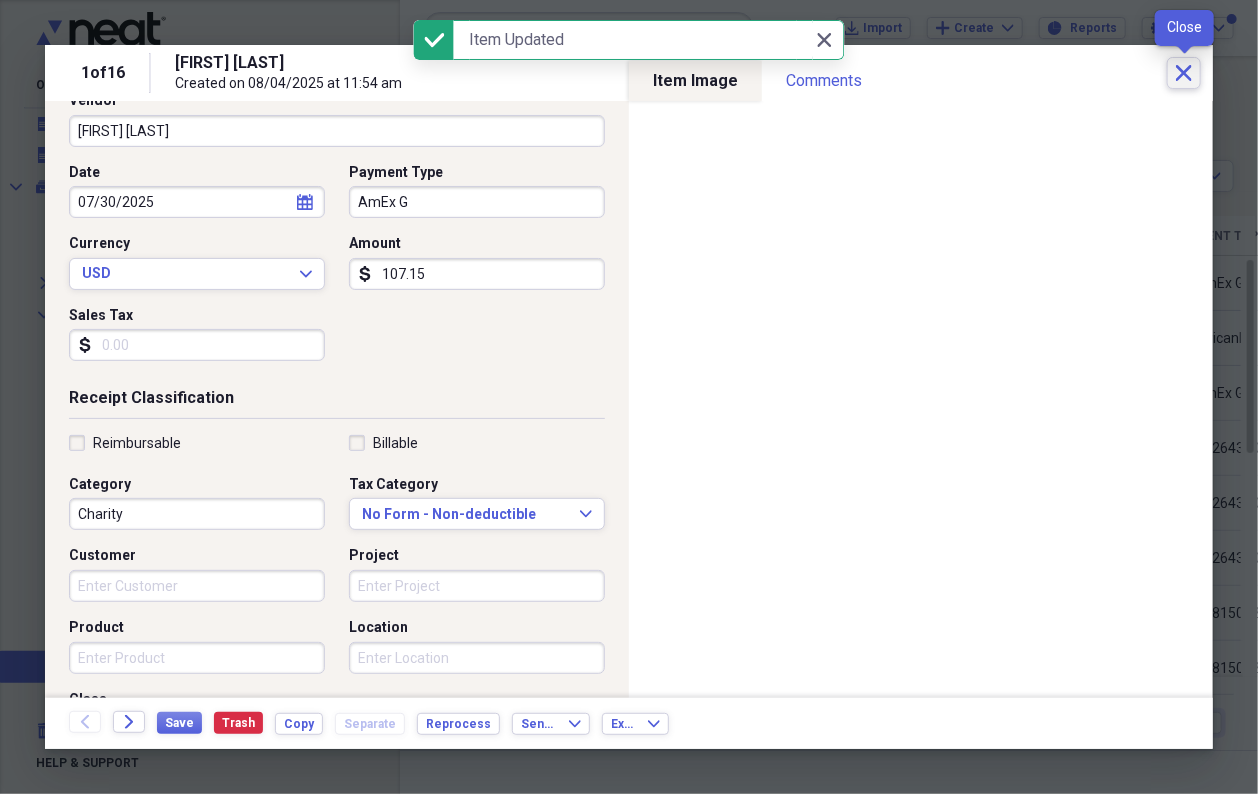 click 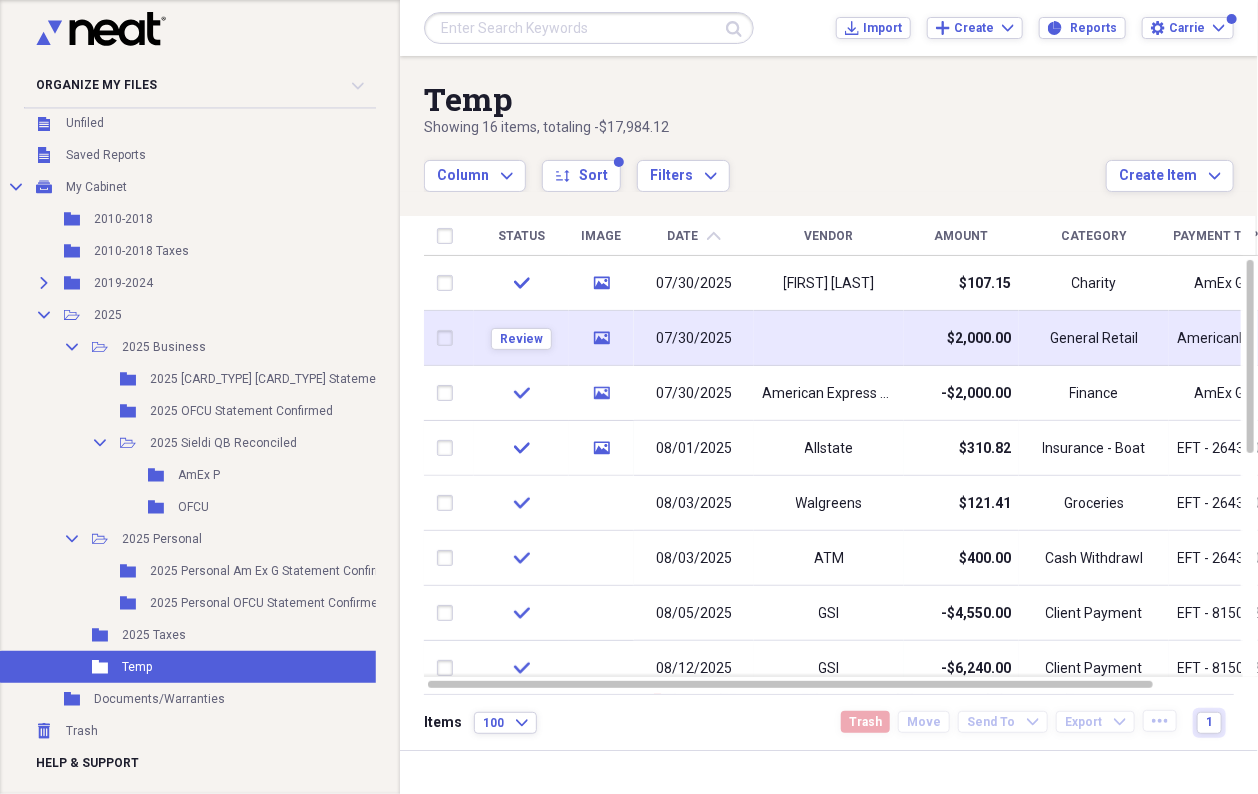 click on "07/30/2025" at bounding box center (694, 338) 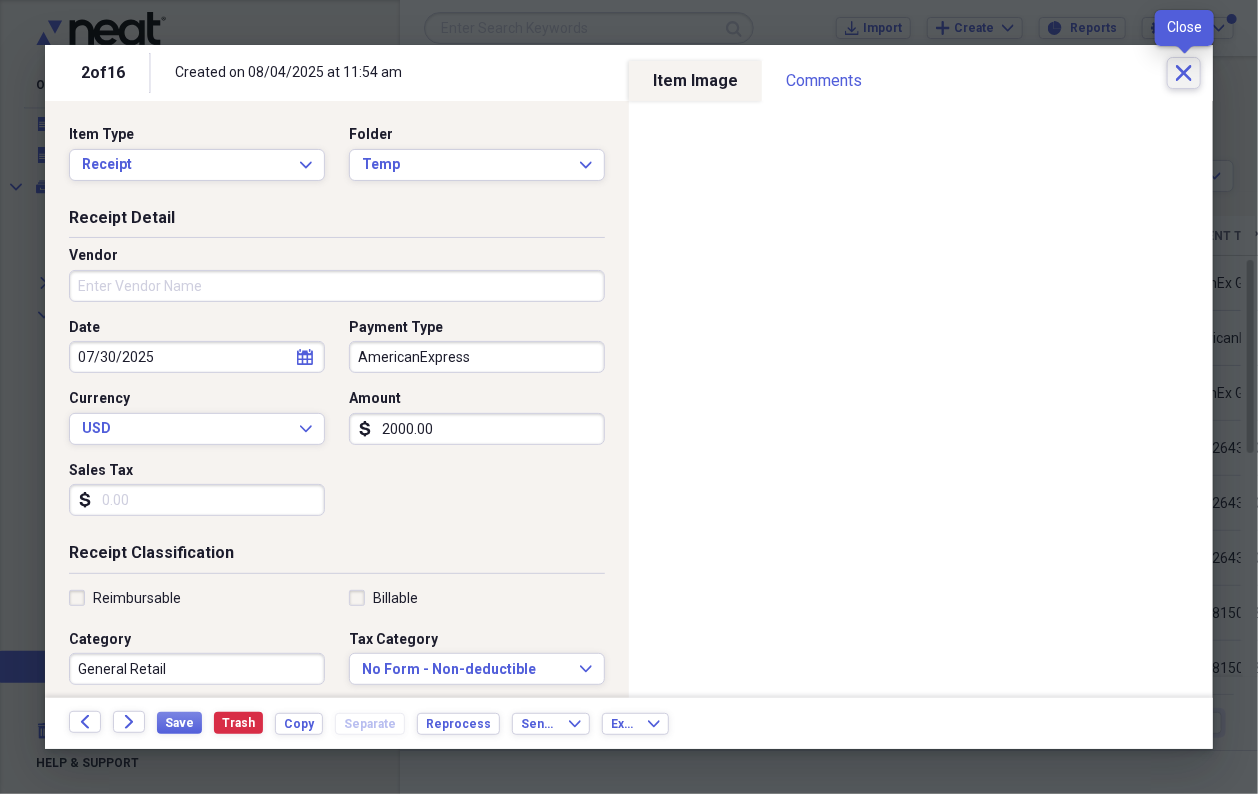 click on "Close" at bounding box center (1184, 73) 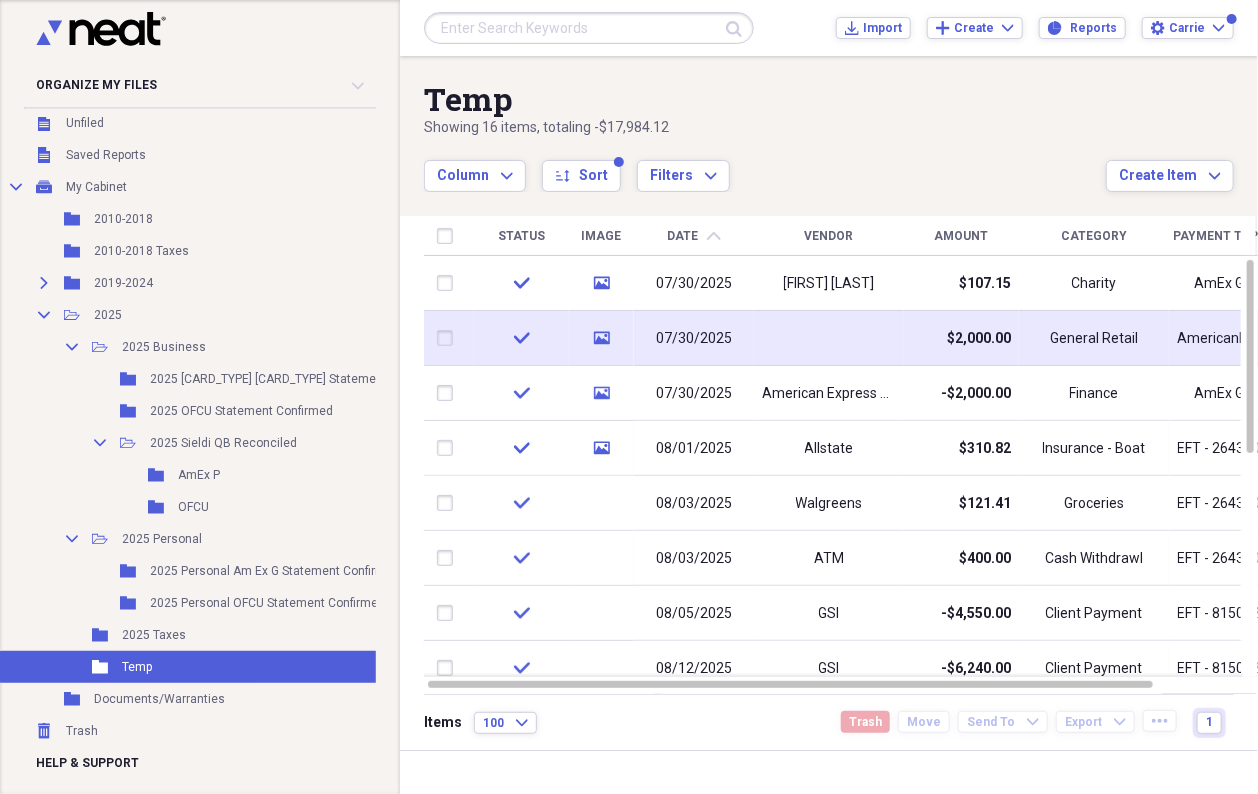 click on "07/30/2025" at bounding box center [694, 339] 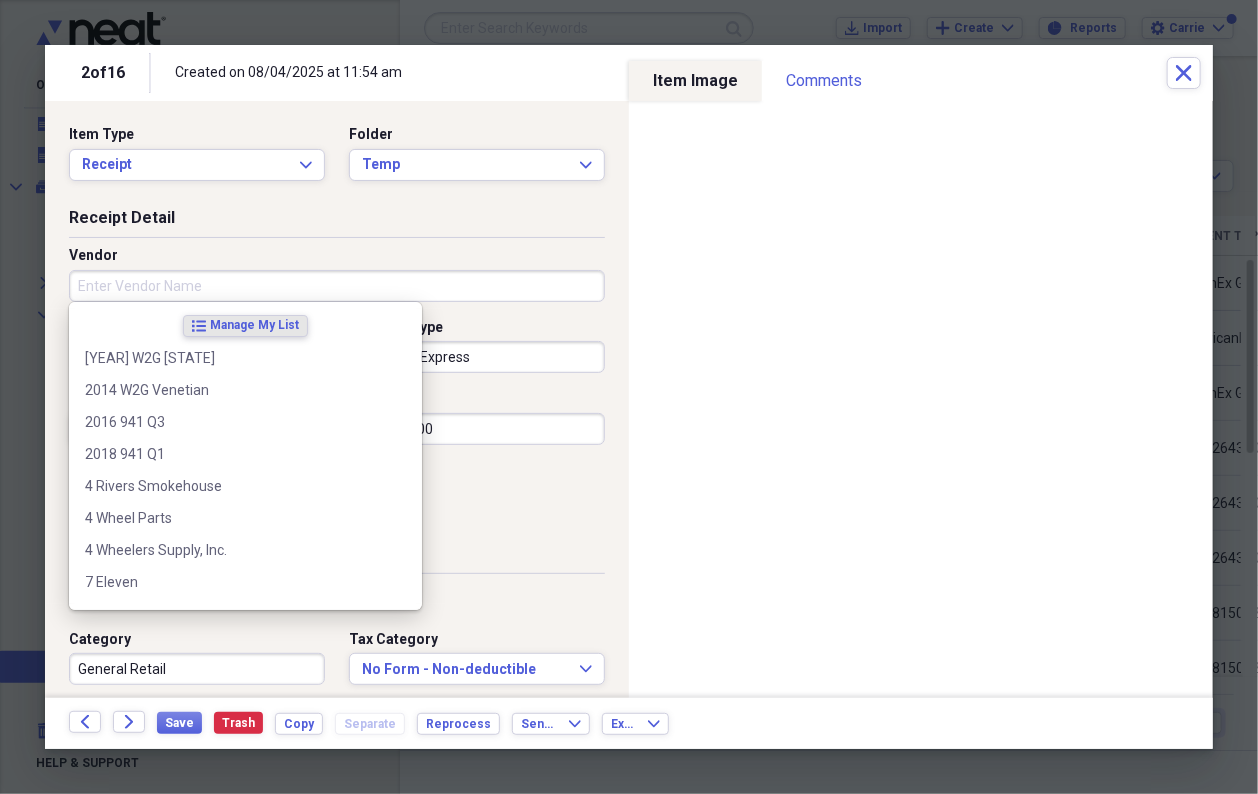 click on "Vendor" at bounding box center (337, 286) 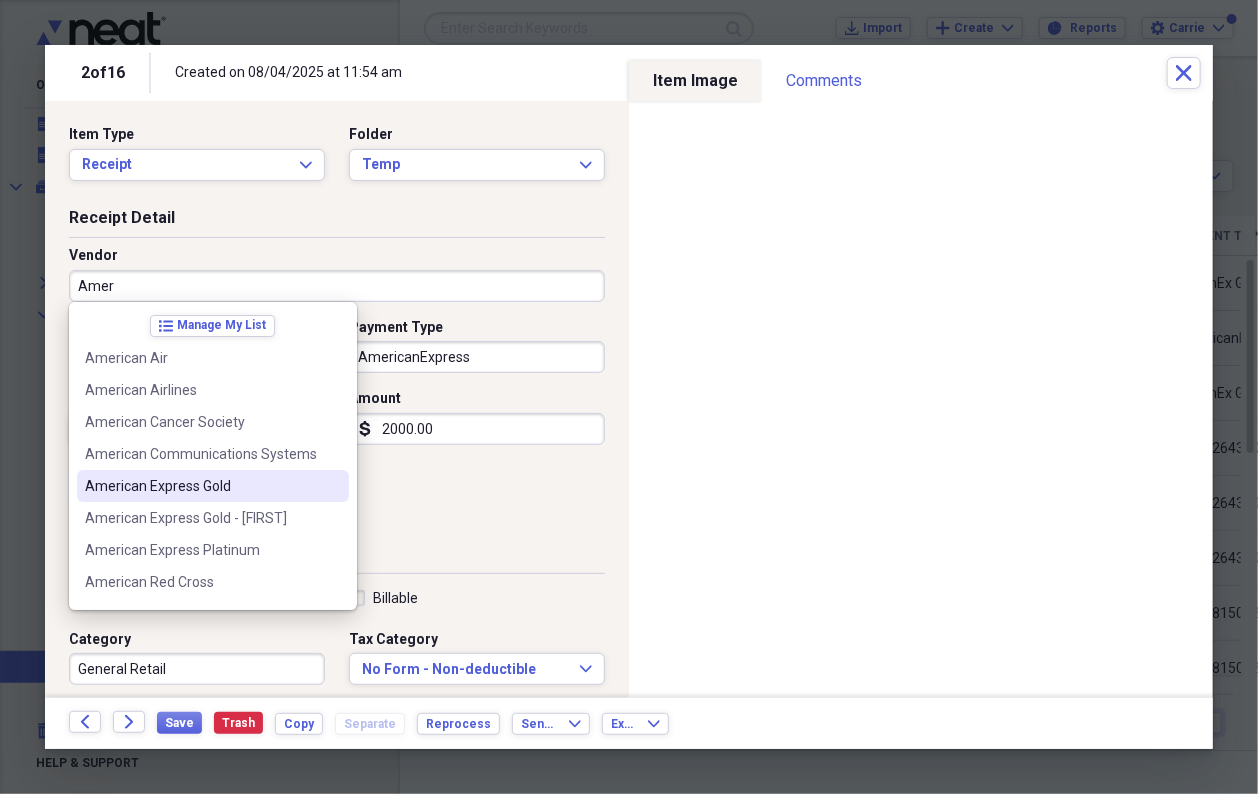click on "American Express Gold" at bounding box center [201, 486] 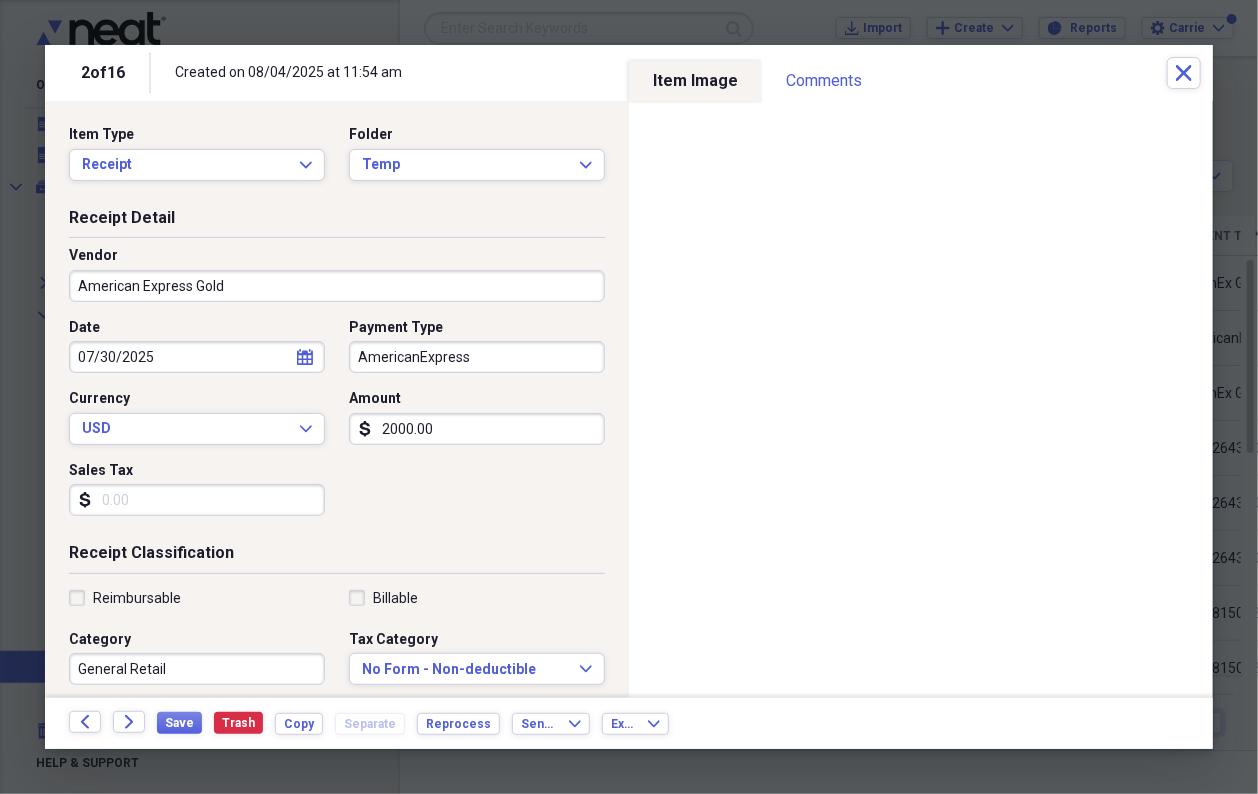 type on "Finance" 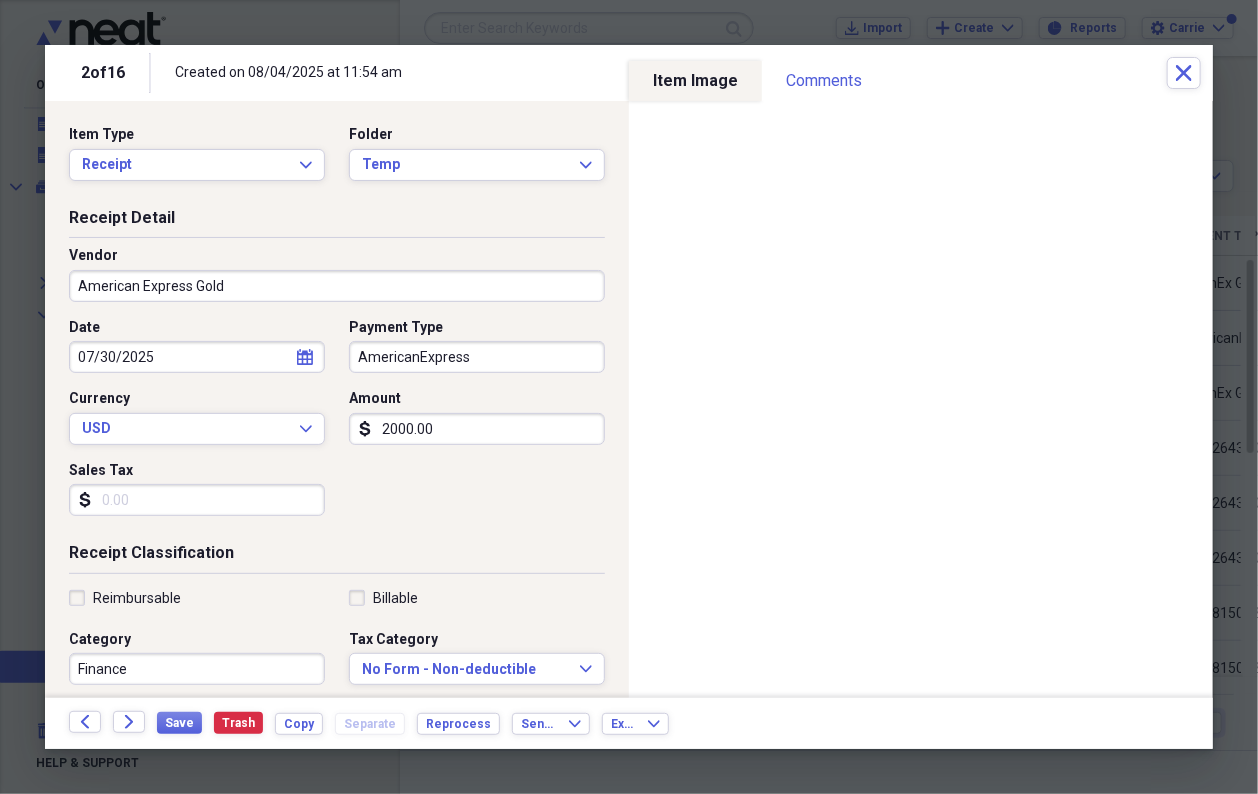 click on "AmericanExpress" at bounding box center [477, 357] 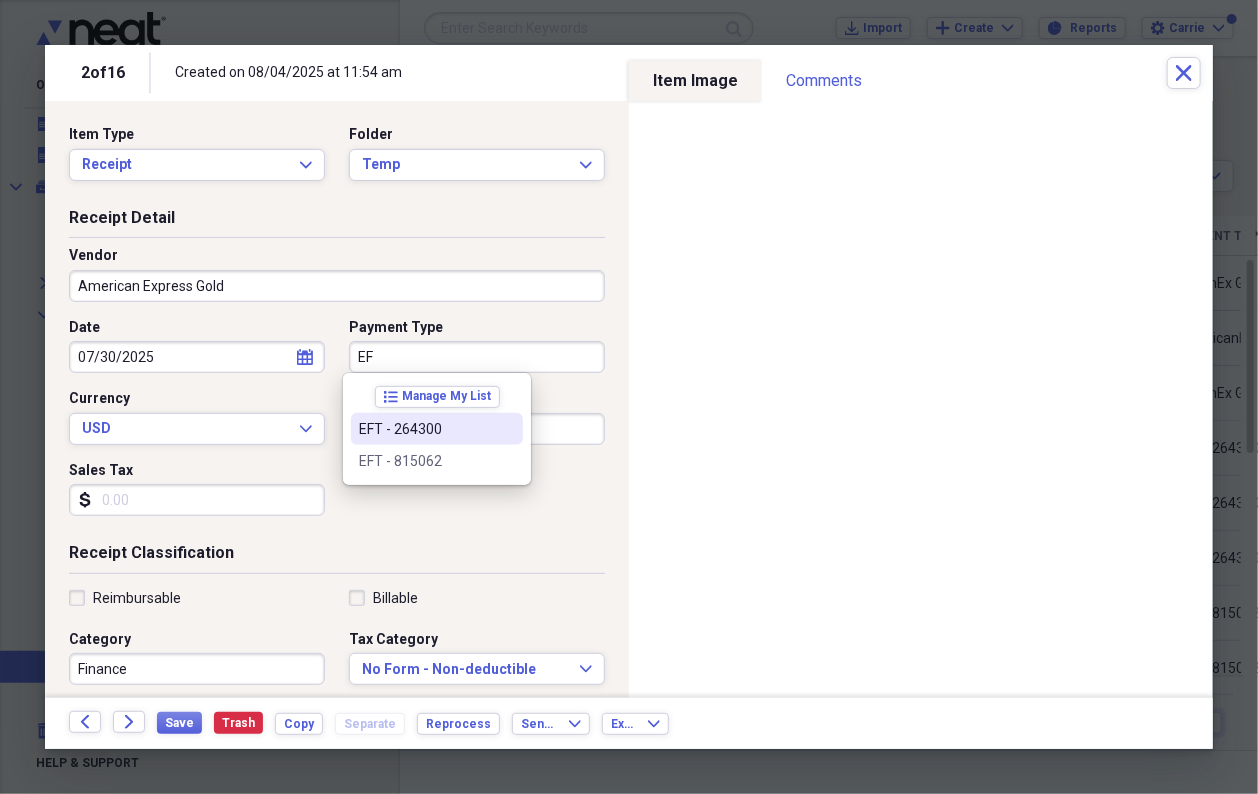 click on "EFT - 264300" at bounding box center (437, 429) 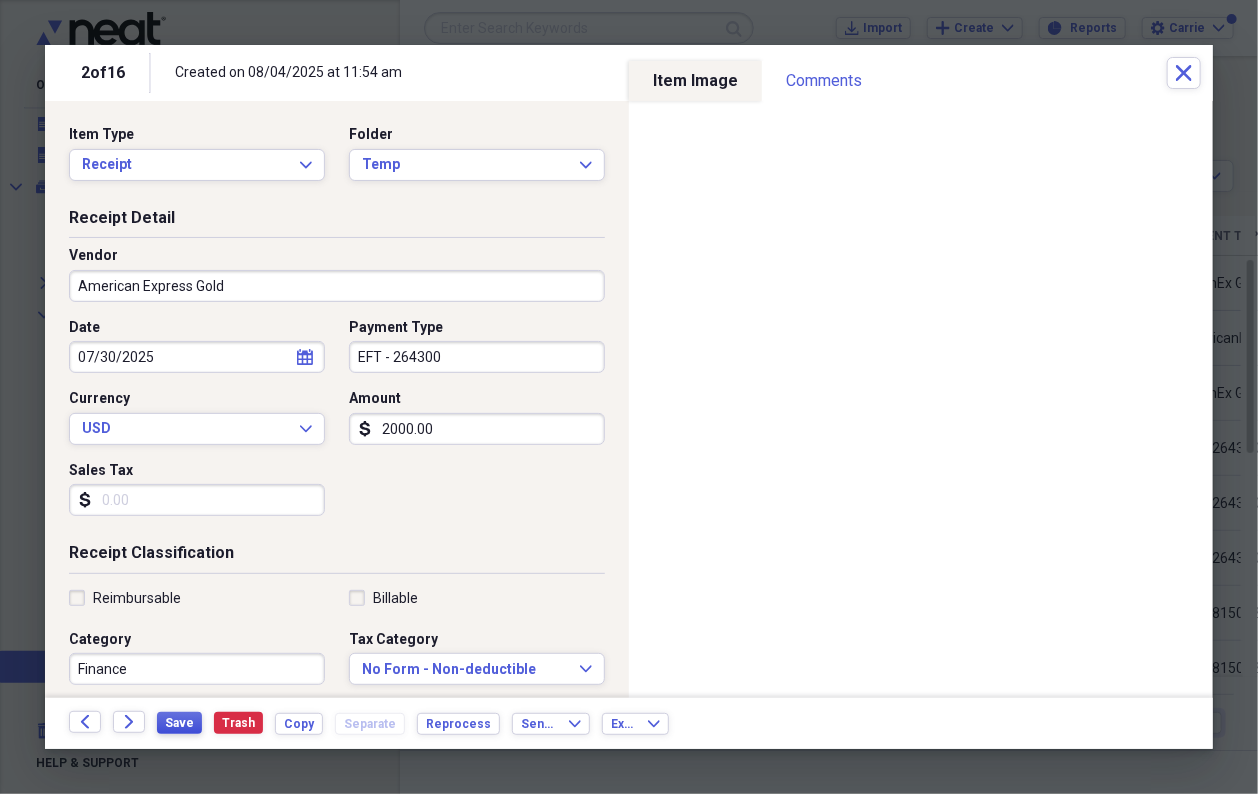 click on "Save" at bounding box center (179, 723) 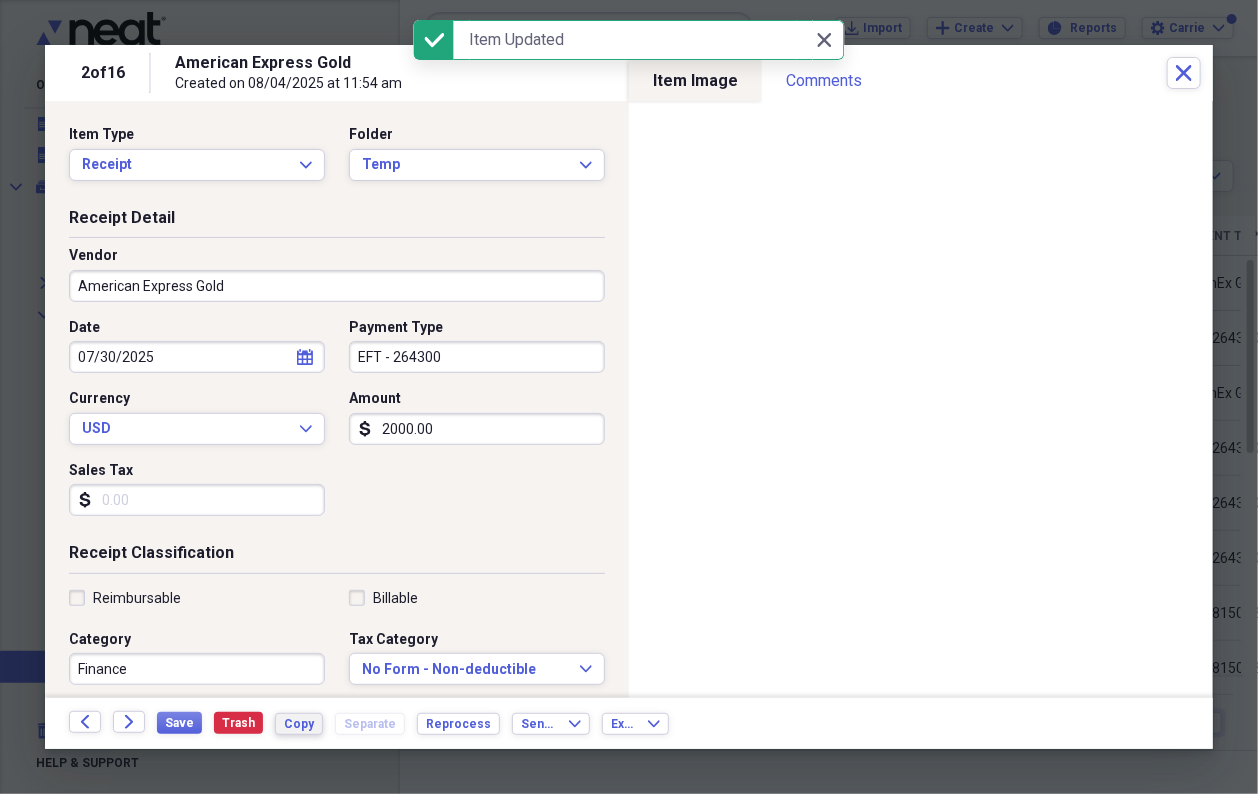 click on "Copy" at bounding box center (299, 724) 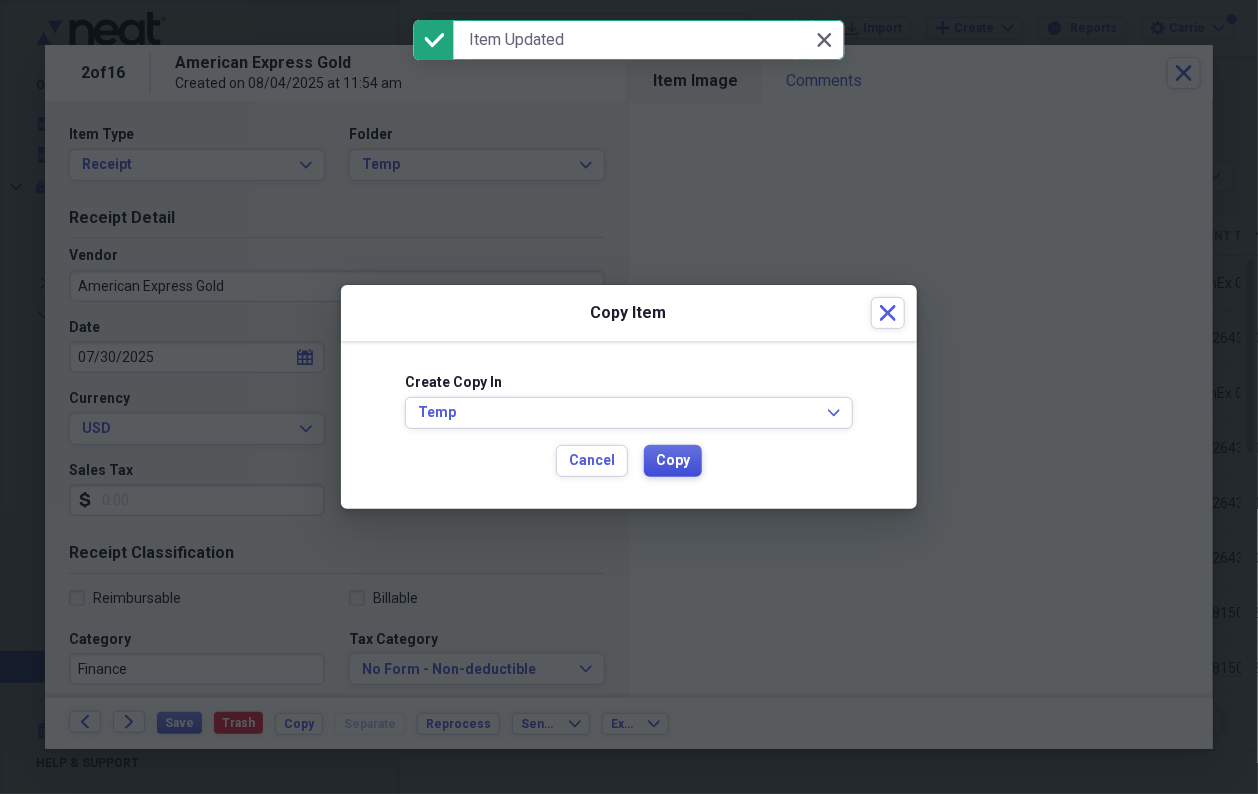 click on "Copy" at bounding box center (673, 461) 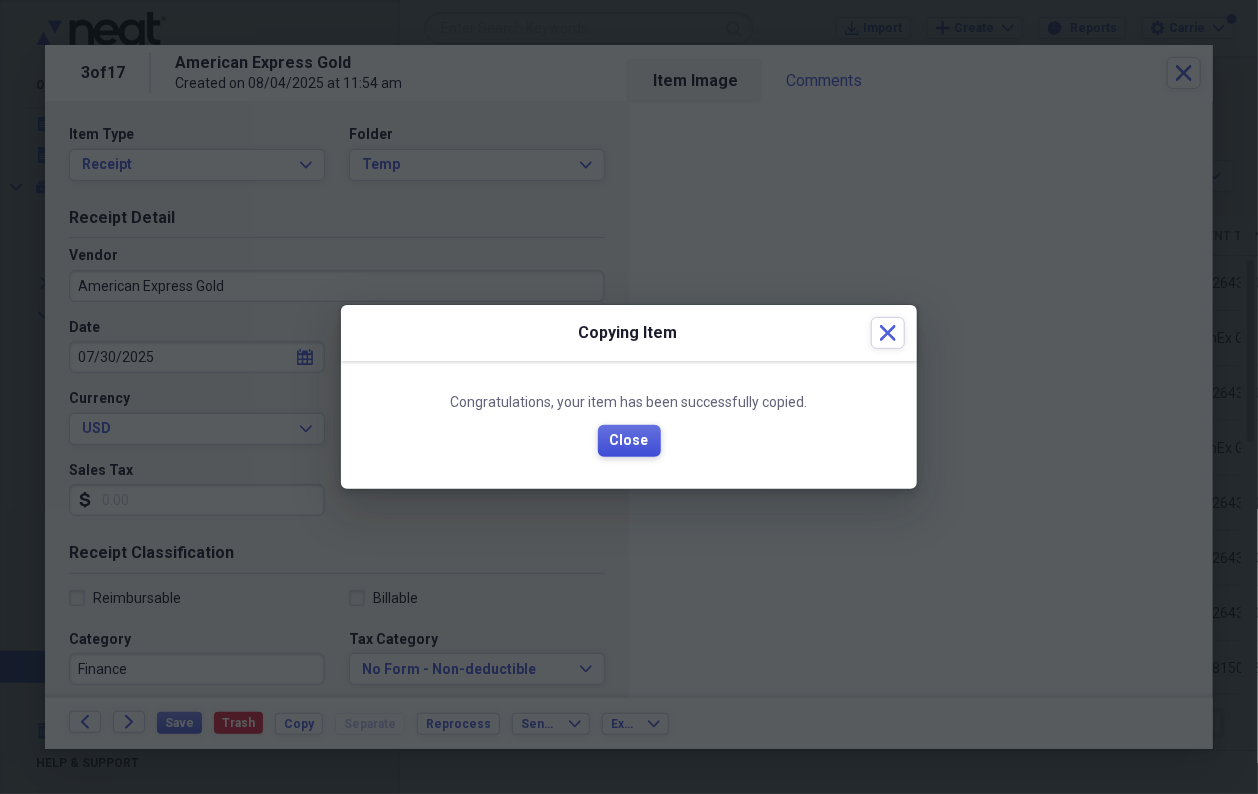 click on "Close" at bounding box center [629, 441] 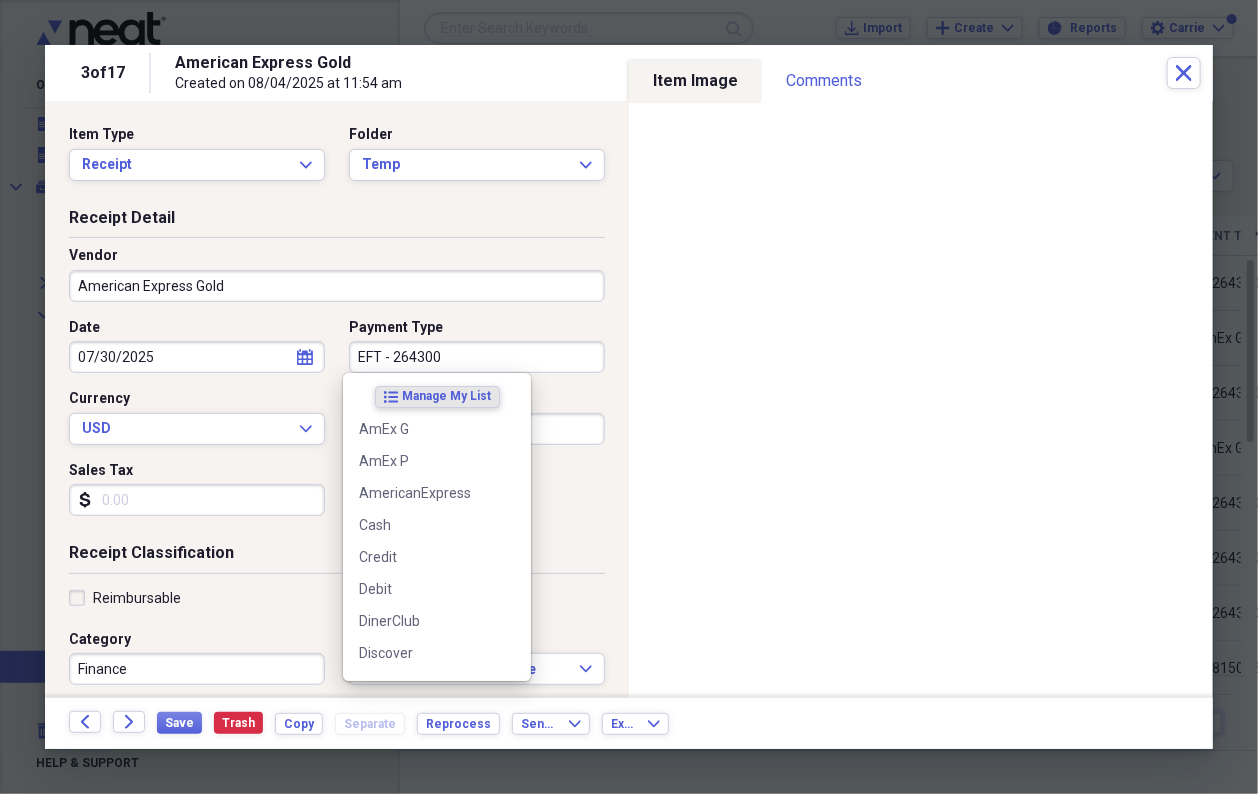 click on "EFT - 264300" at bounding box center (477, 357) 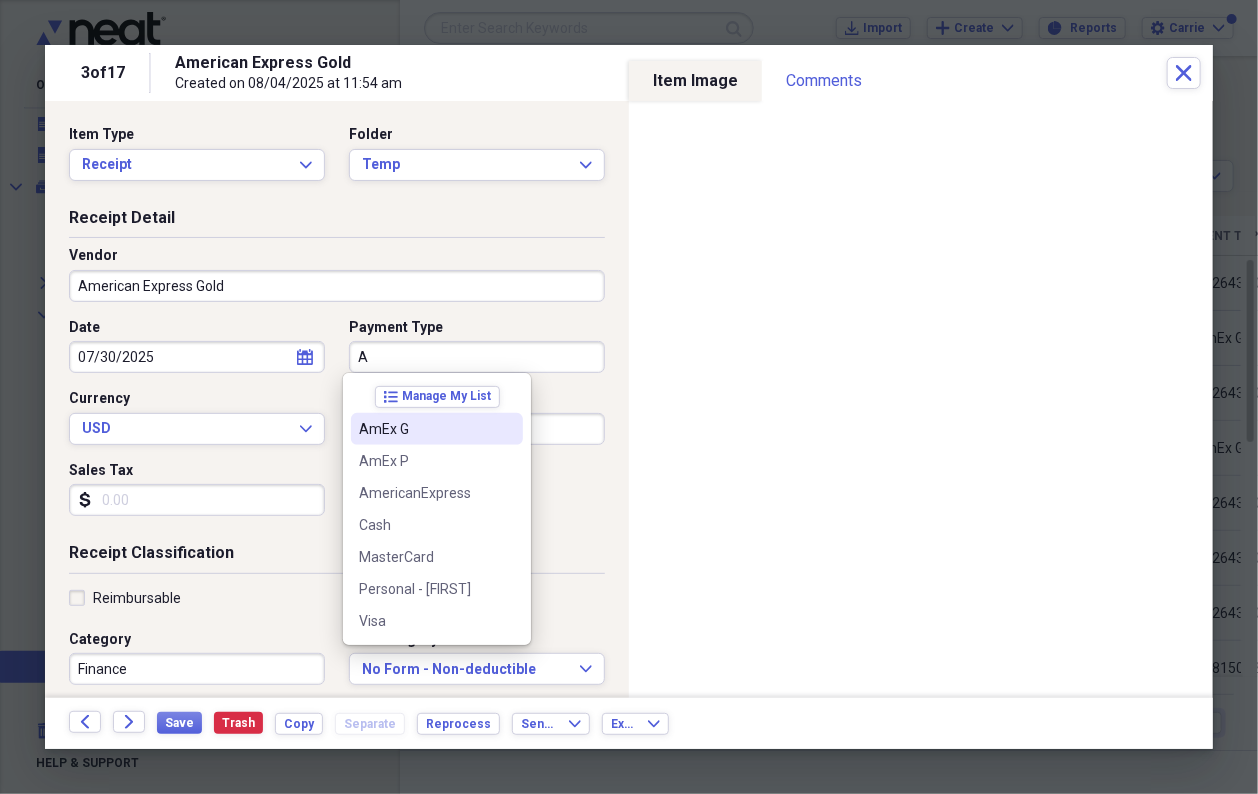 drag, startPoint x: 433, startPoint y: 428, endPoint x: 455, endPoint y: 428, distance: 22 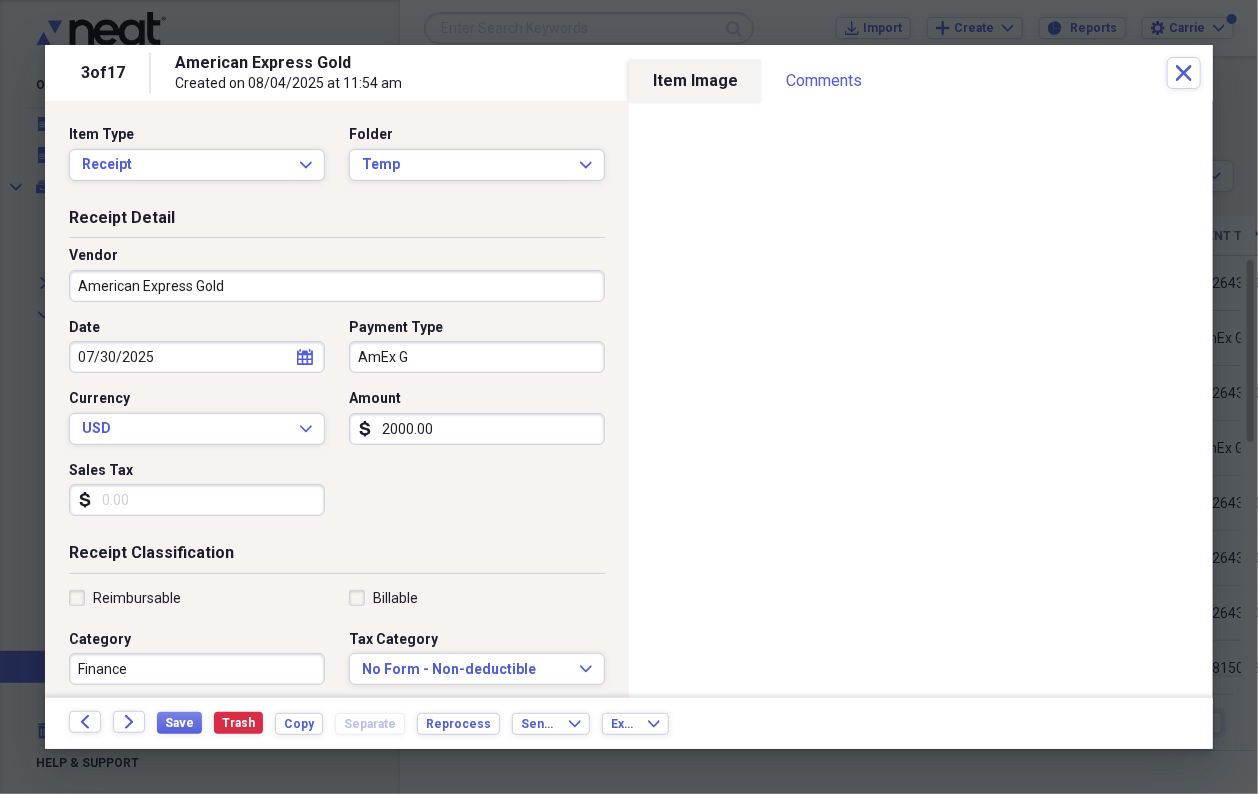drag, startPoint x: 465, startPoint y: 427, endPoint x: 496, endPoint y: 425, distance: 31.06445 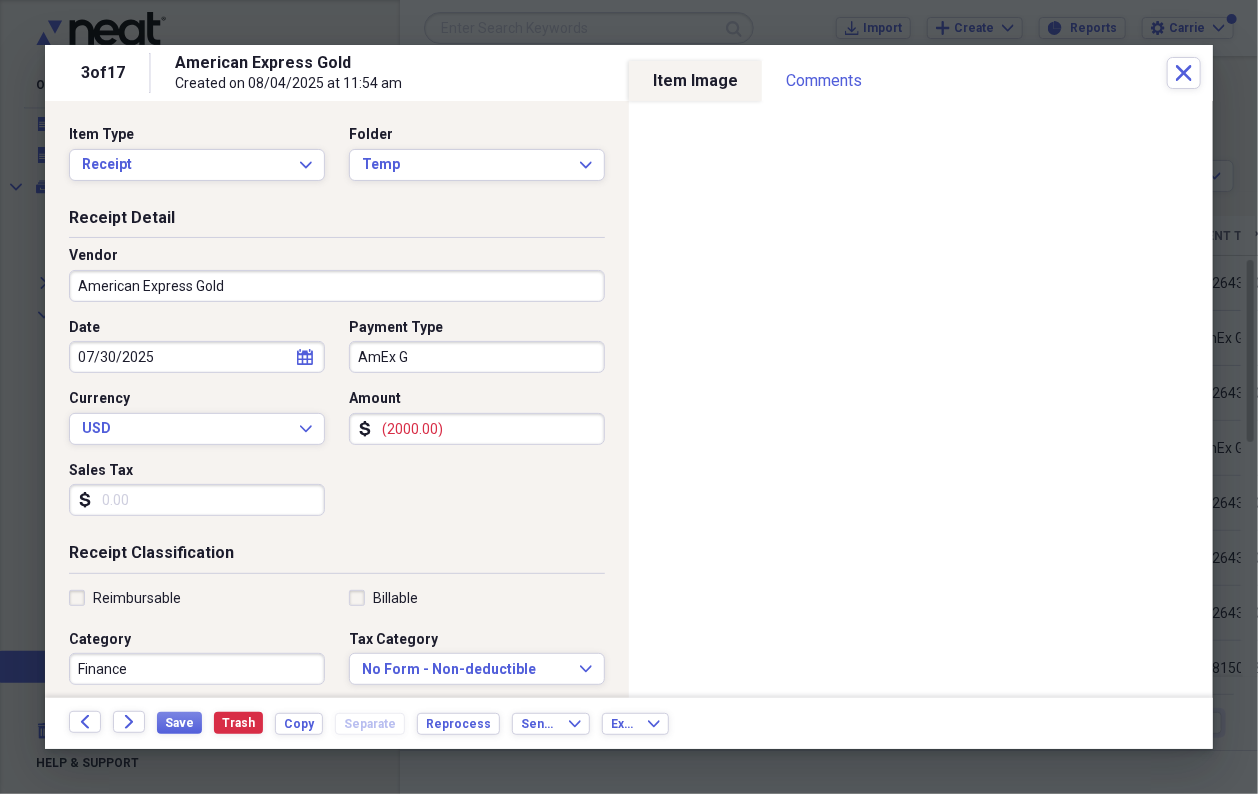 type on "(2000.00)" 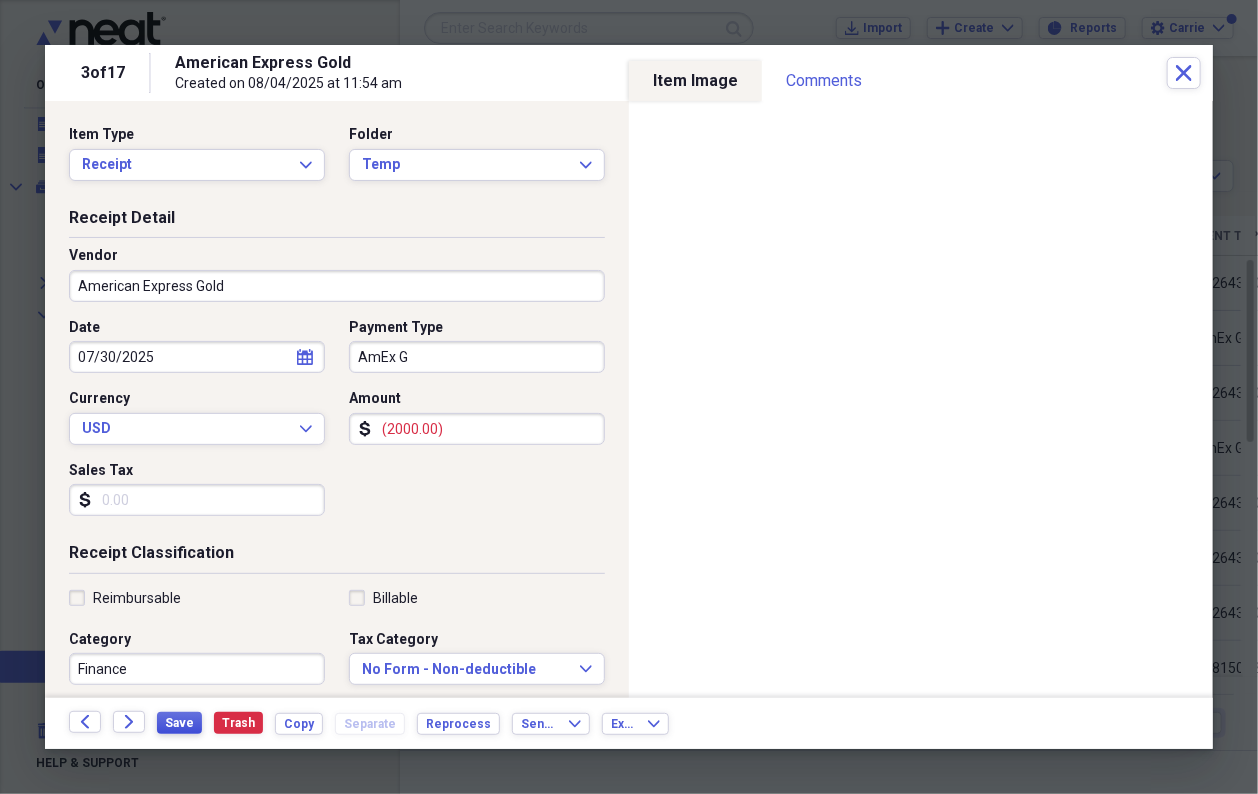 click on "Save" at bounding box center [179, 723] 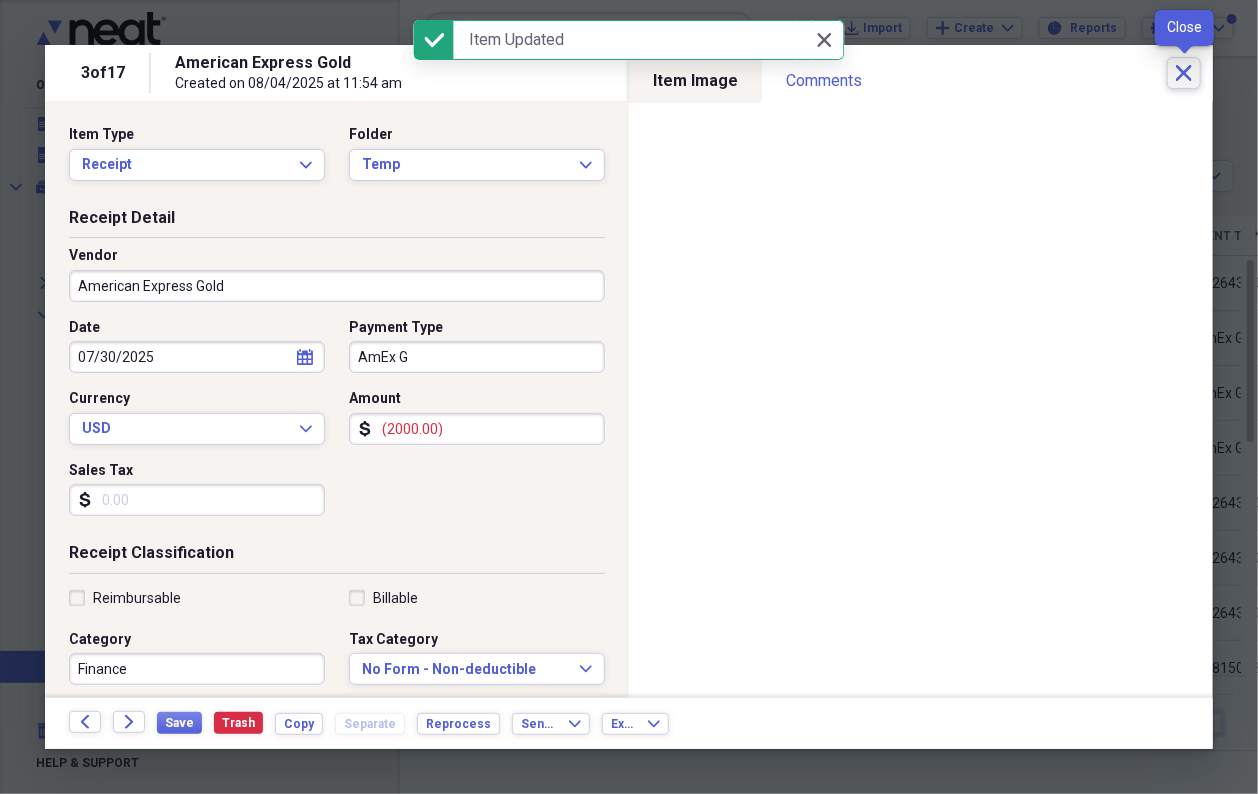 click on "Close" 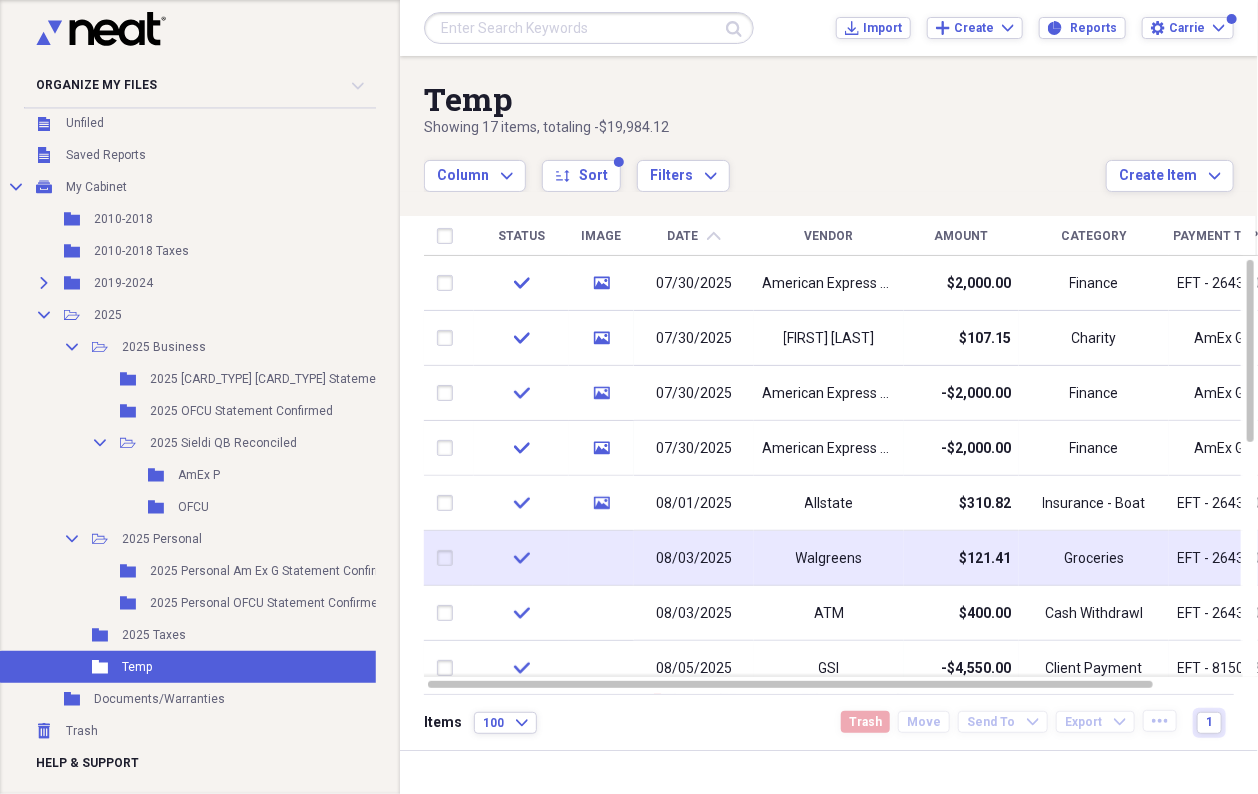 click at bounding box center [449, 558] 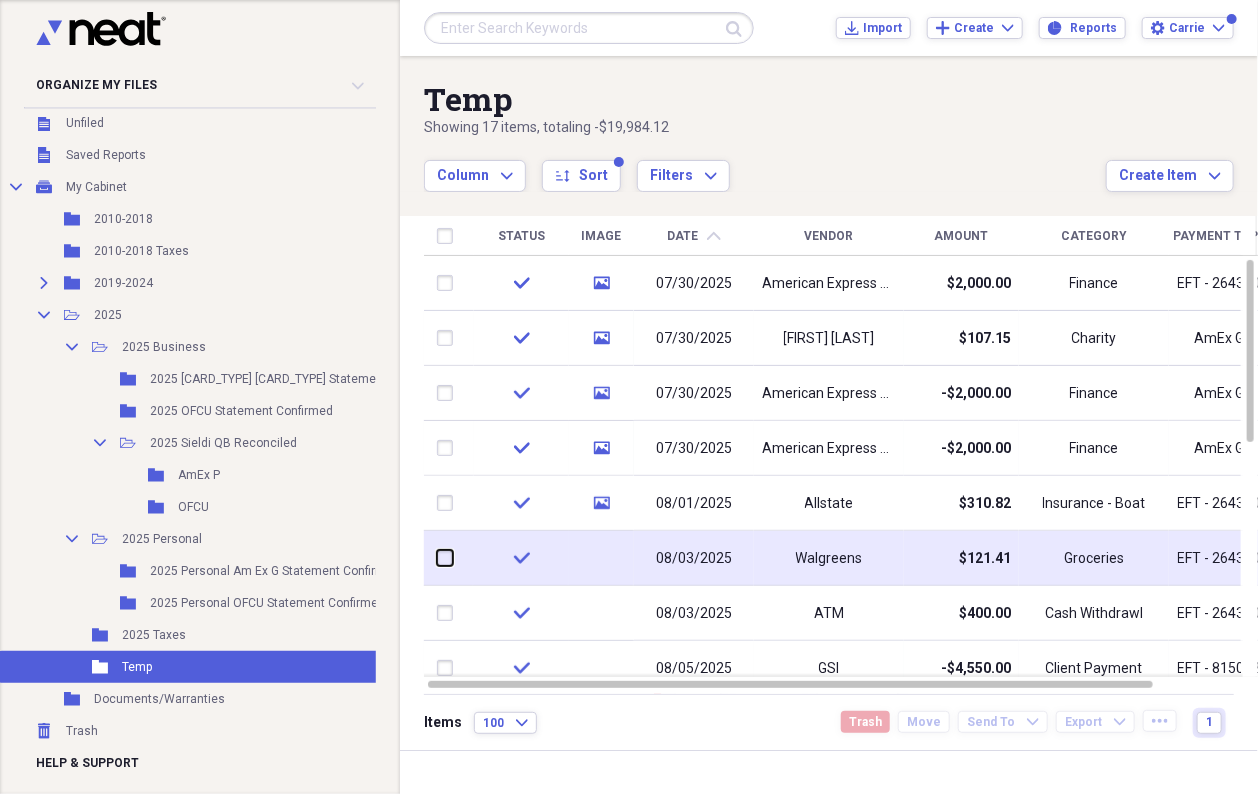 click at bounding box center [437, 558] 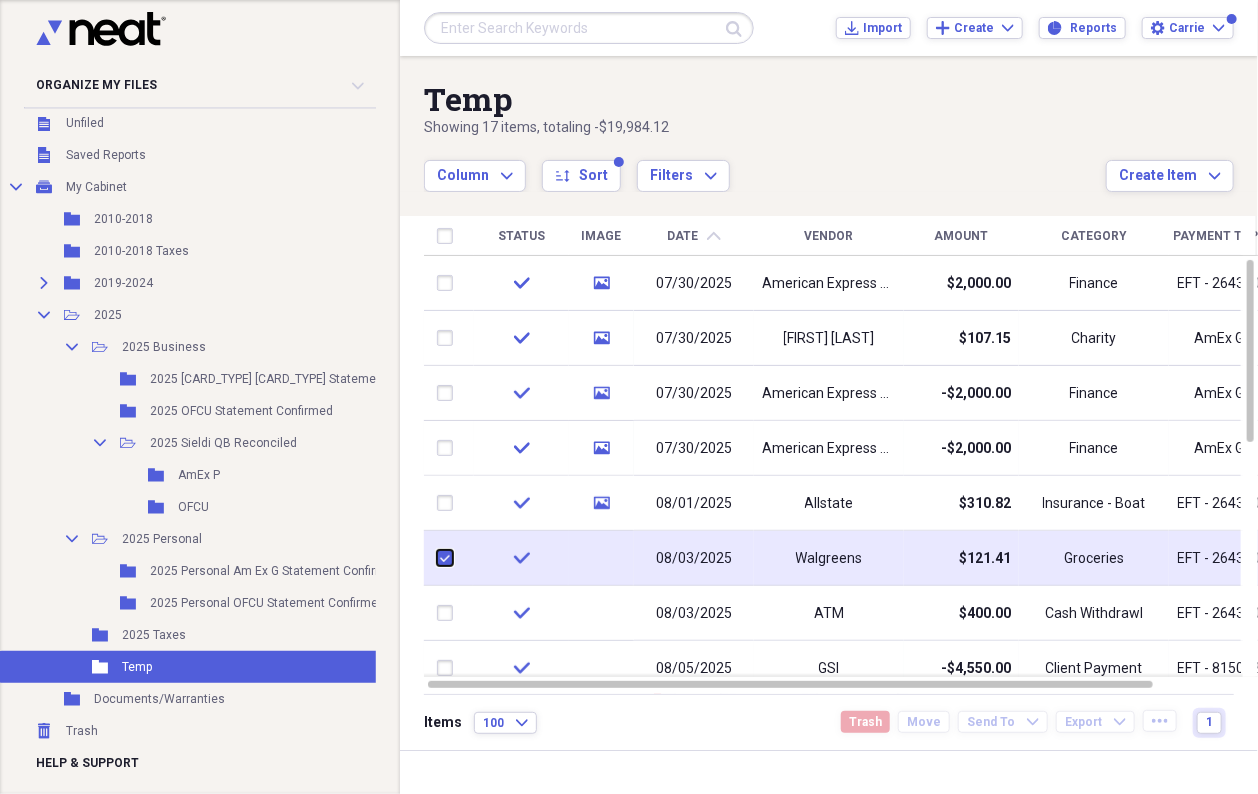 checkbox on "true" 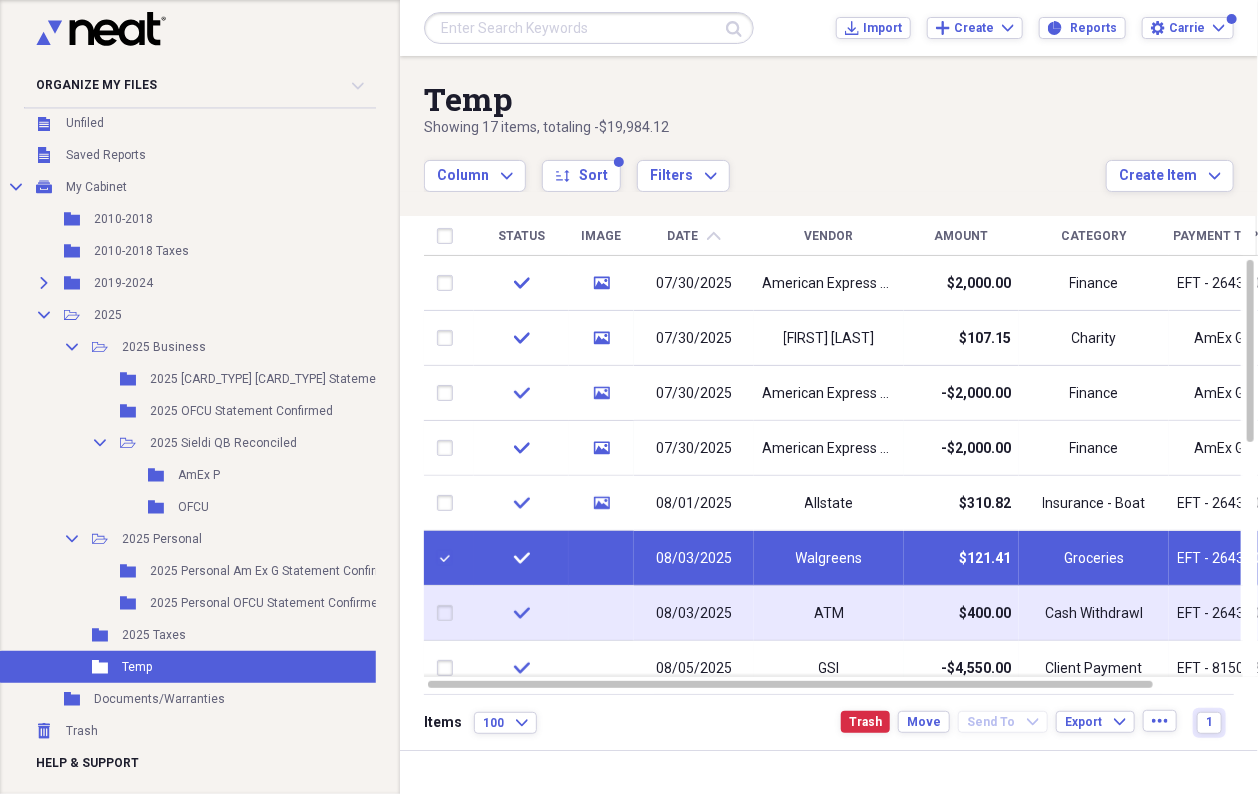 click at bounding box center (449, 613) 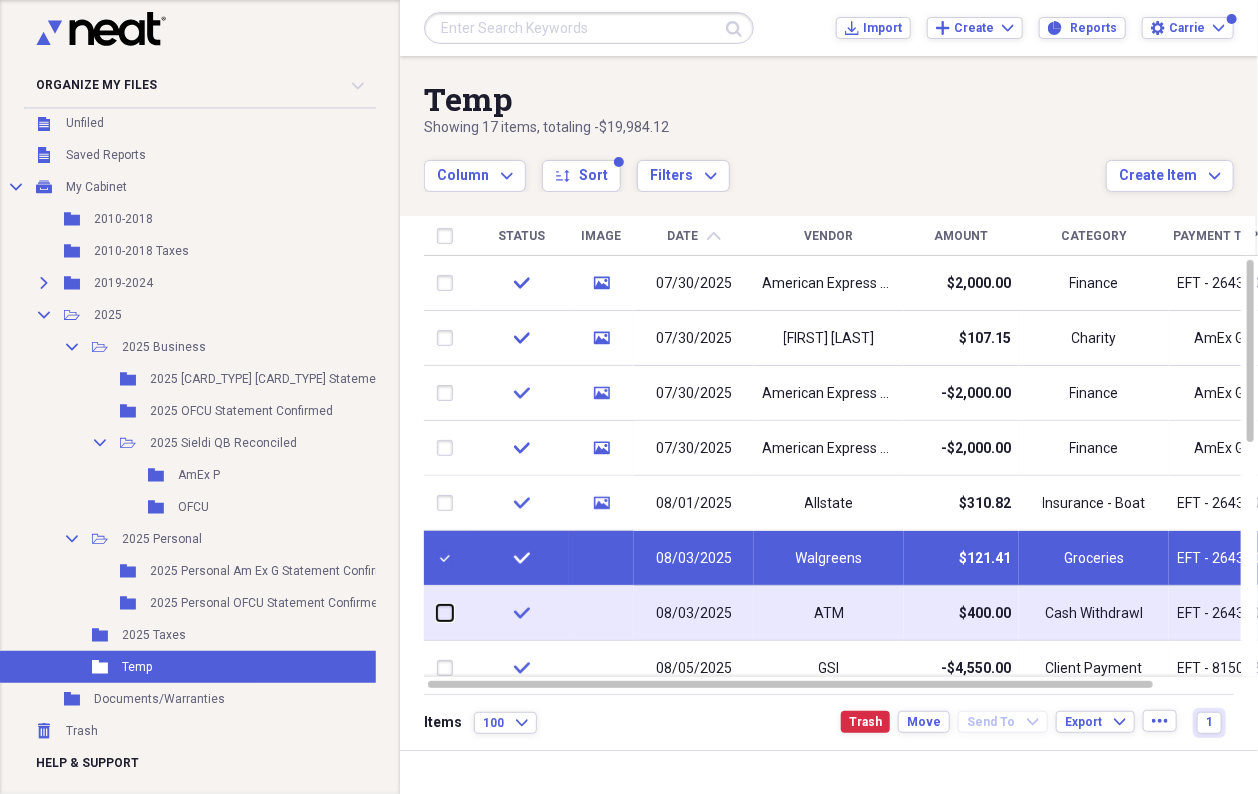 click at bounding box center (437, 613) 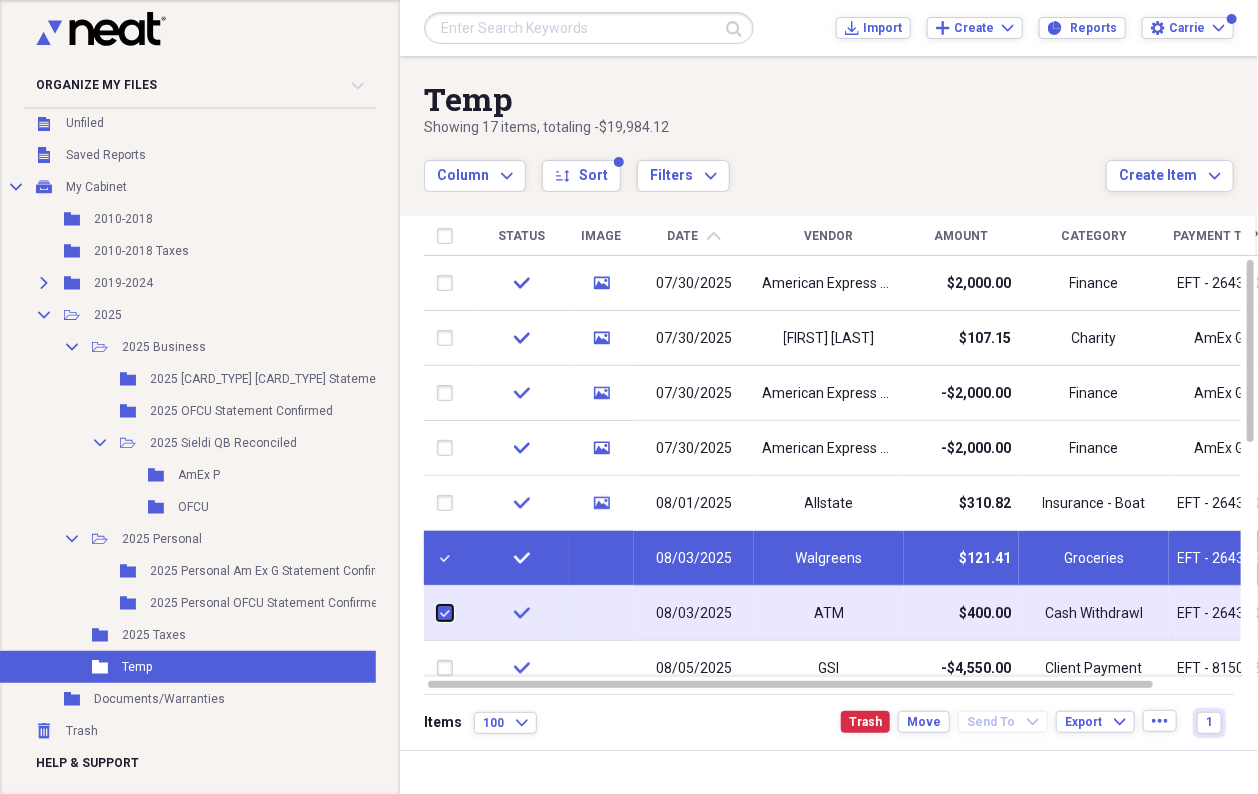 checkbox on "true" 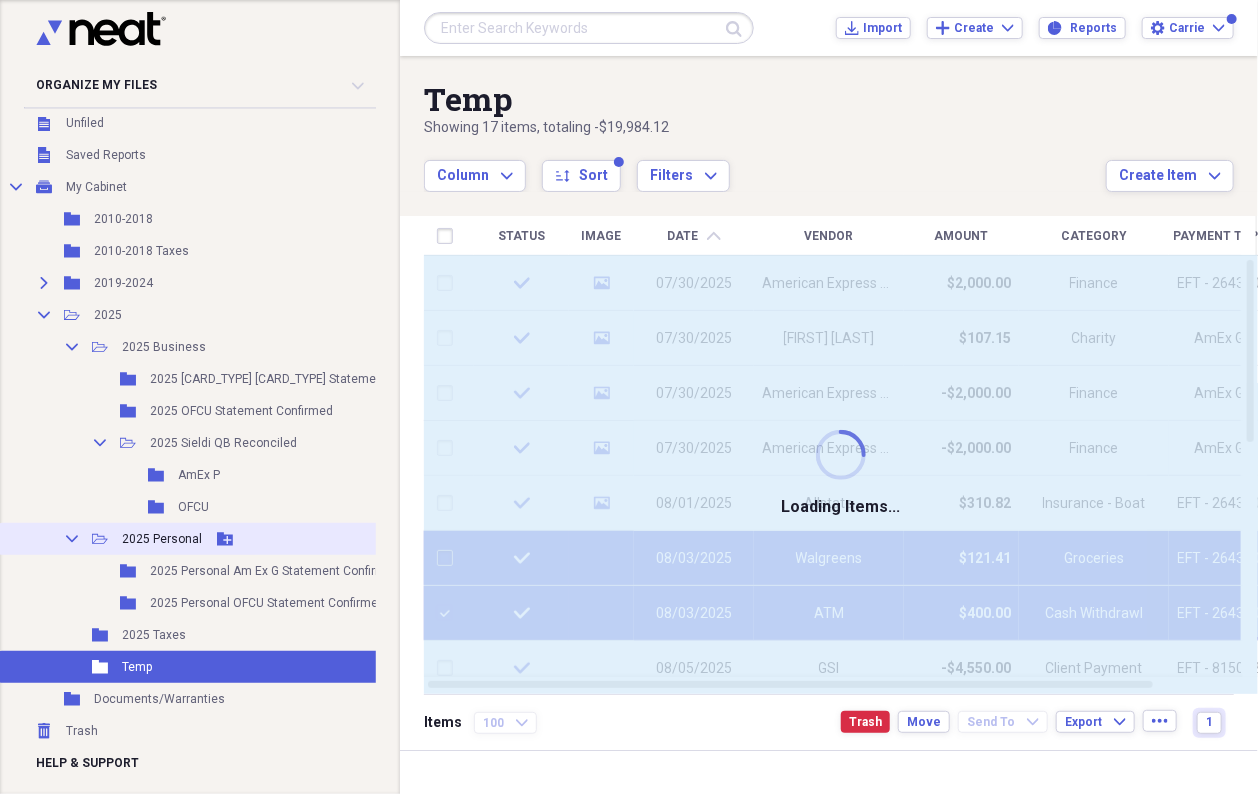 checkbox on "false" 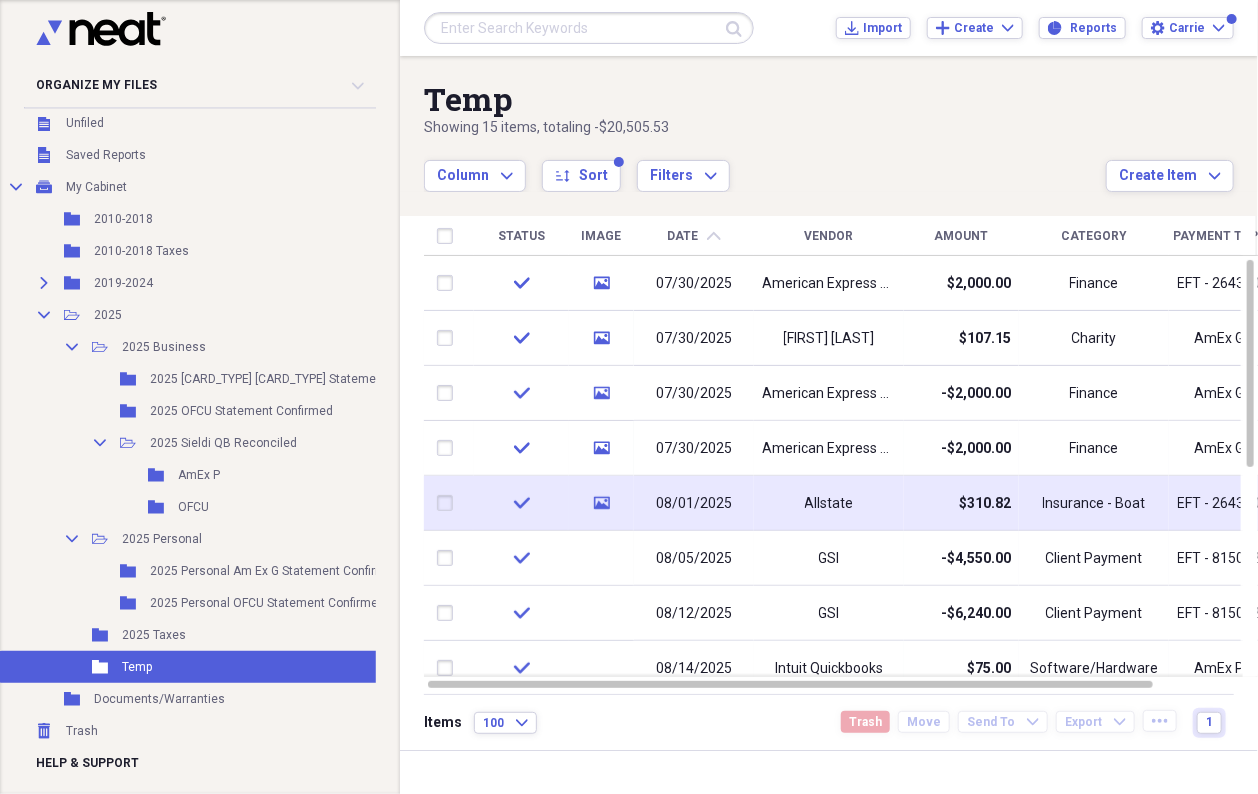 click at bounding box center (449, 503) 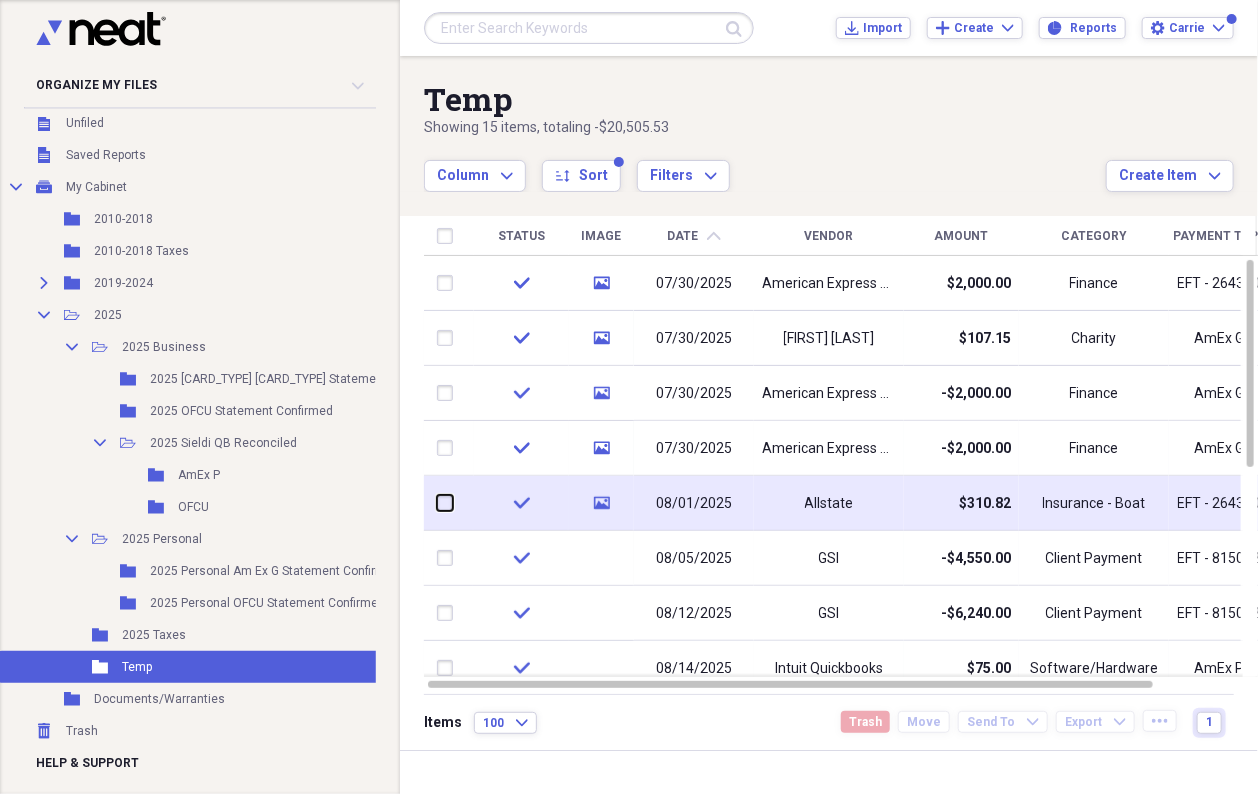 click at bounding box center (437, 503) 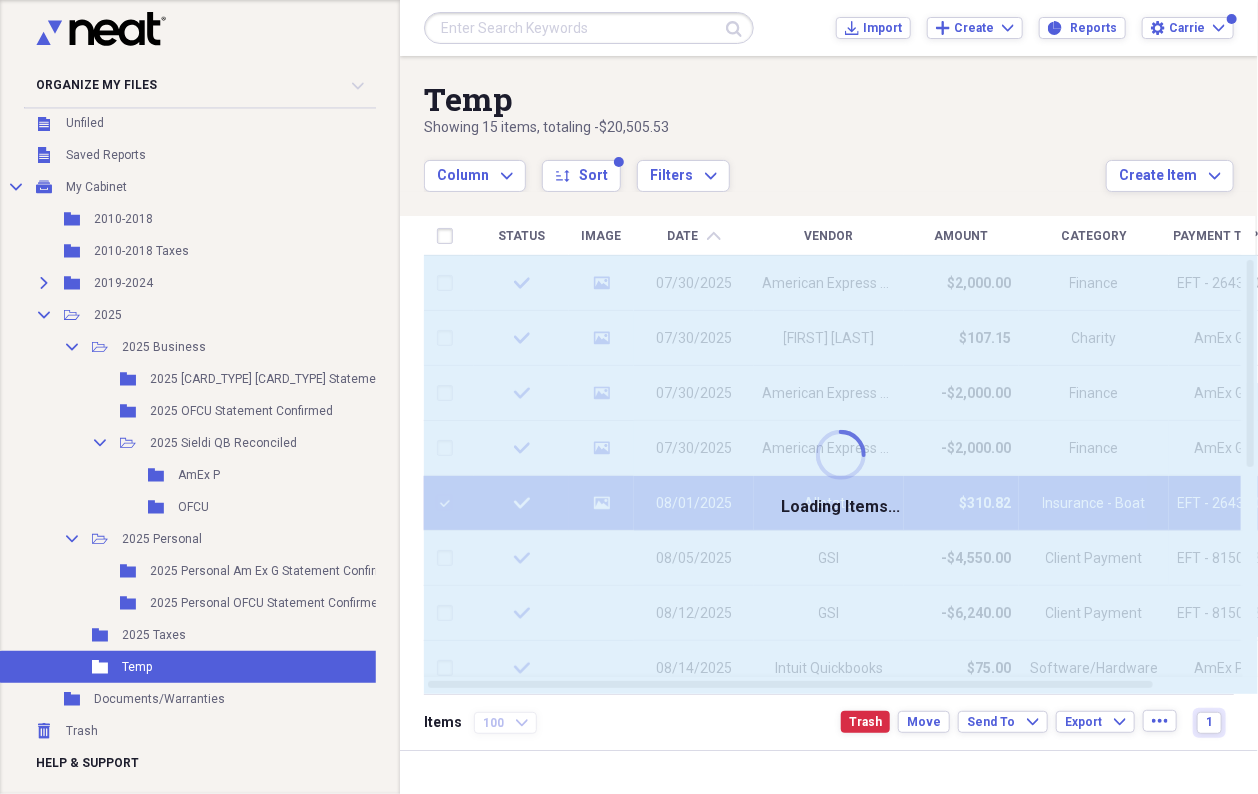 checkbox on "false" 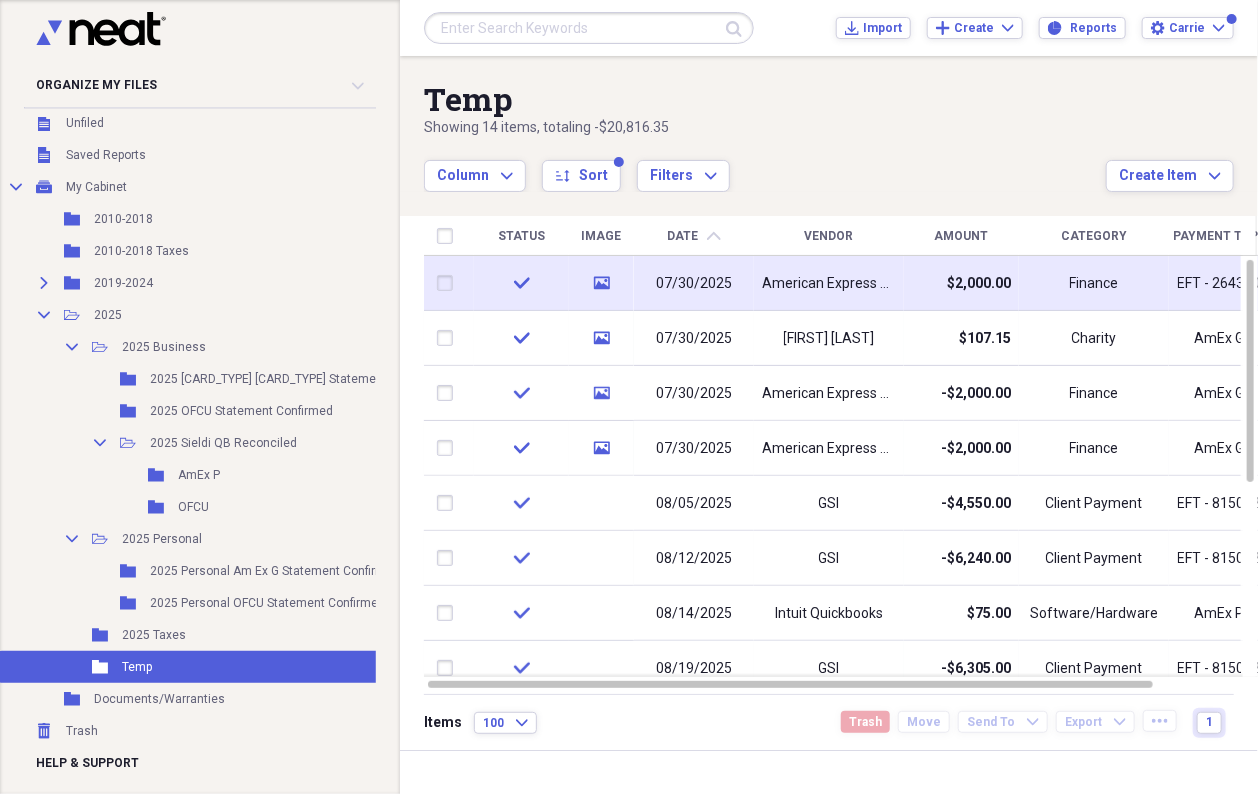 click at bounding box center (449, 283) 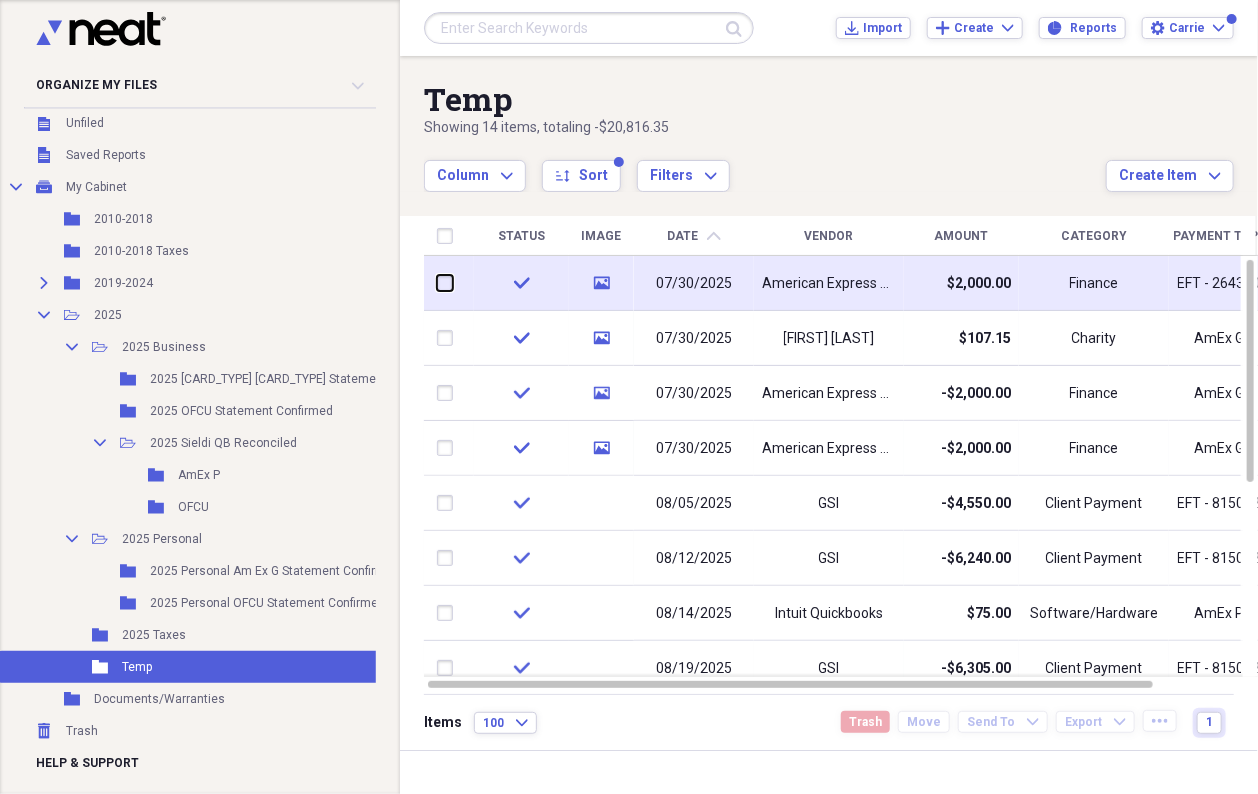 click at bounding box center (437, 283) 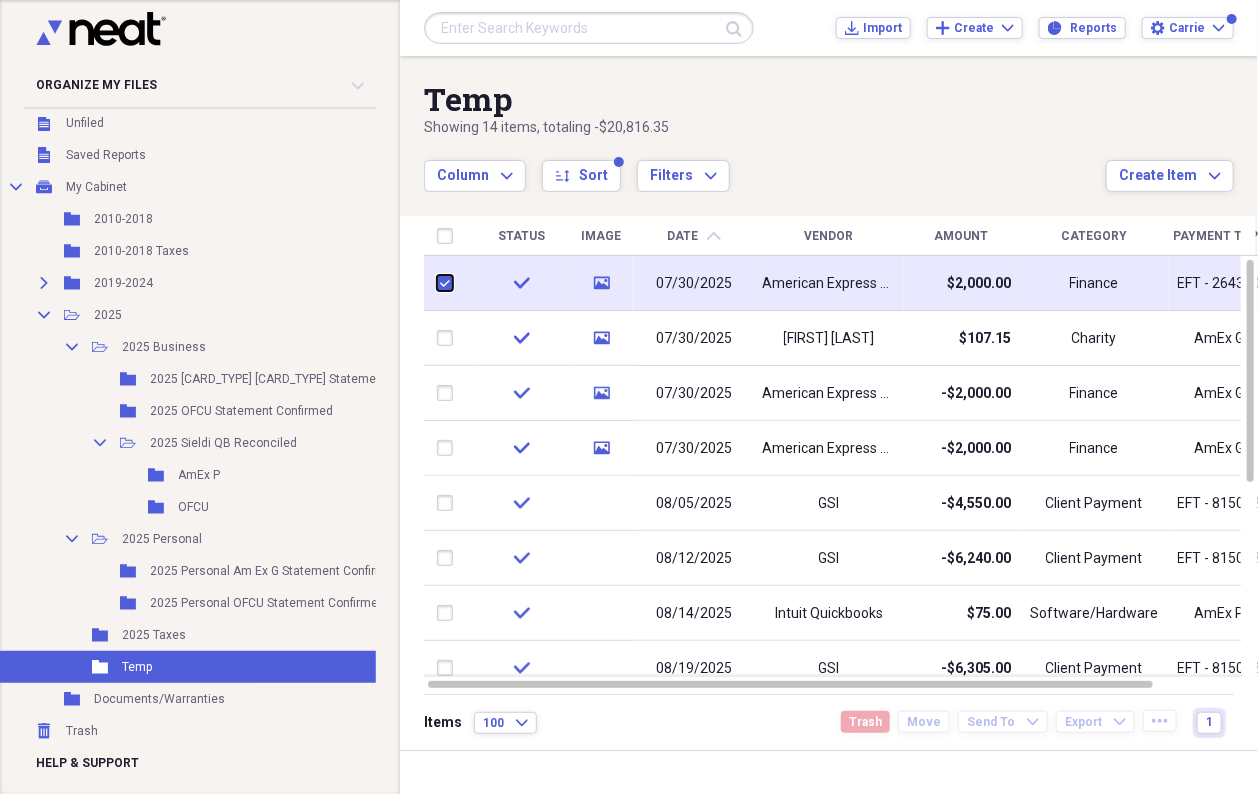 checkbox on "true" 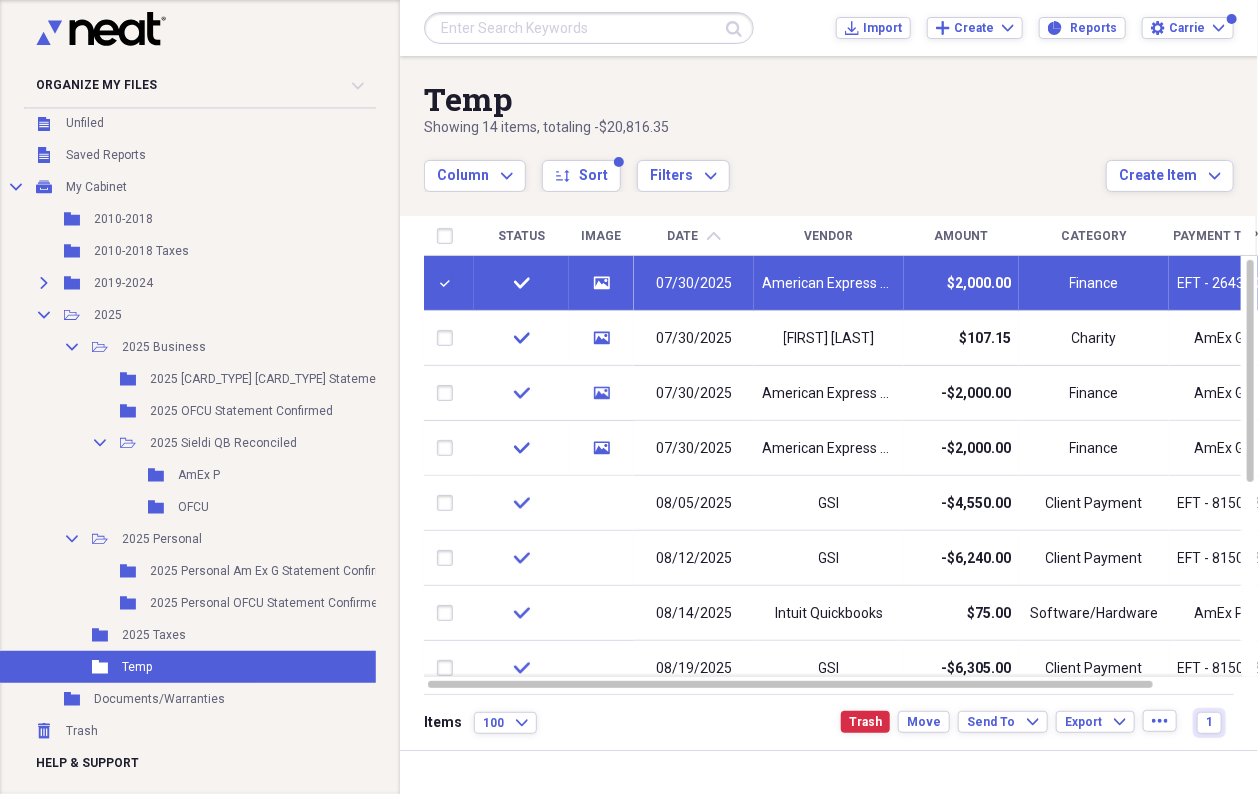 click on "07/30/2025" at bounding box center [694, 284] 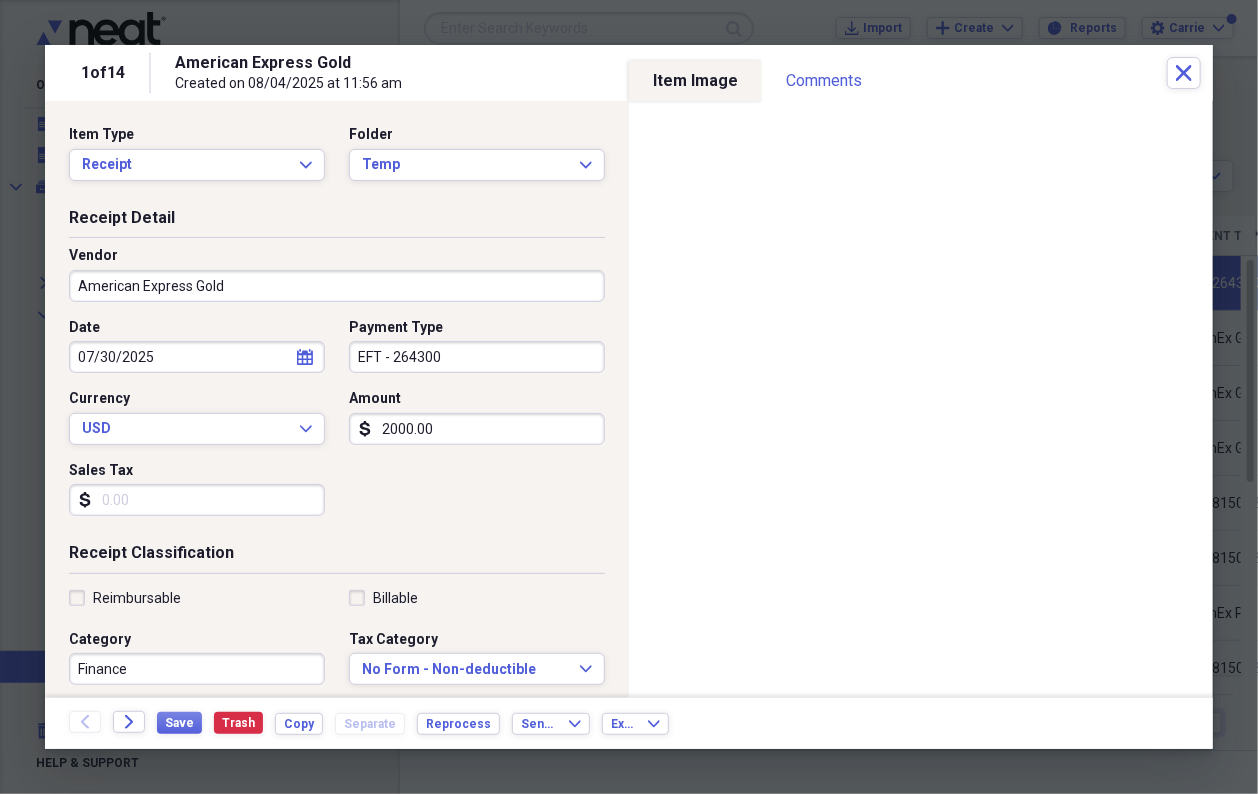 click 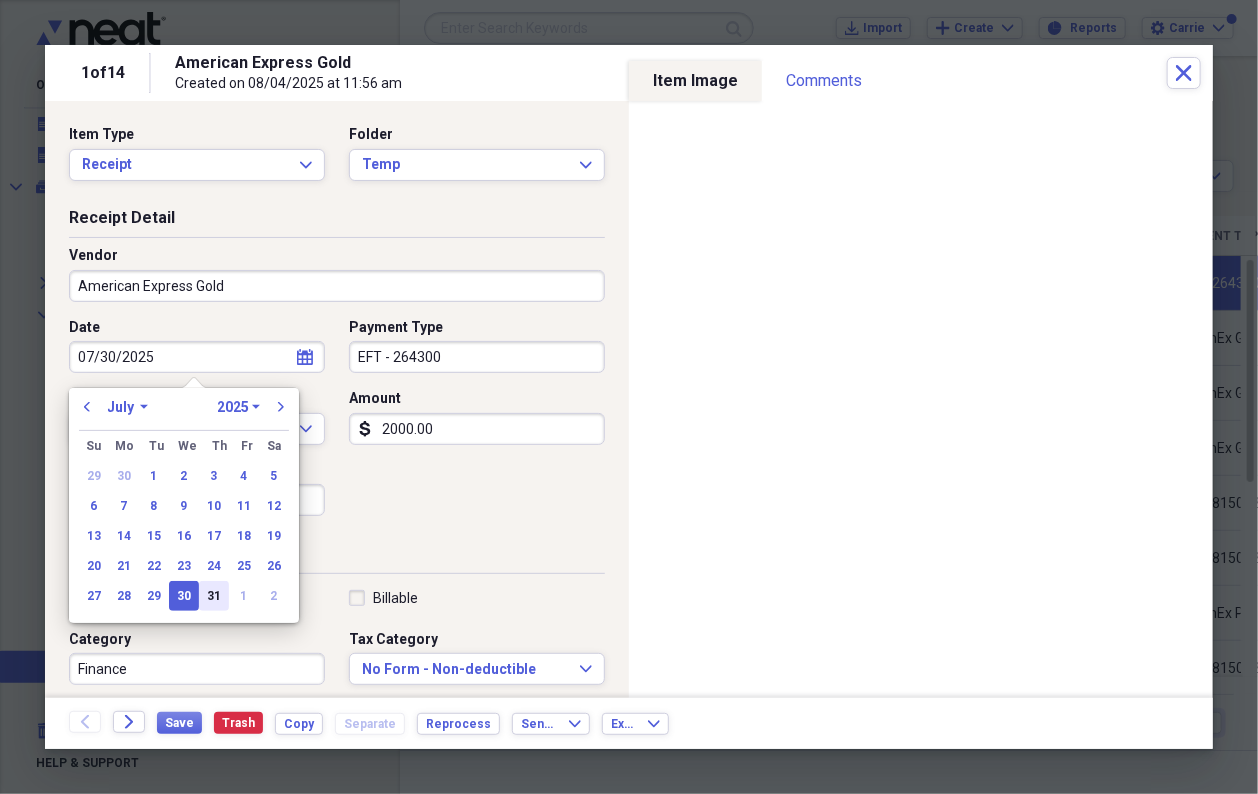 click on "31" at bounding box center [214, 596] 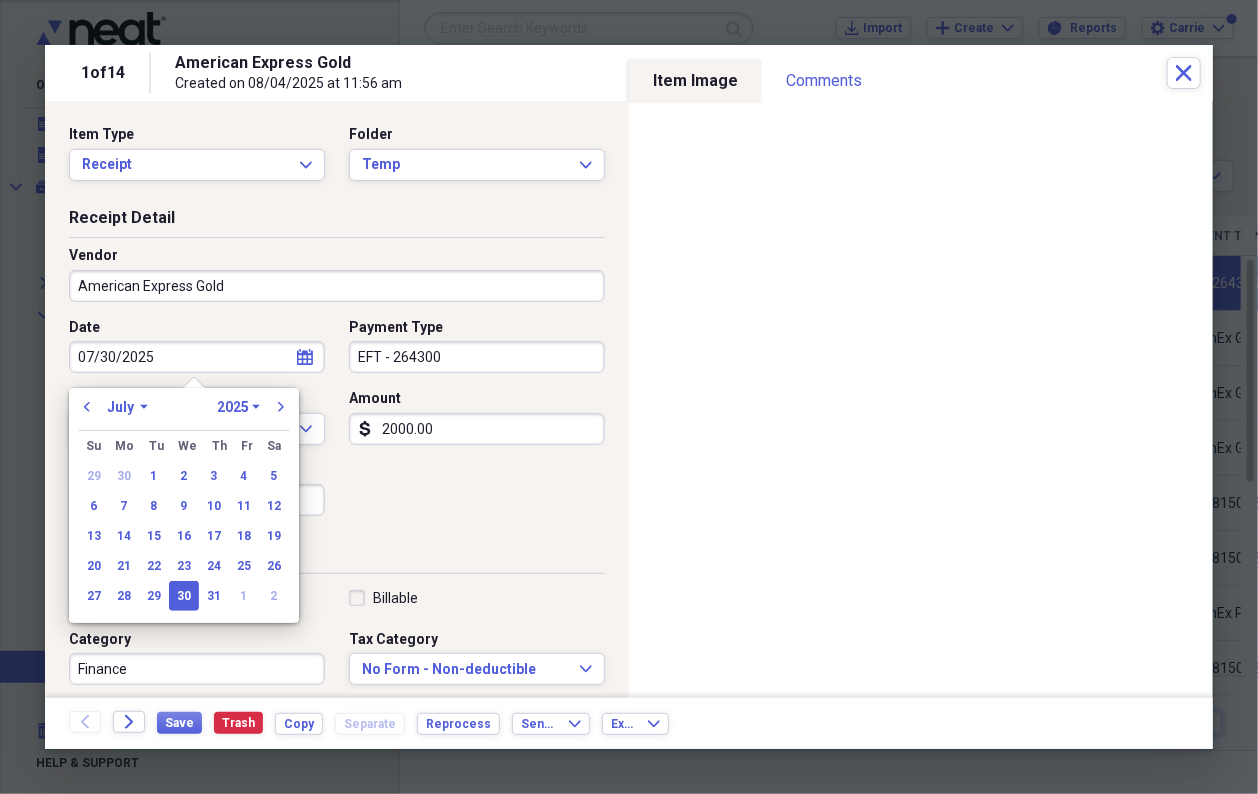 type on "07/31/2025" 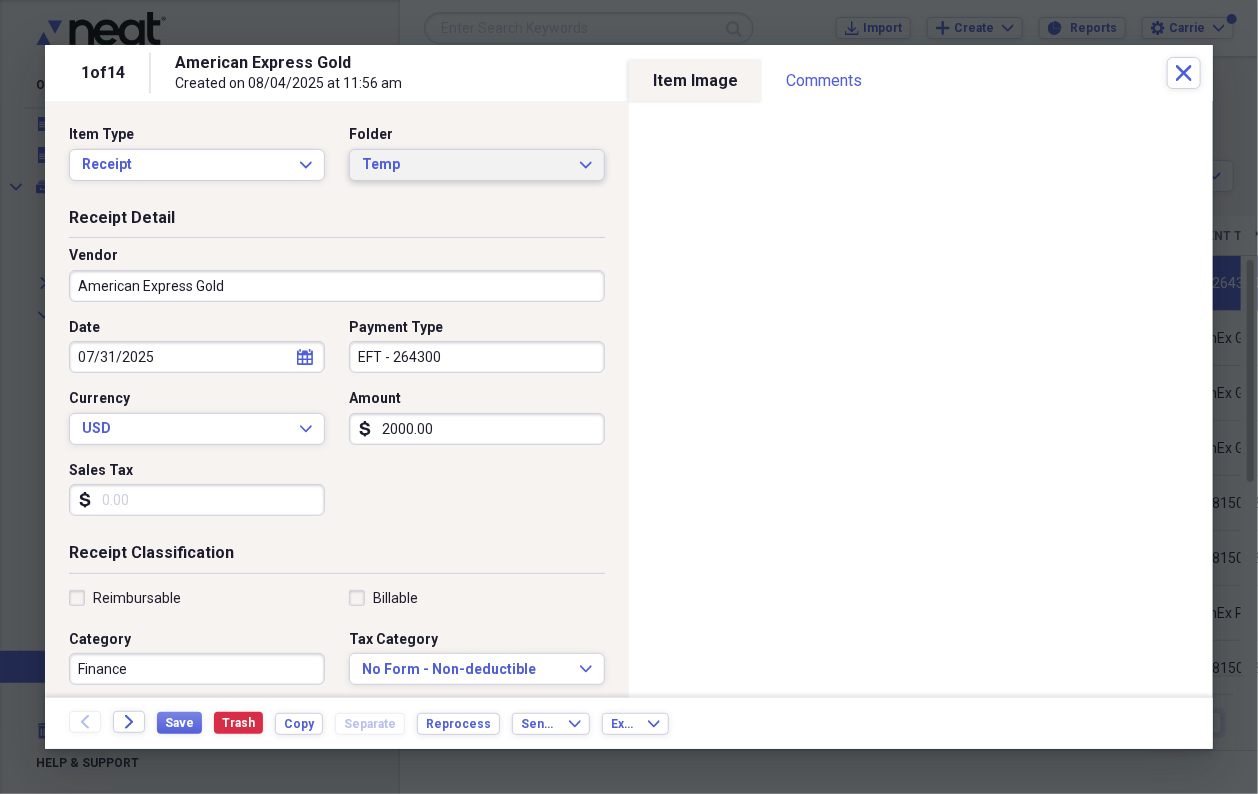 click on "Temp" at bounding box center [465, 165] 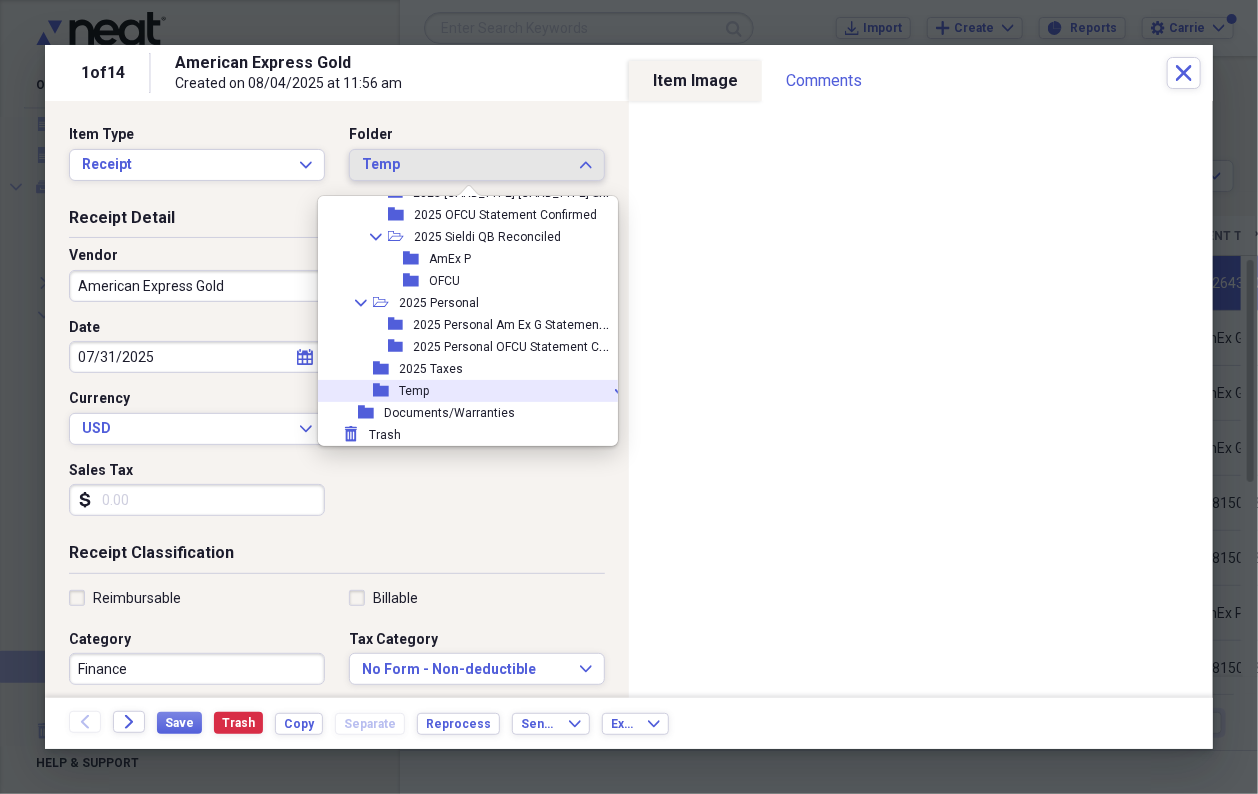 scroll, scrollTop: 876, scrollLeft: 0, axis: vertical 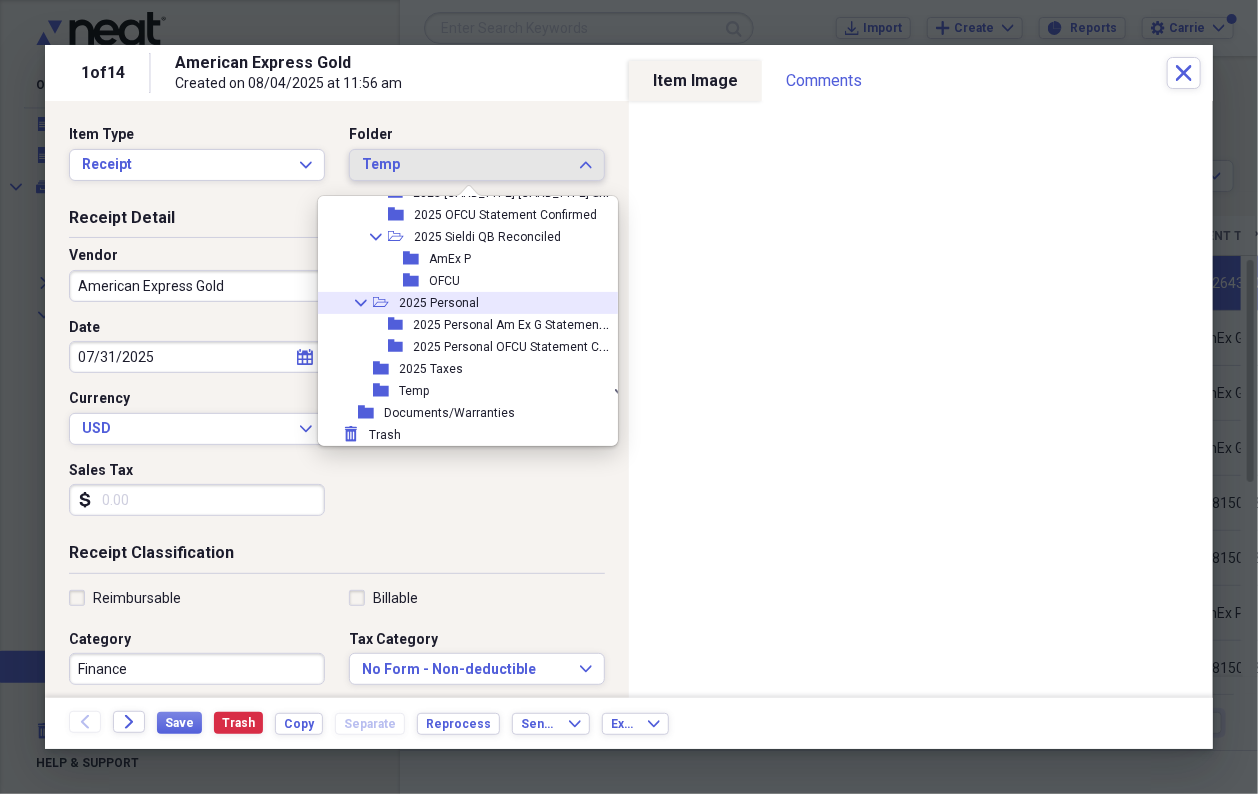 click on "2025 Personal" at bounding box center (439, 303) 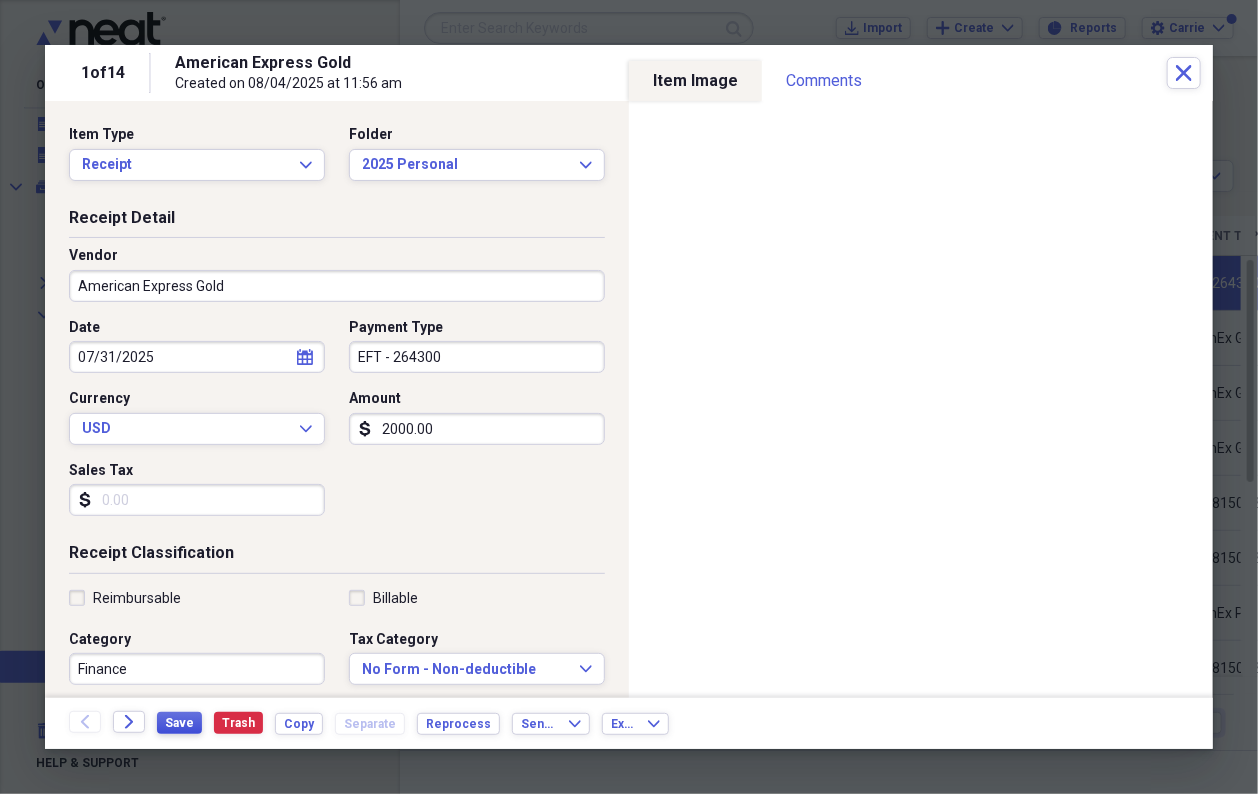 click on "Save" at bounding box center [179, 723] 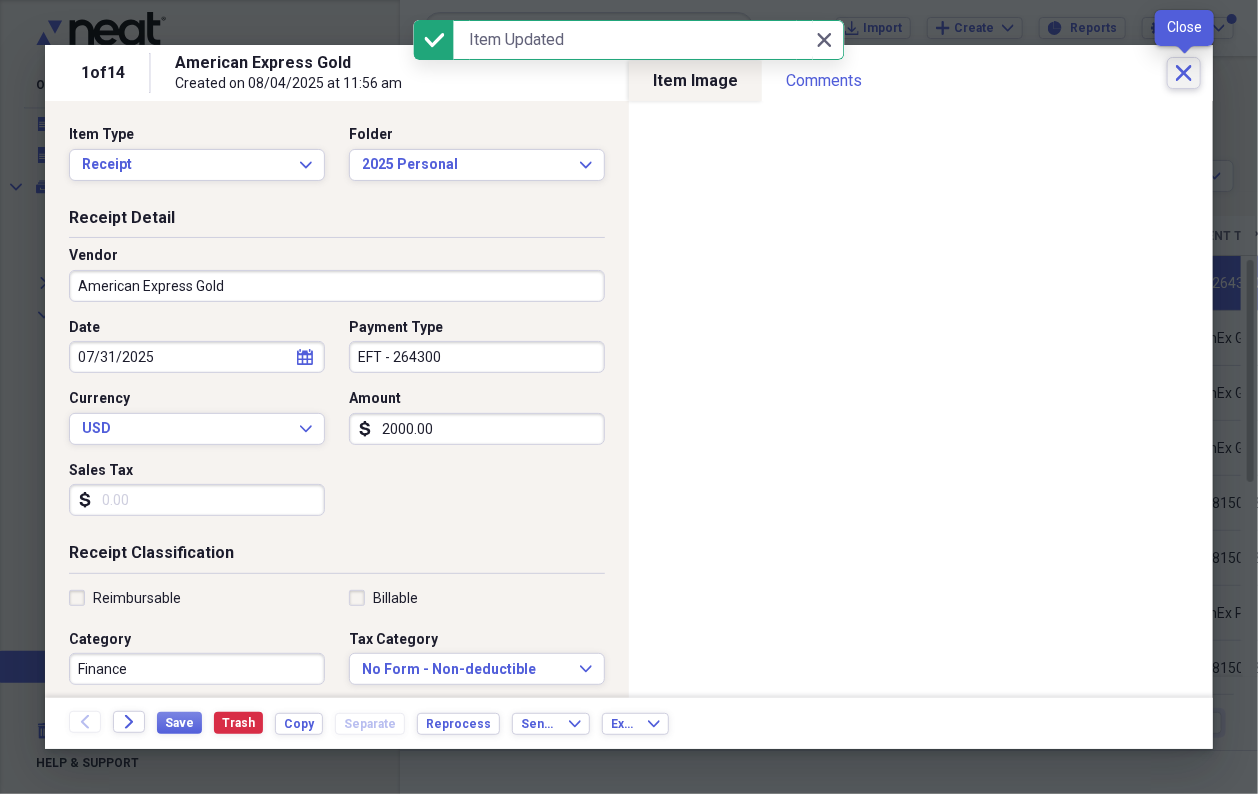 click on "Close" 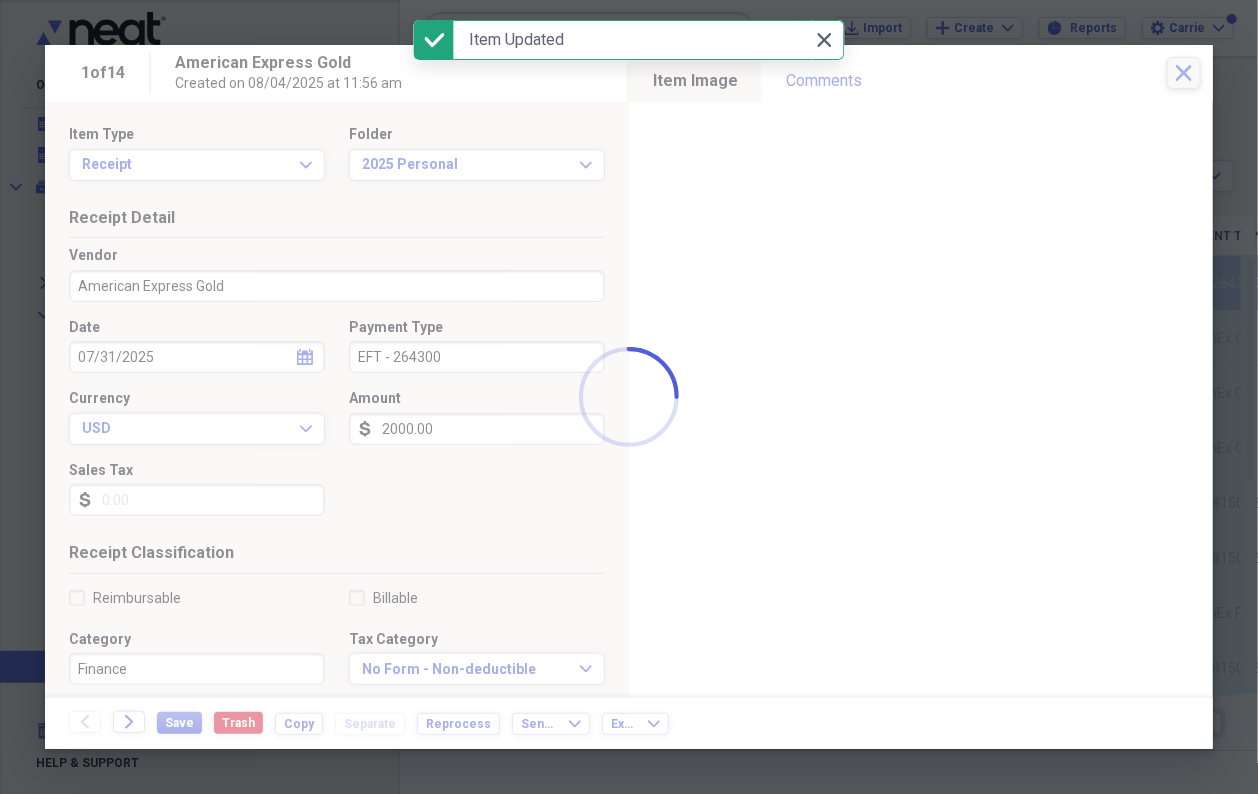 checkbox on "false" 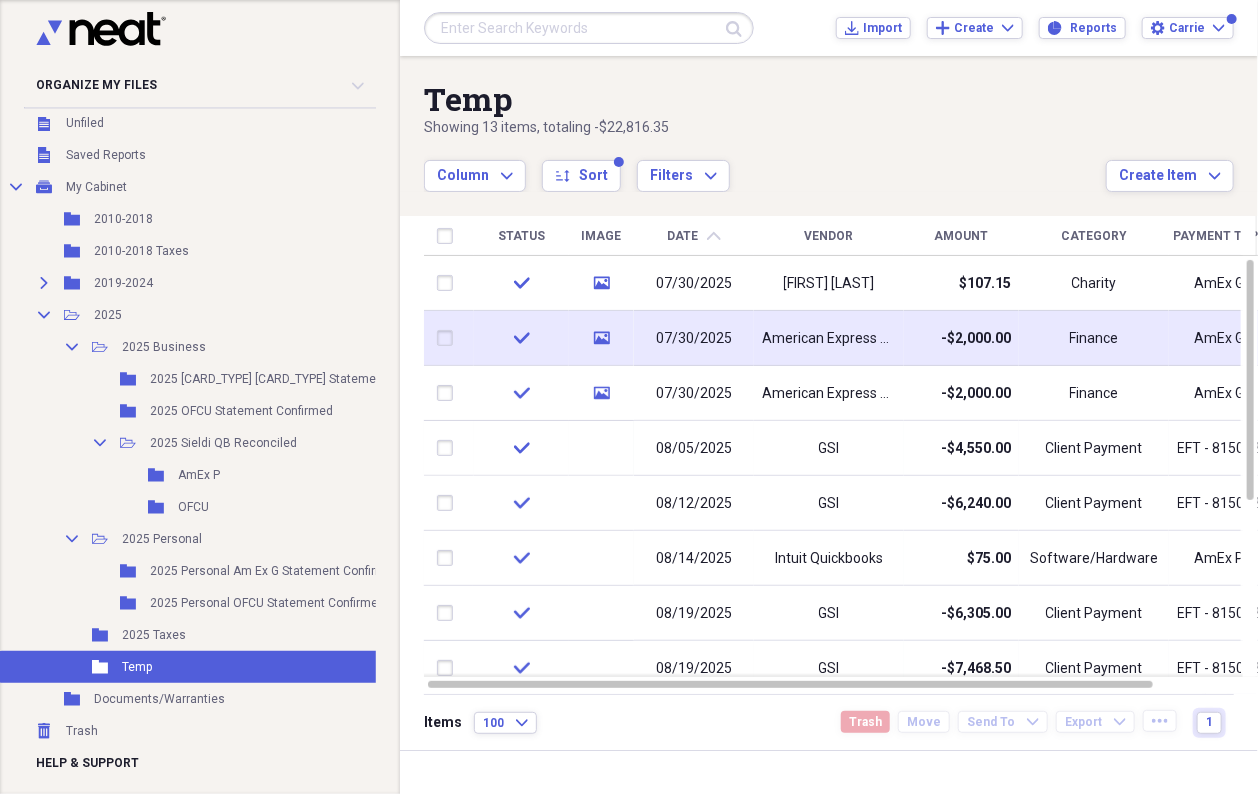 click at bounding box center [449, 338] 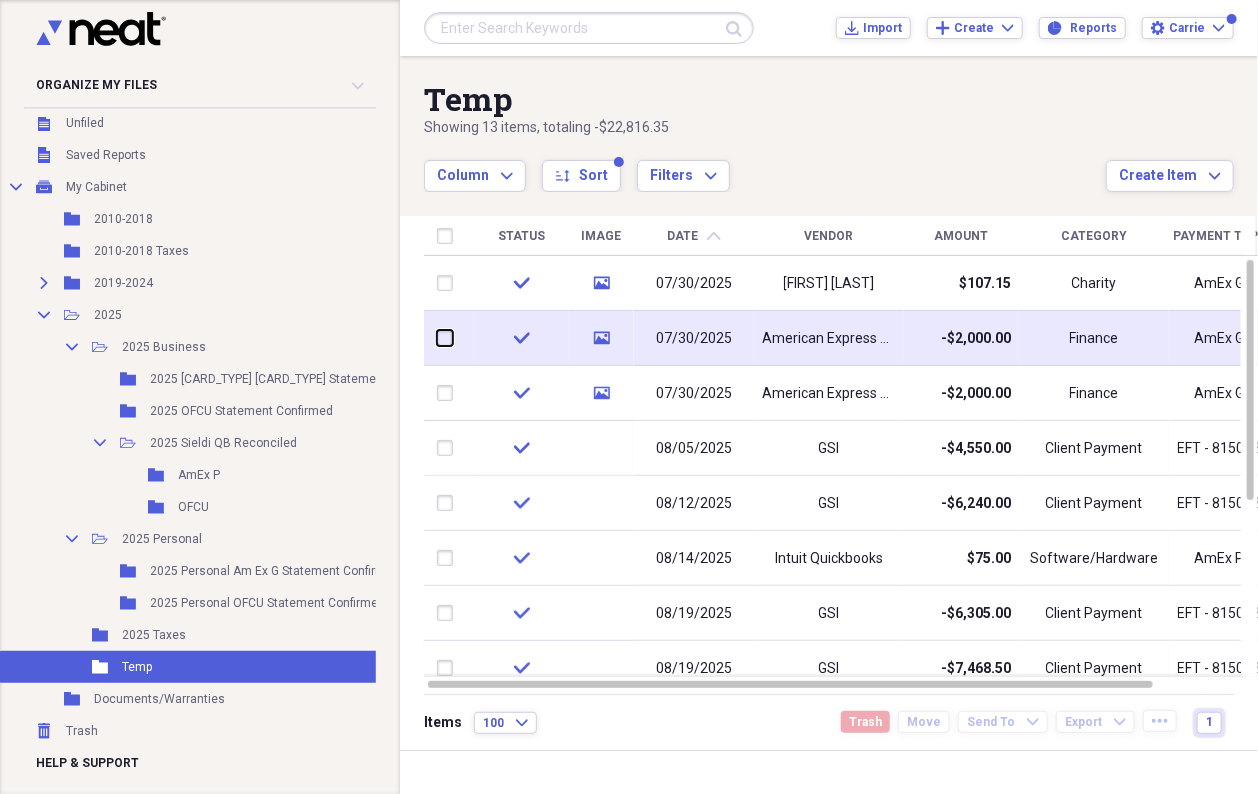 click at bounding box center (437, 338) 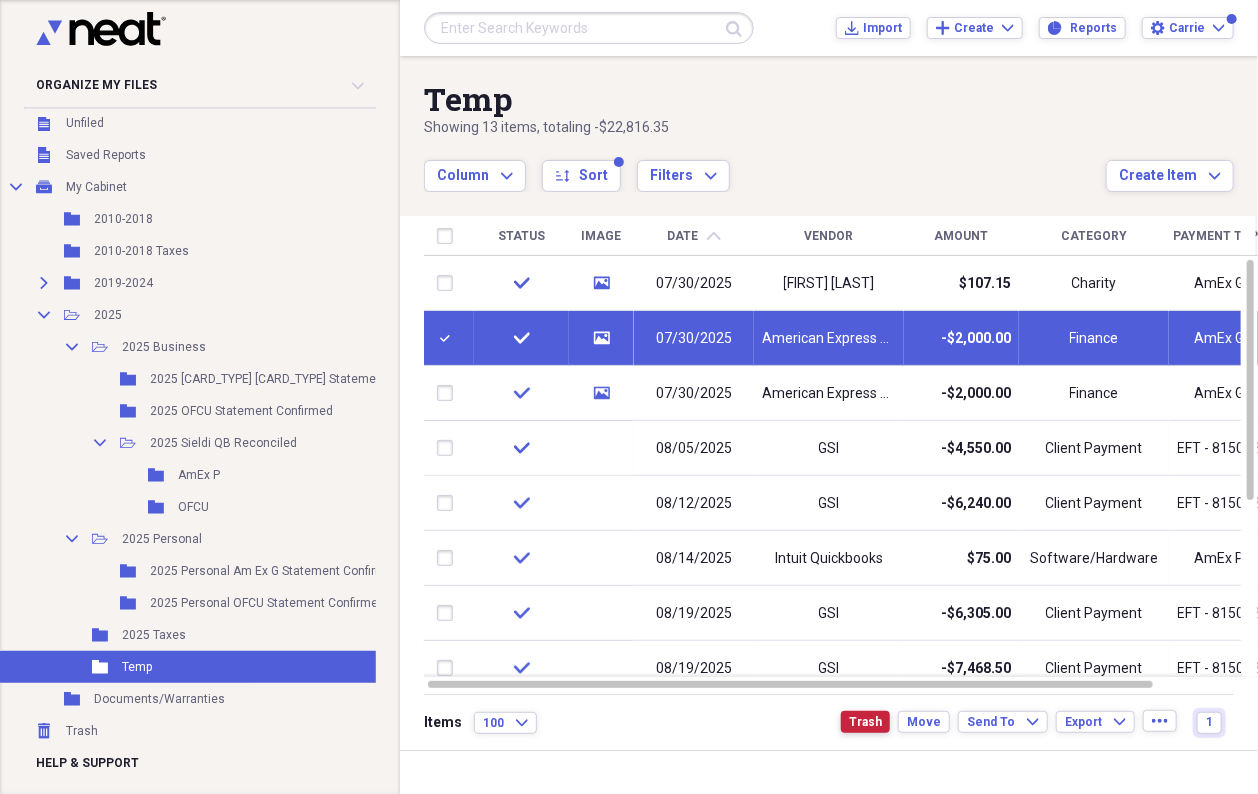 click on "Trash" at bounding box center (865, 722) 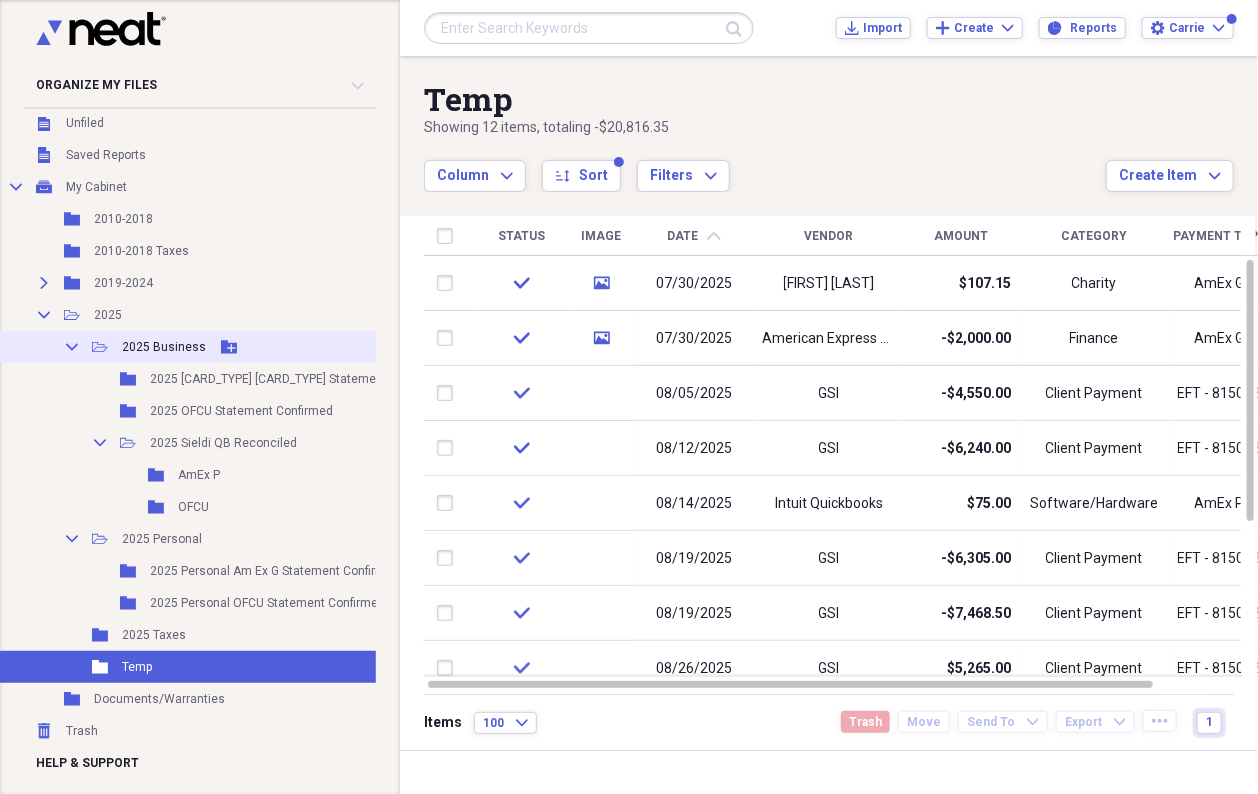 click on "2025 Business" at bounding box center (164, 347) 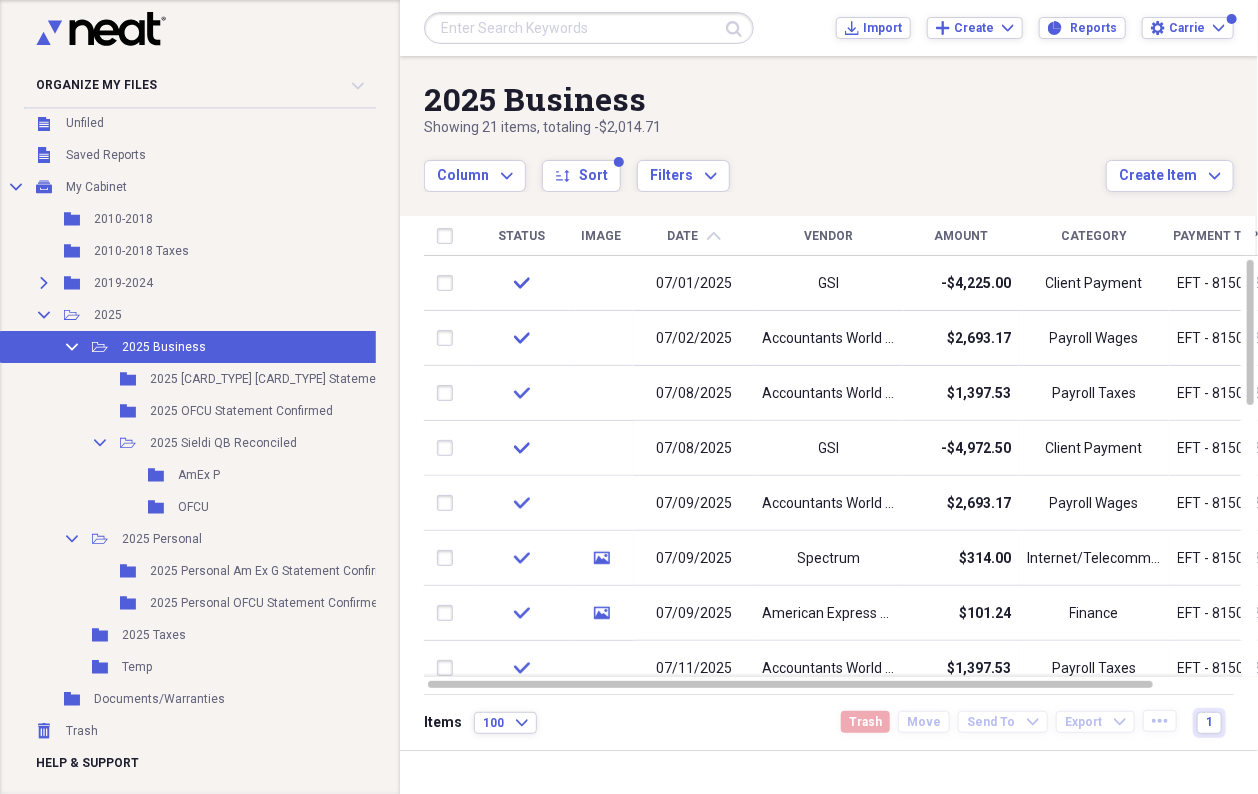 click on "Date" at bounding box center (683, 236) 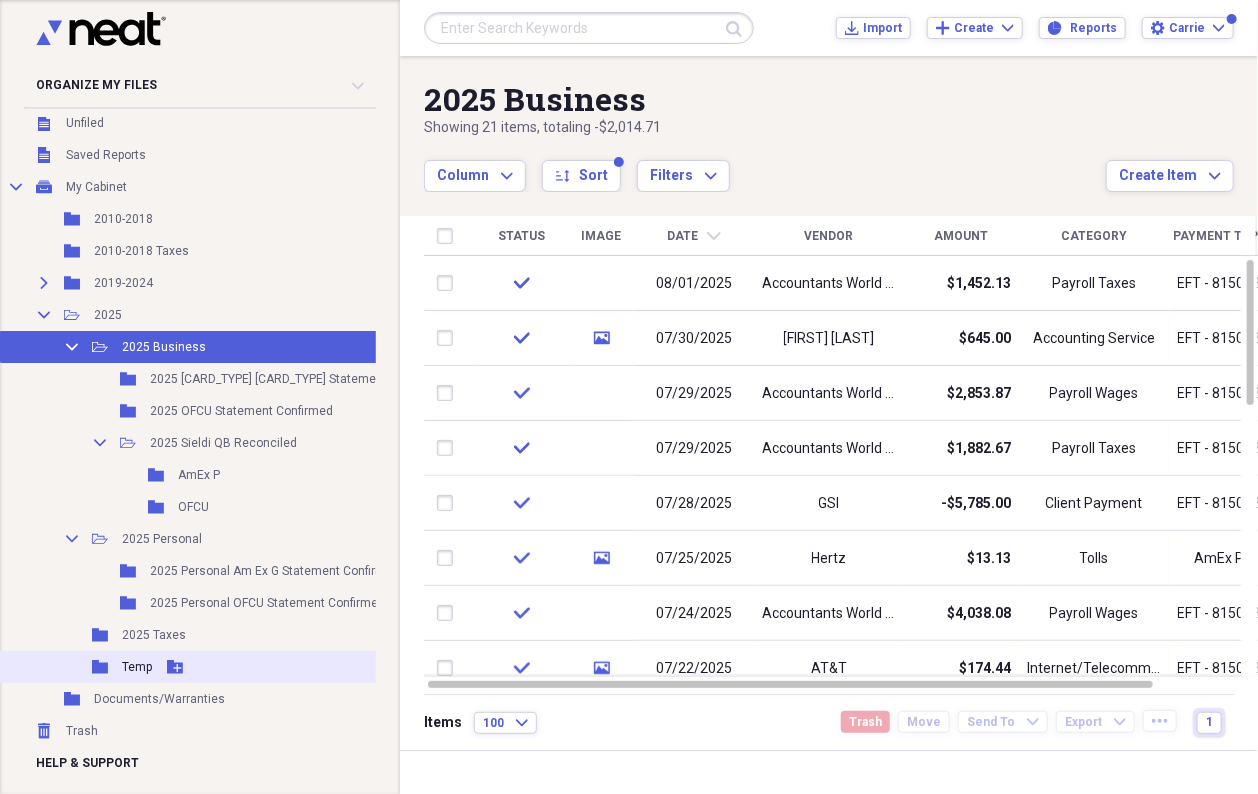 click on "Folder Temp Add Folder" at bounding box center [254, 667] 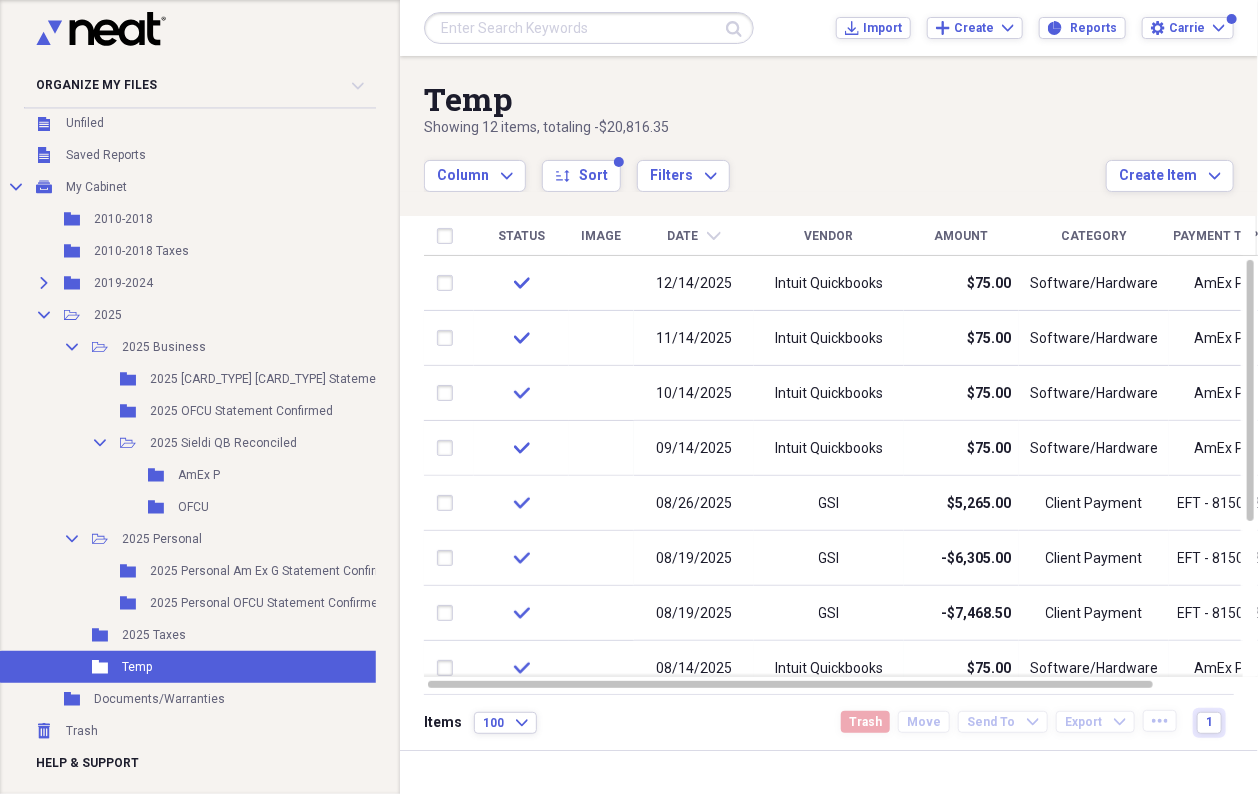 click on "Date" at bounding box center [683, 236] 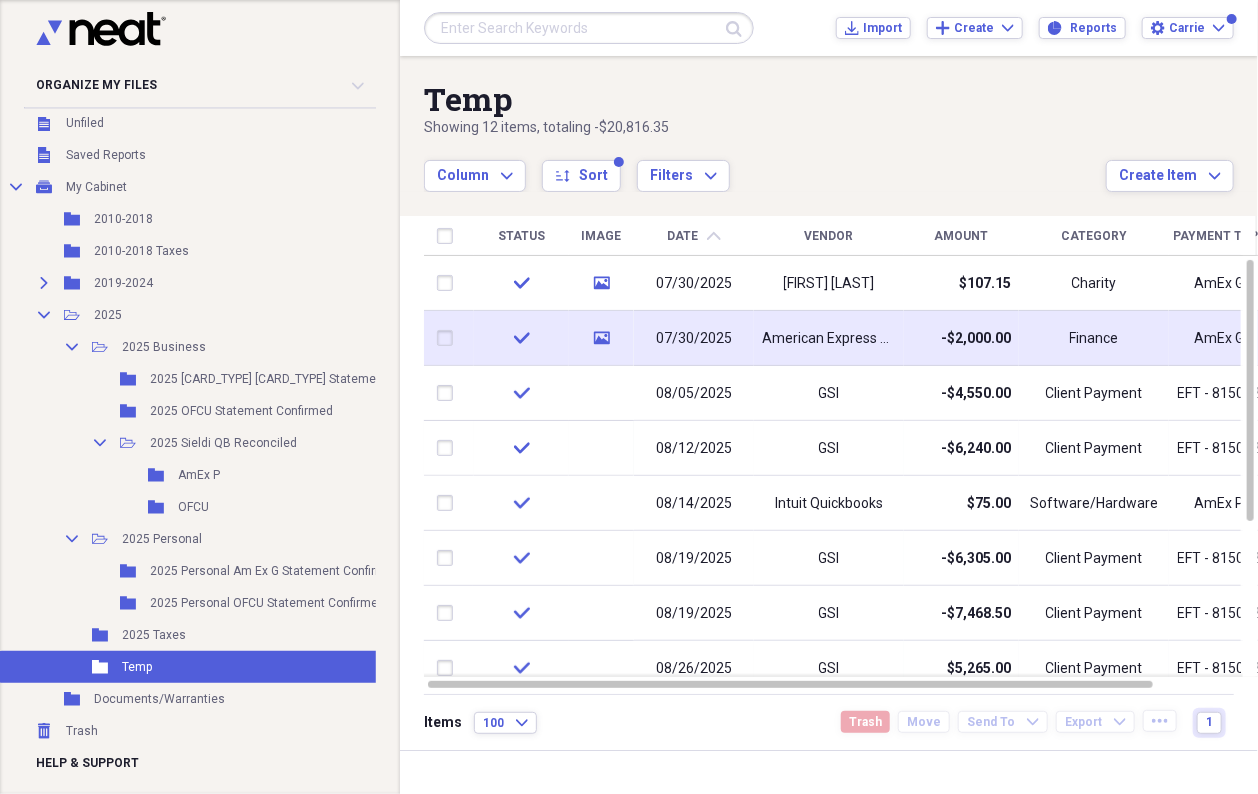 click at bounding box center (449, 338) 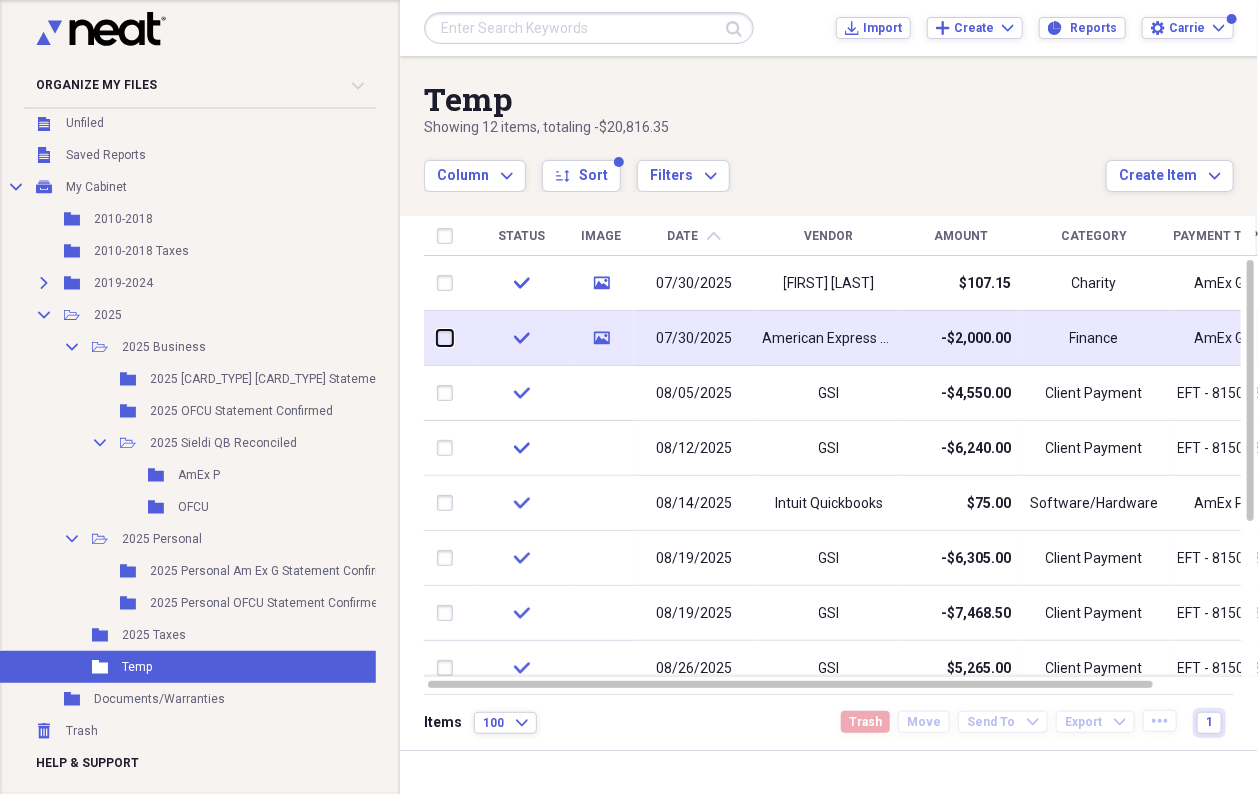 click at bounding box center (437, 338) 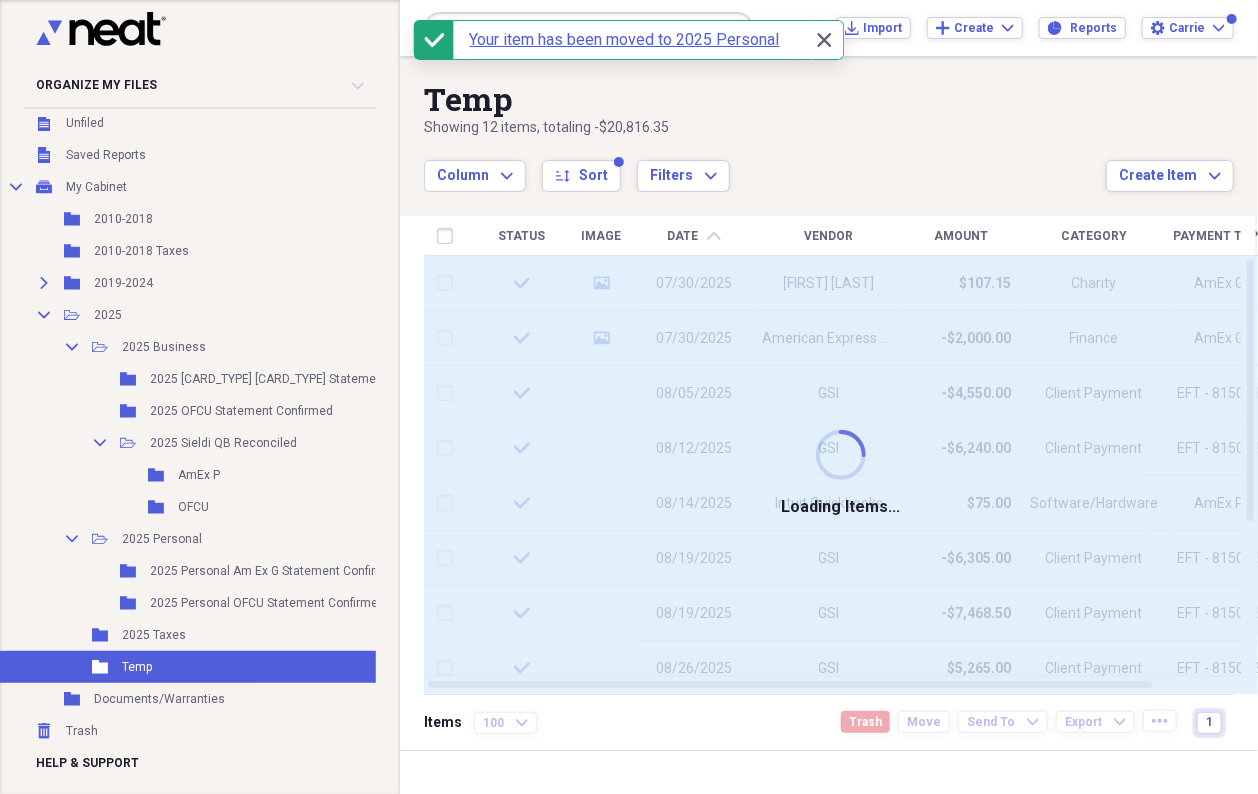 checkbox on "false" 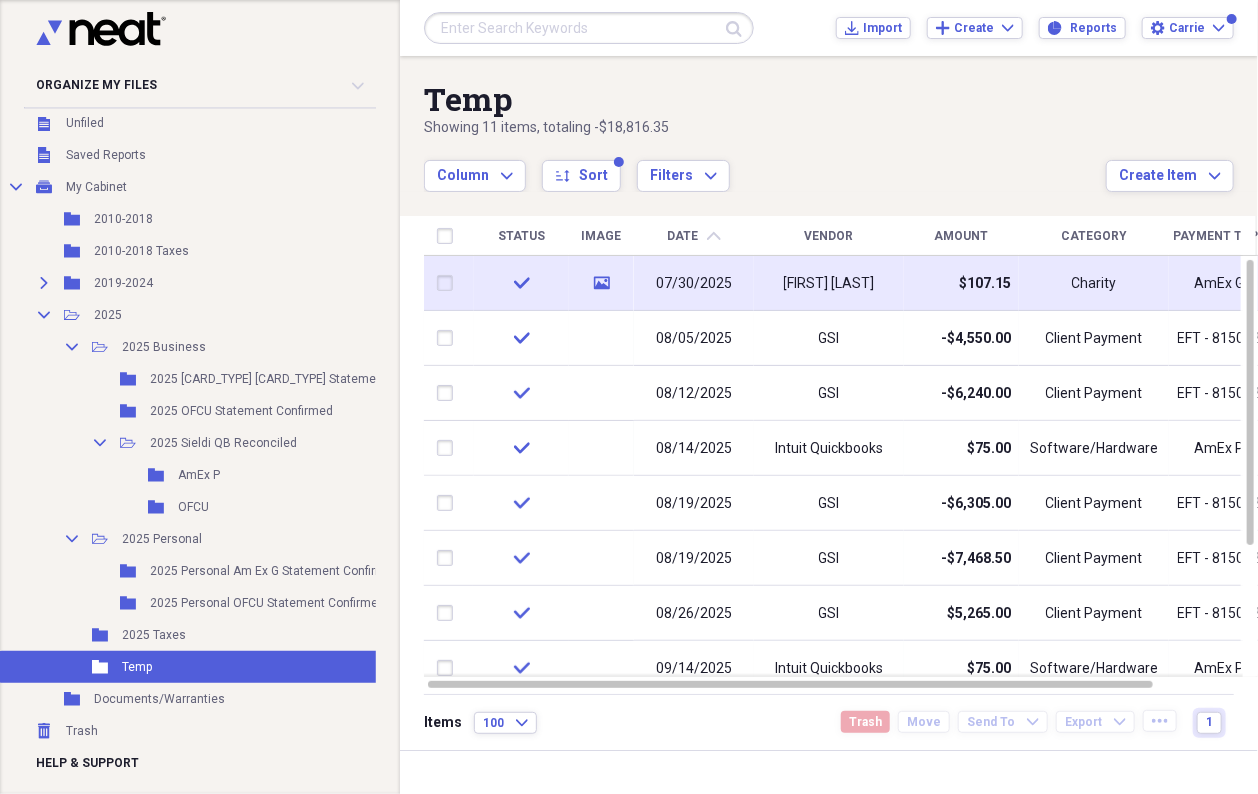 click at bounding box center (449, 283) 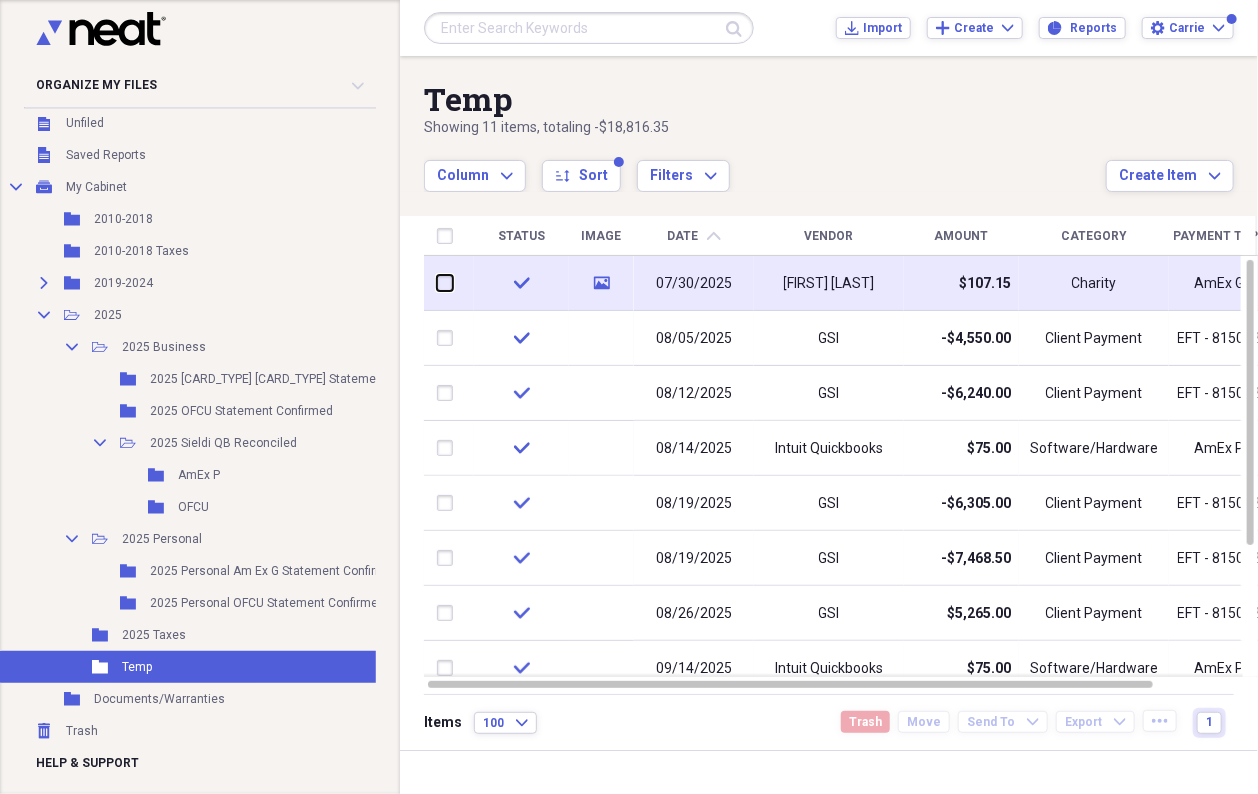 click at bounding box center (437, 283) 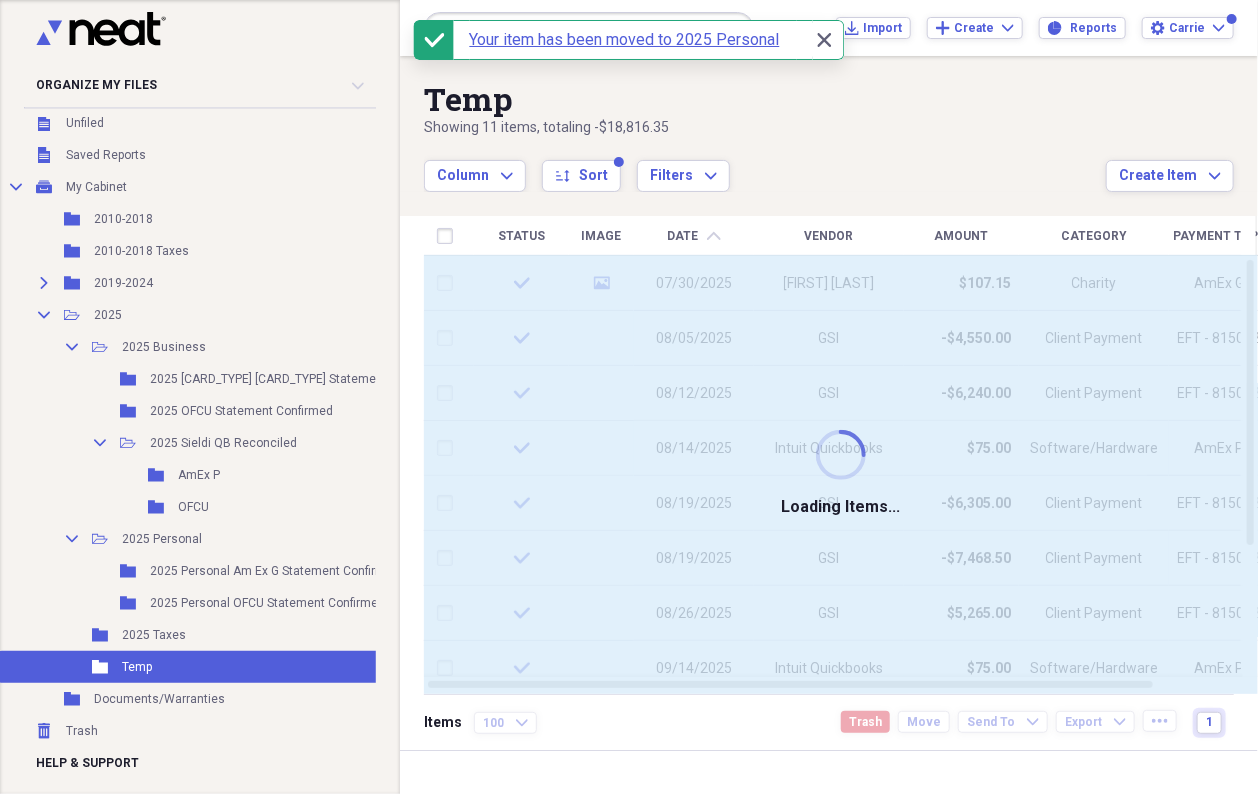 checkbox on "false" 